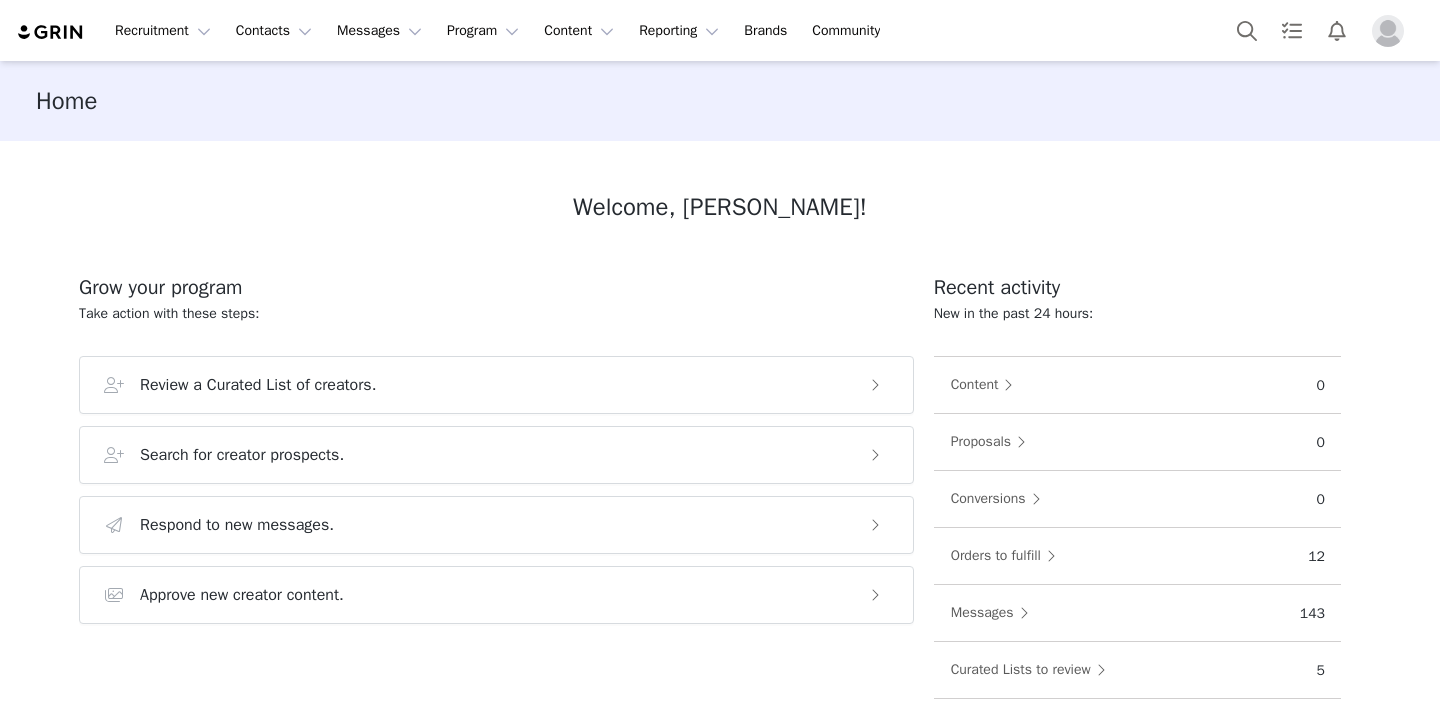 scroll, scrollTop: 0, scrollLeft: 0, axis: both 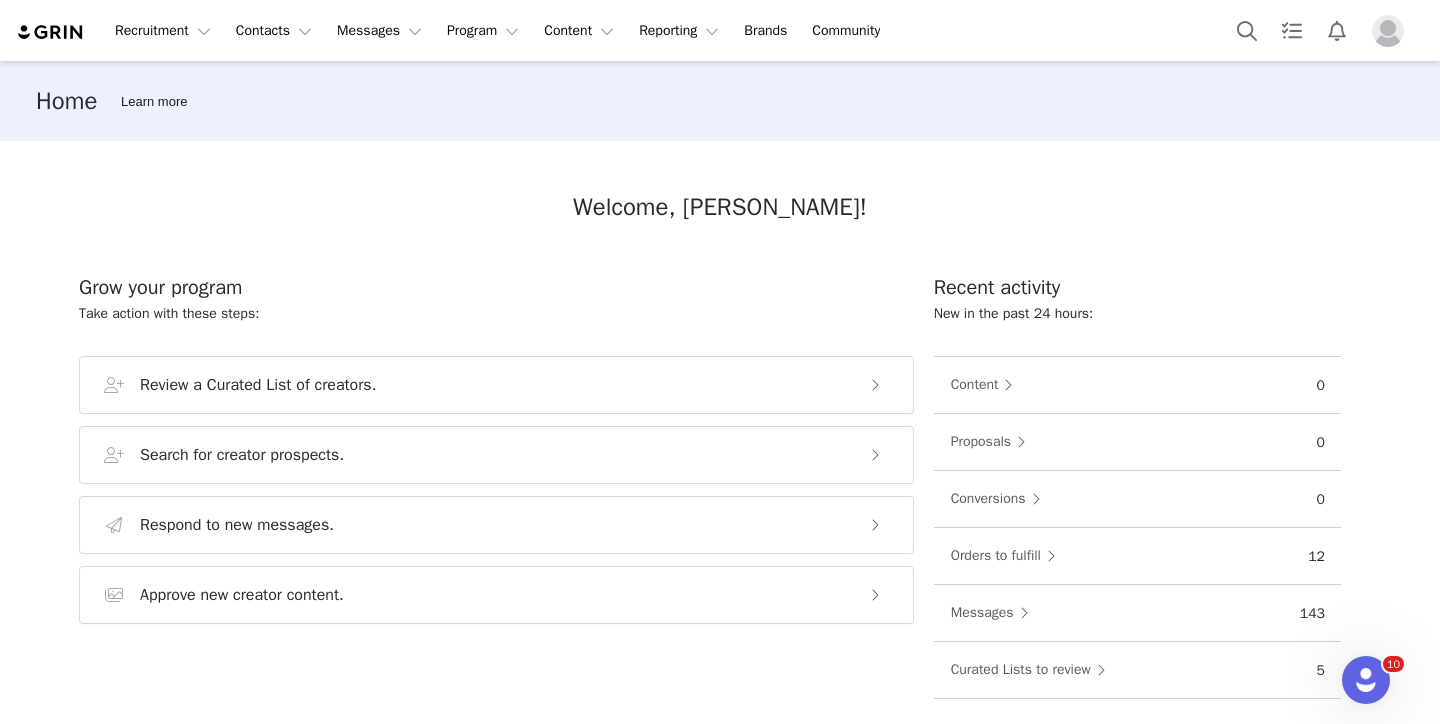 click at bounding box center [1388, 31] 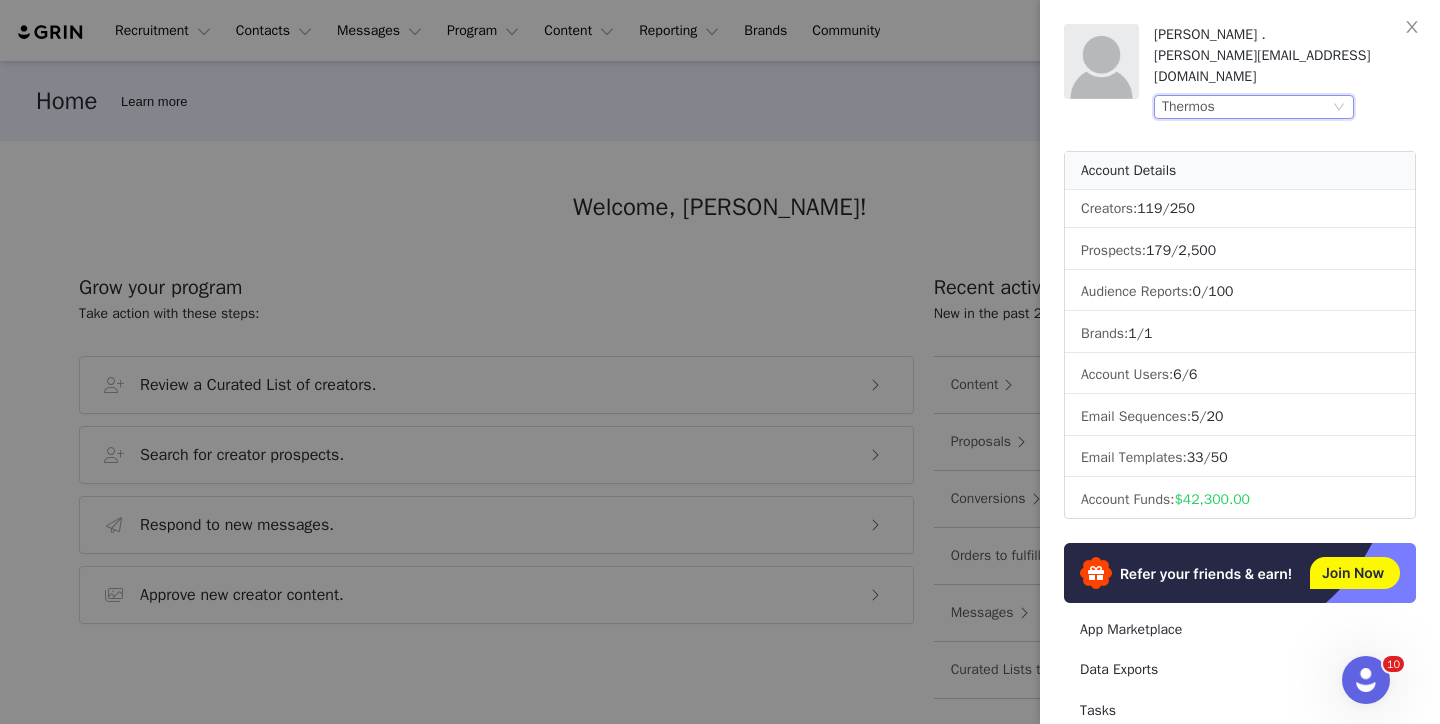 click on "Thermos" at bounding box center (1245, 107) 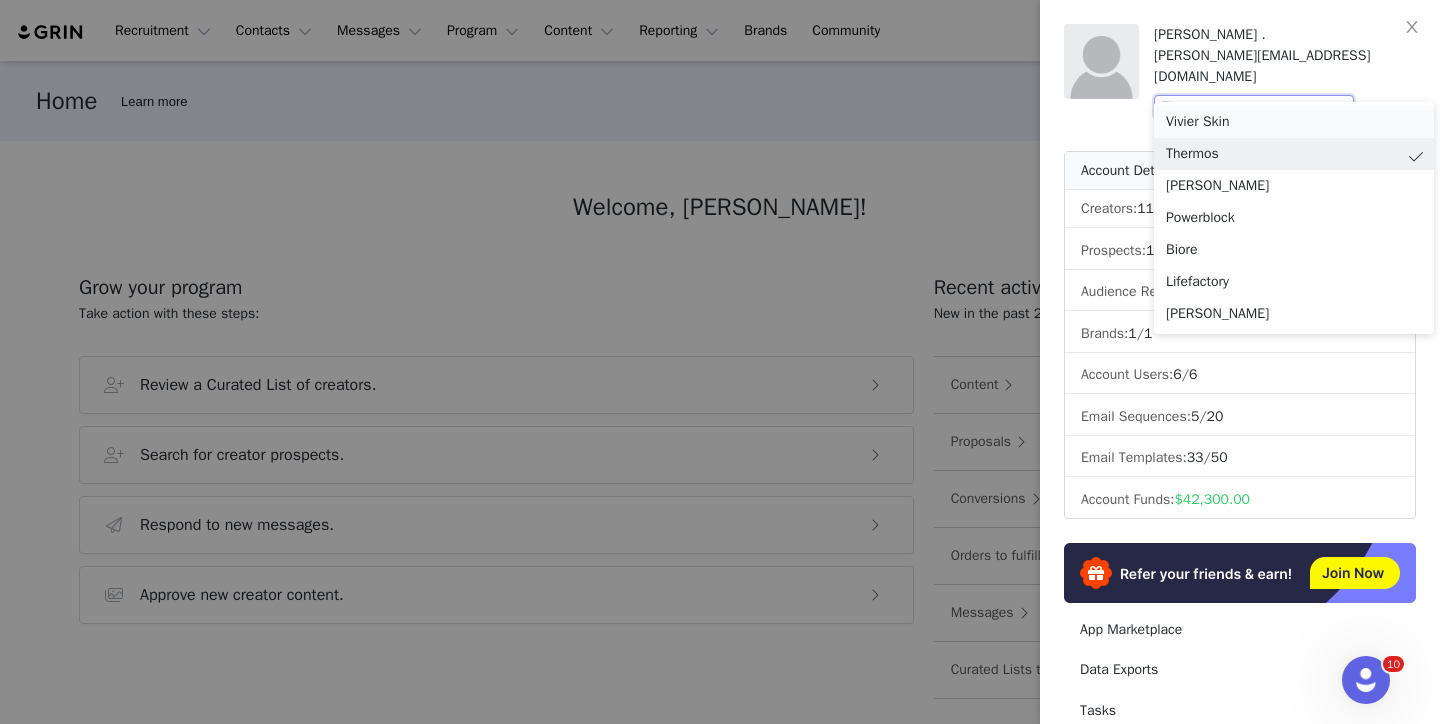 click on "Vivier Skin" at bounding box center [1294, 122] 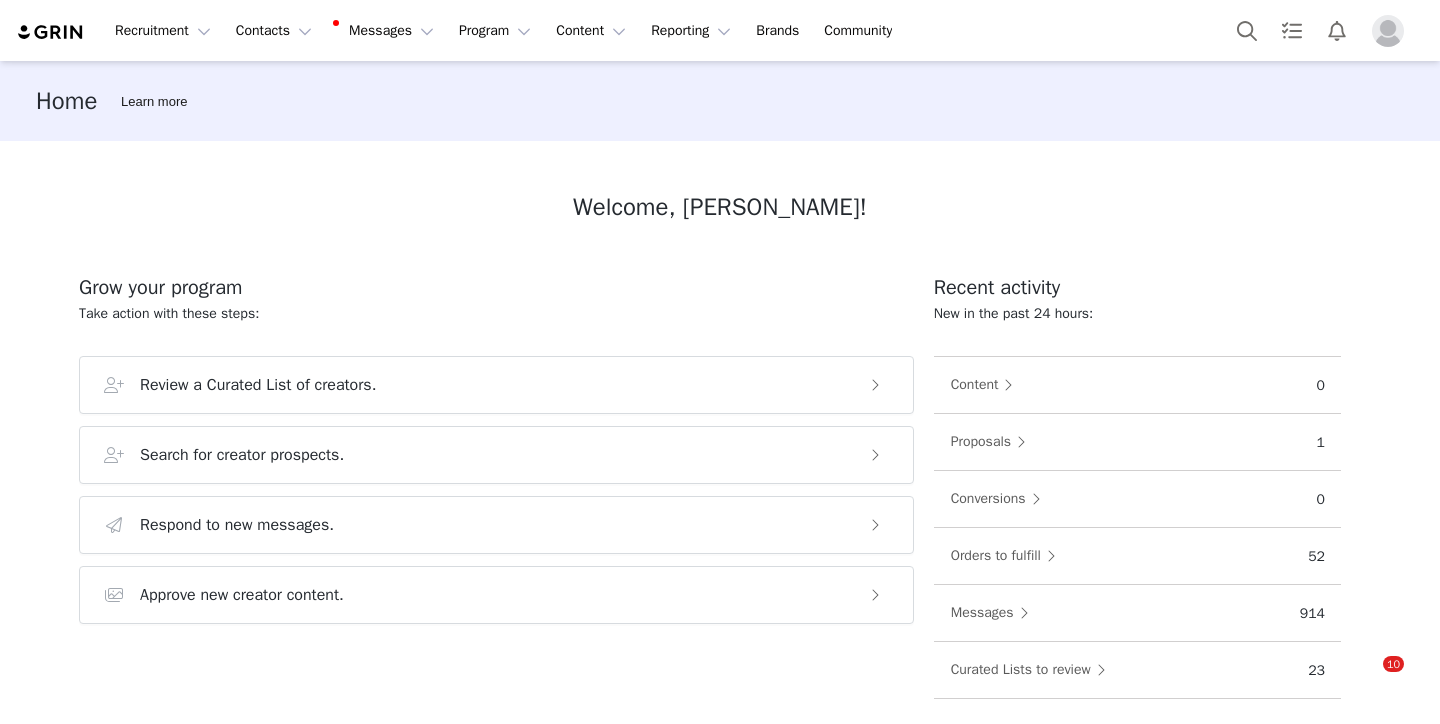 scroll, scrollTop: 0, scrollLeft: 0, axis: both 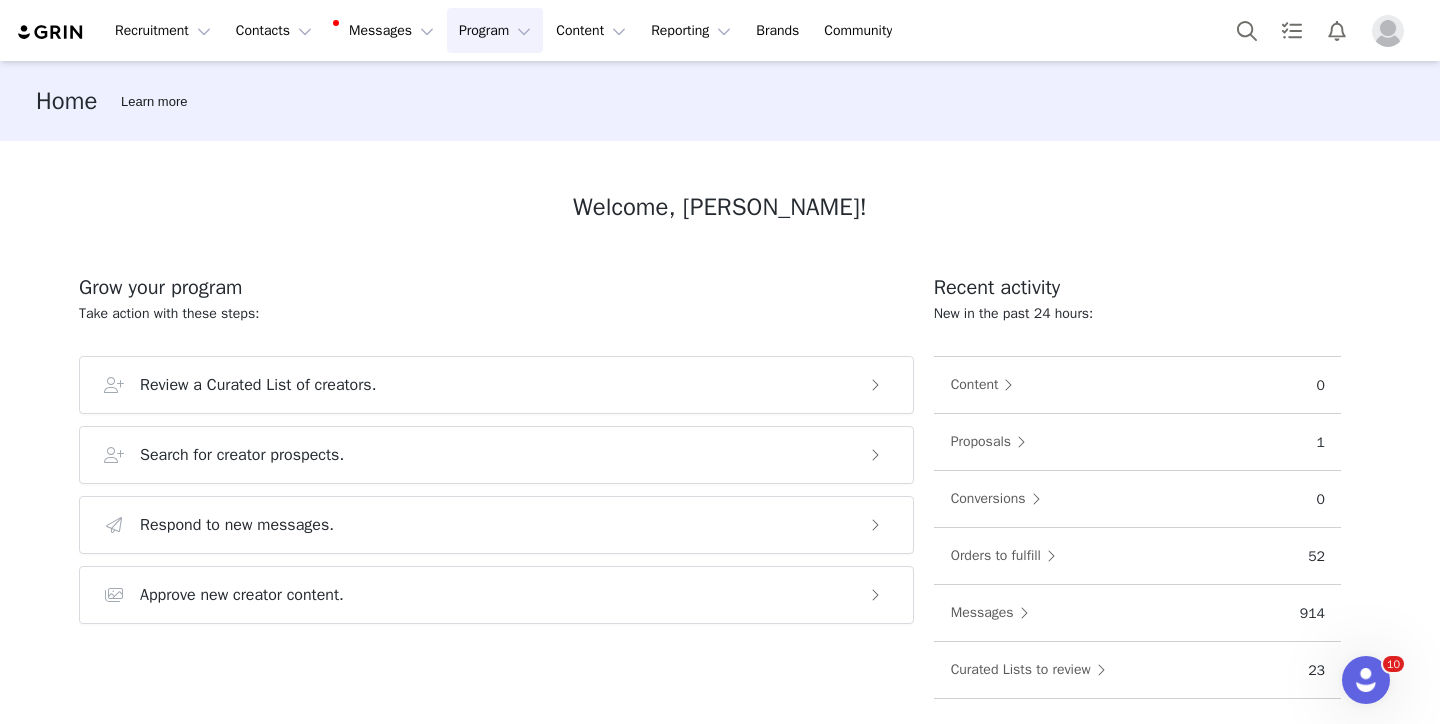 click on "Program Program" at bounding box center [495, 30] 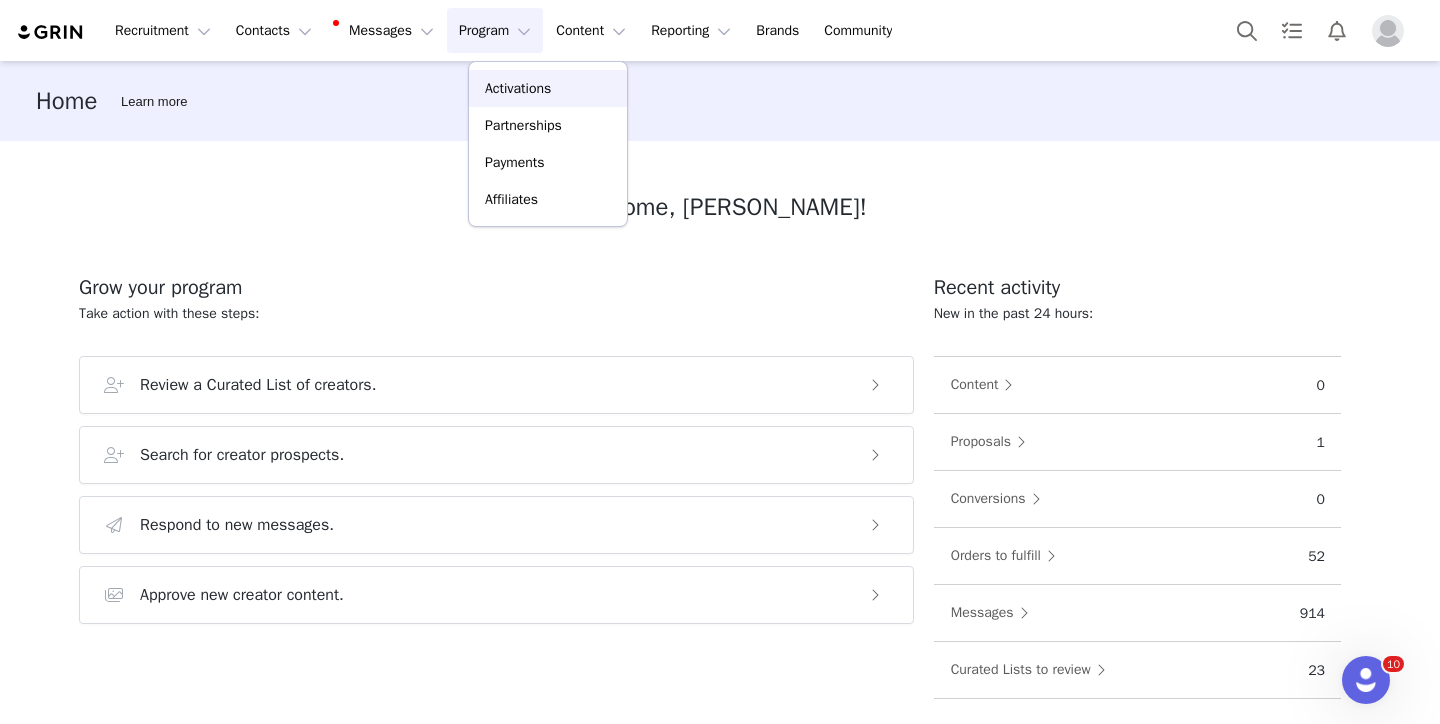 click on "Activations" at bounding box center (518, 88) 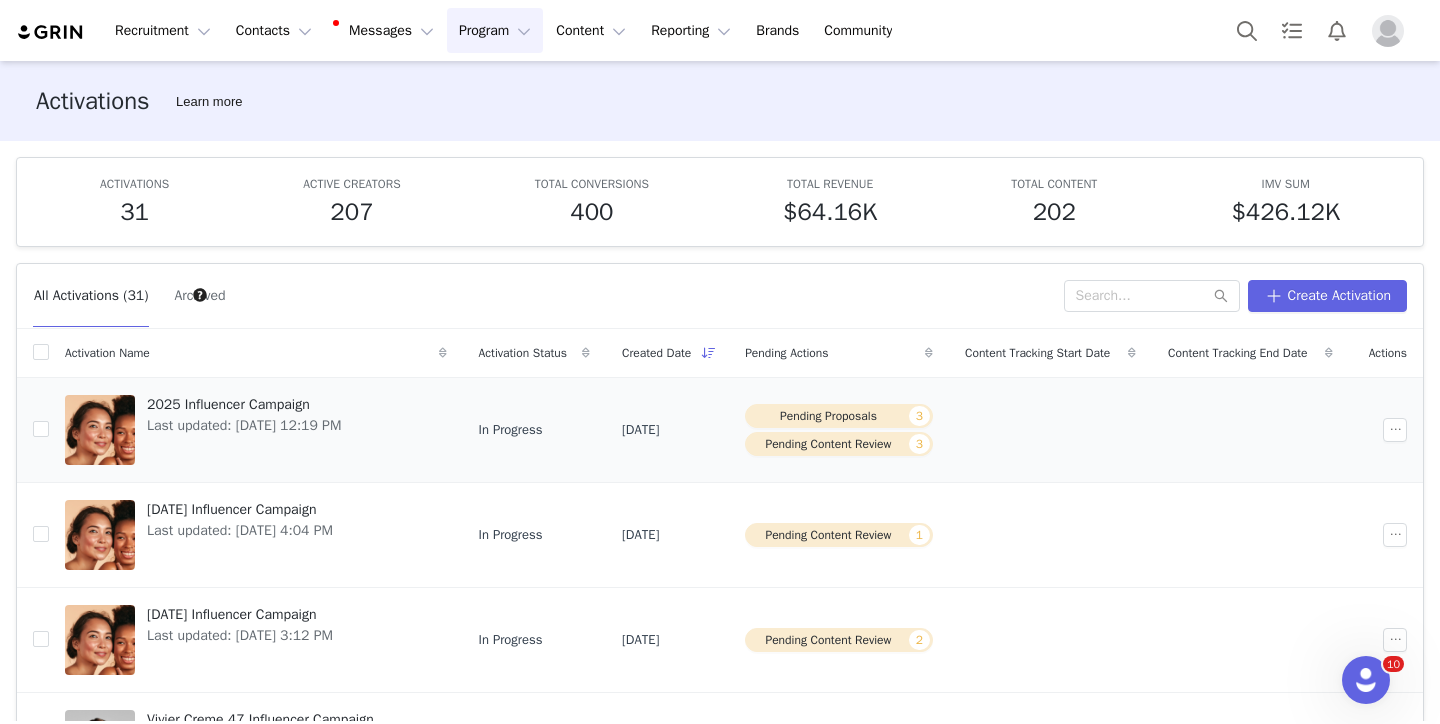 click on "2025 Influencer Campaign" at bounding box center (244, 404) 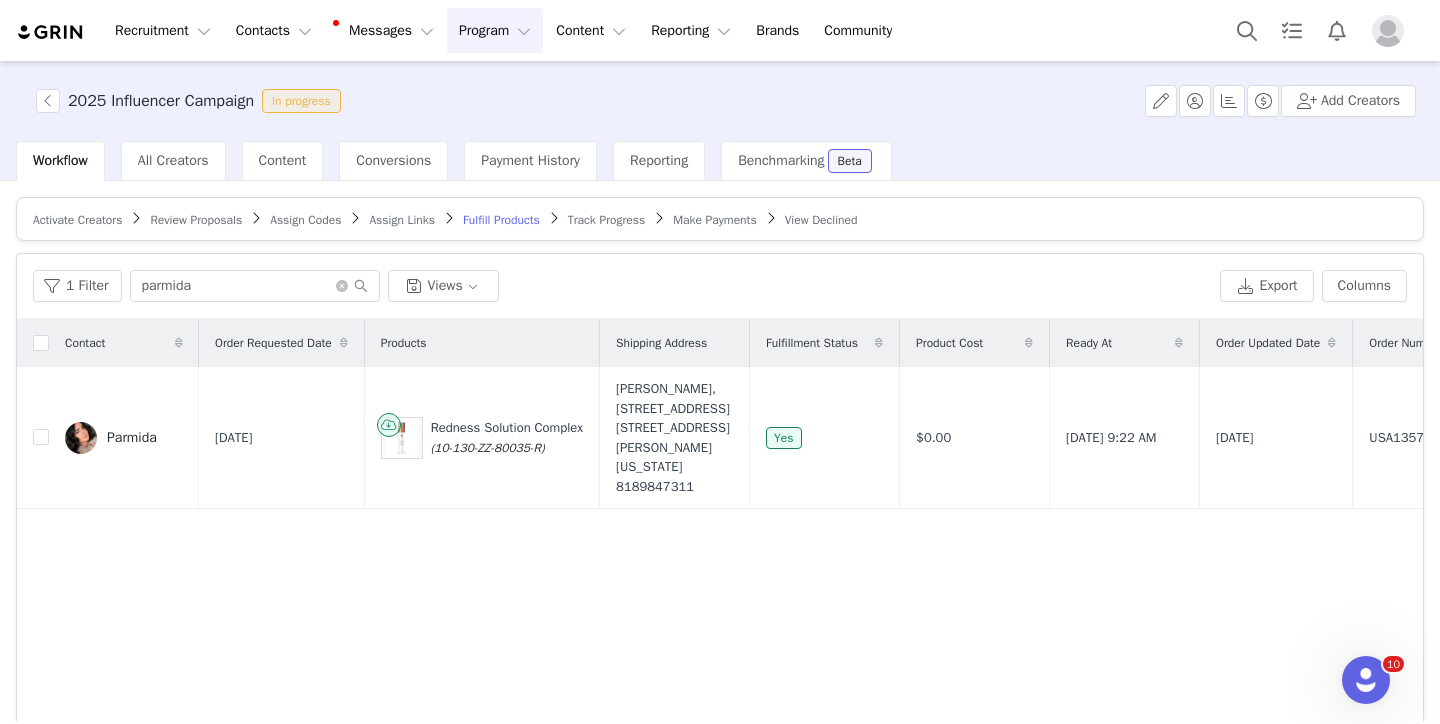 click on "Review Proposals" at bounding box center [196, 220] 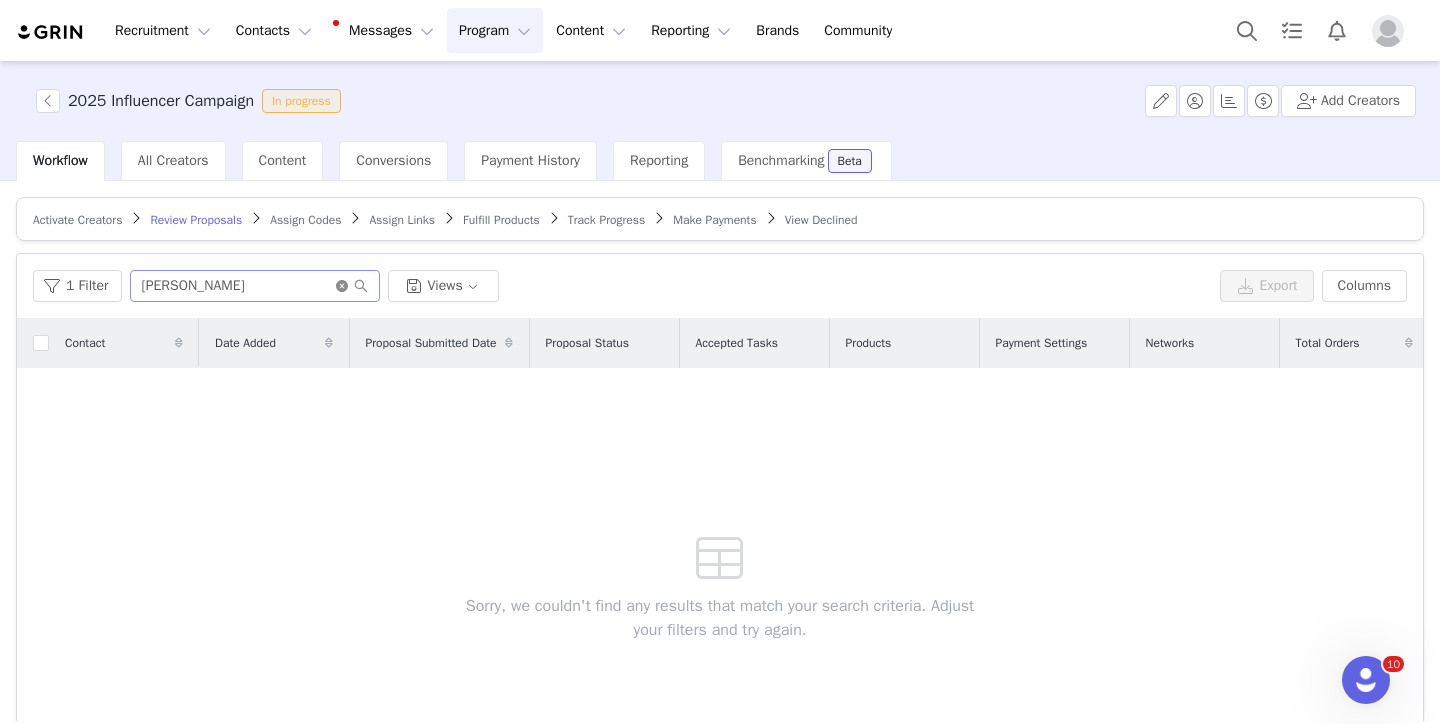 click 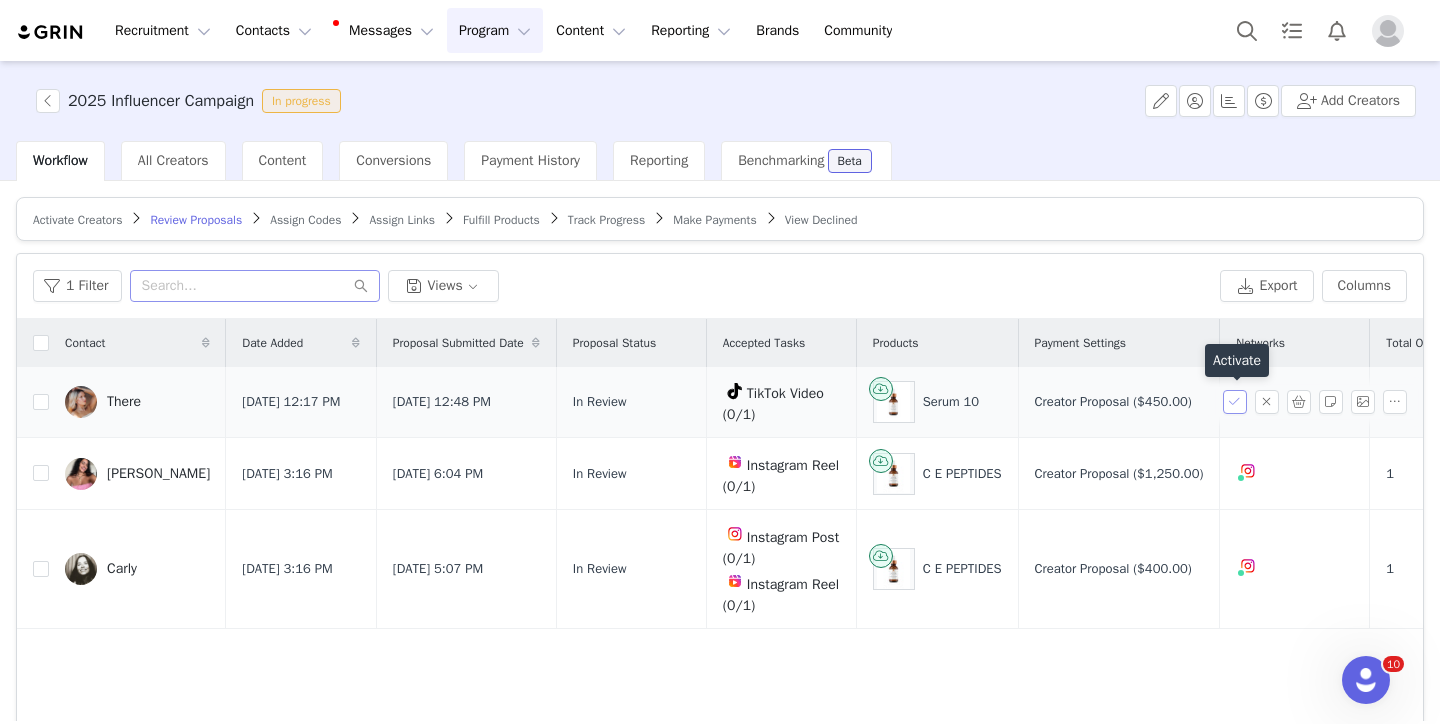 click at bounding box center (1235, 402) 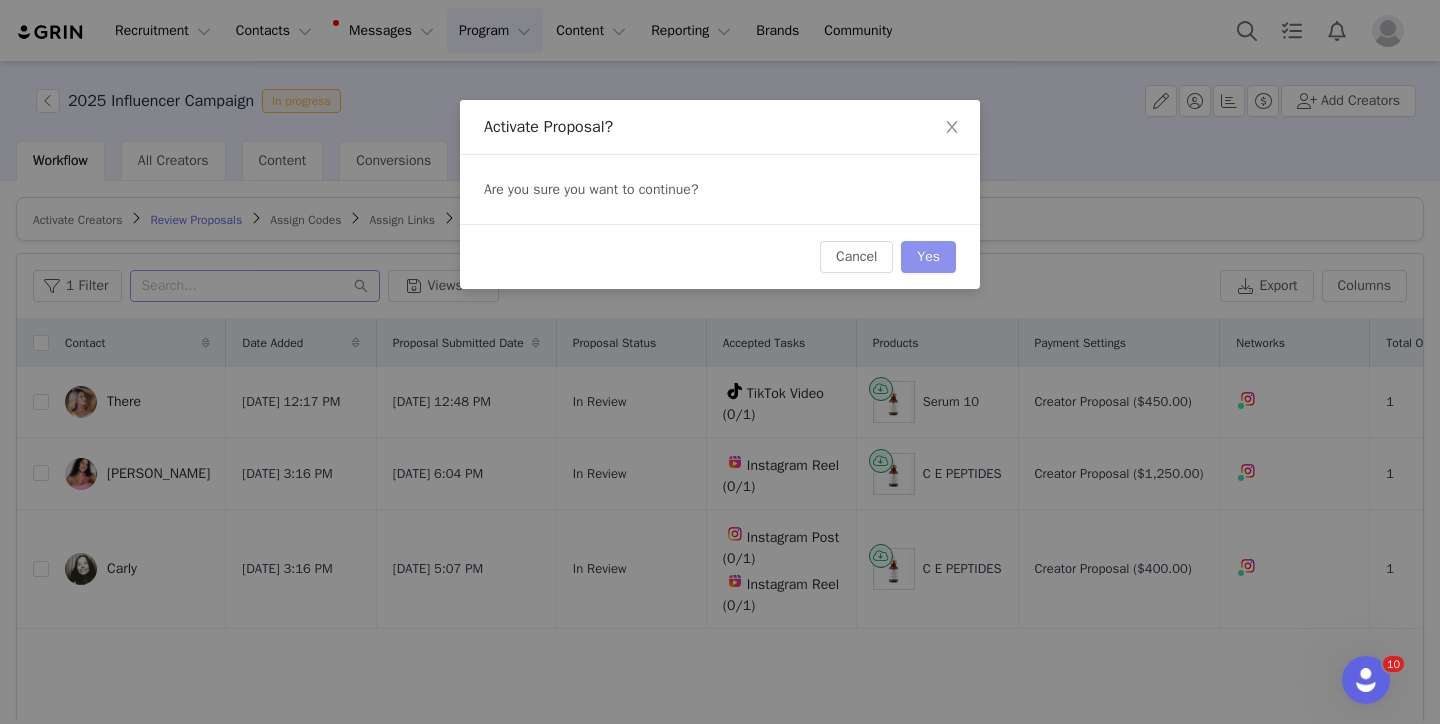 click on "Yes" at bounding box center (928, 257) 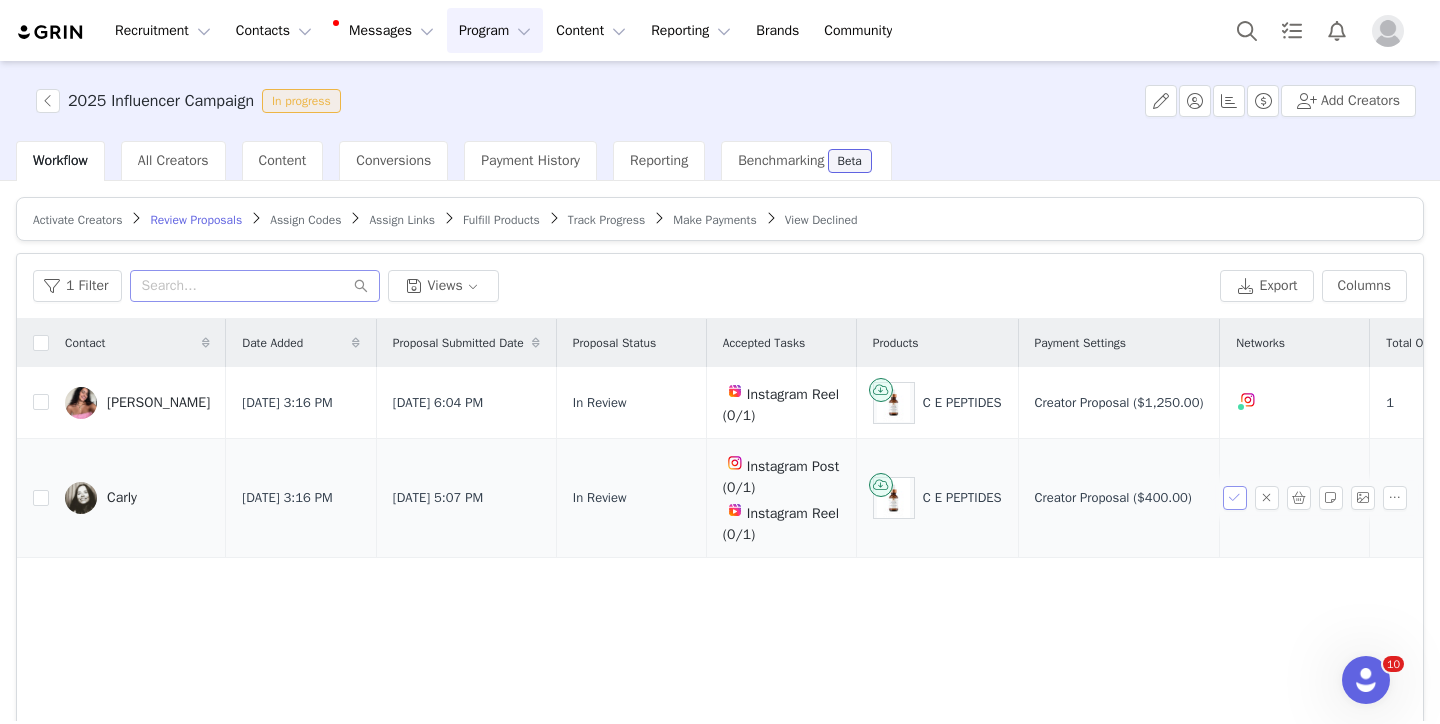 click at bounding box center (1235, 498) 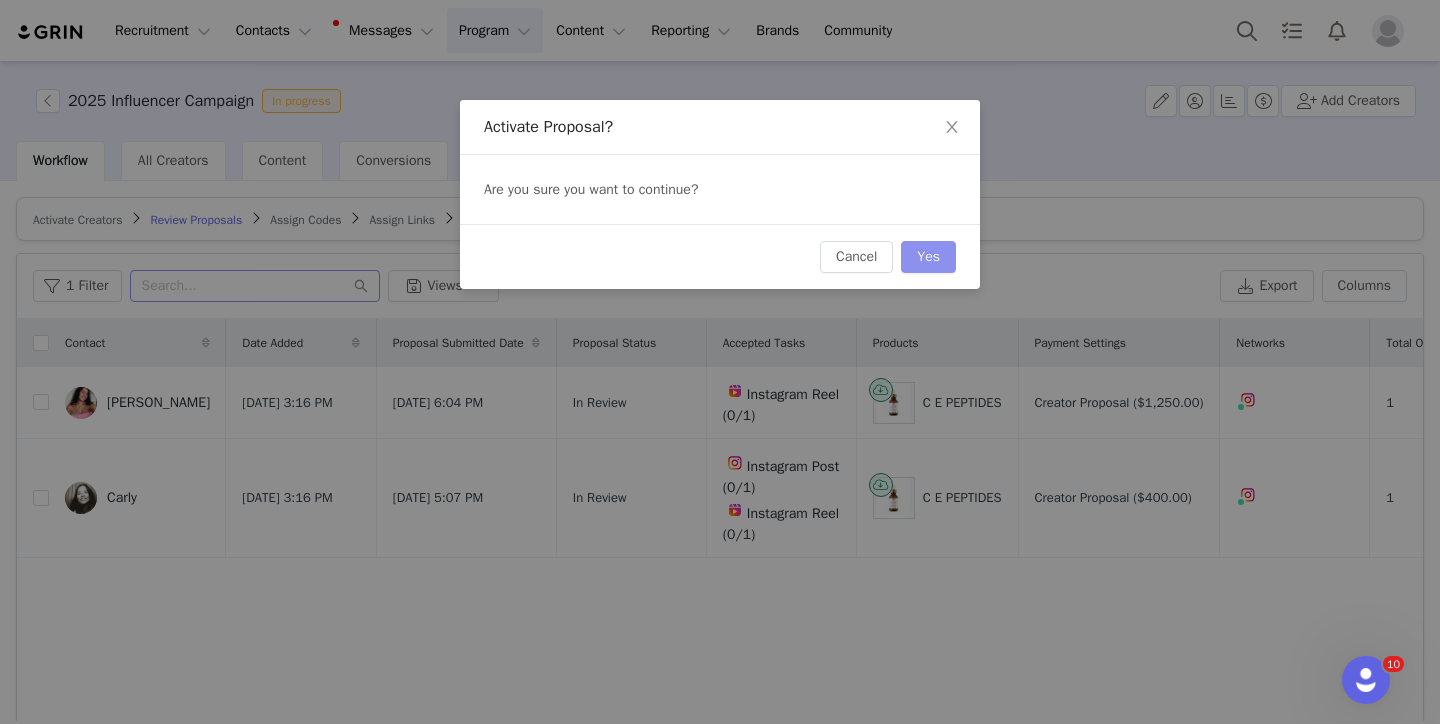 click on "Yes" at bounding box center (928, 257) 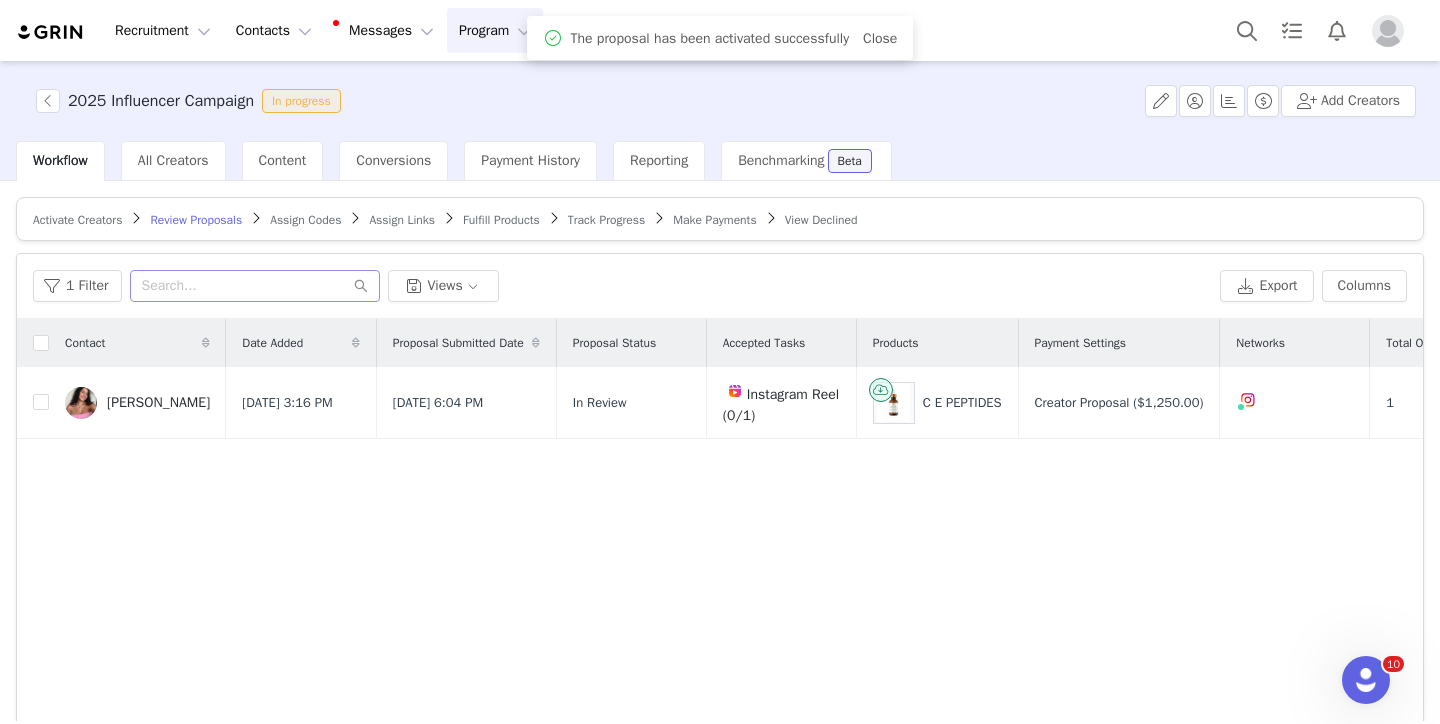 click on "Fulfill Products" at bounding box center (501, 220) 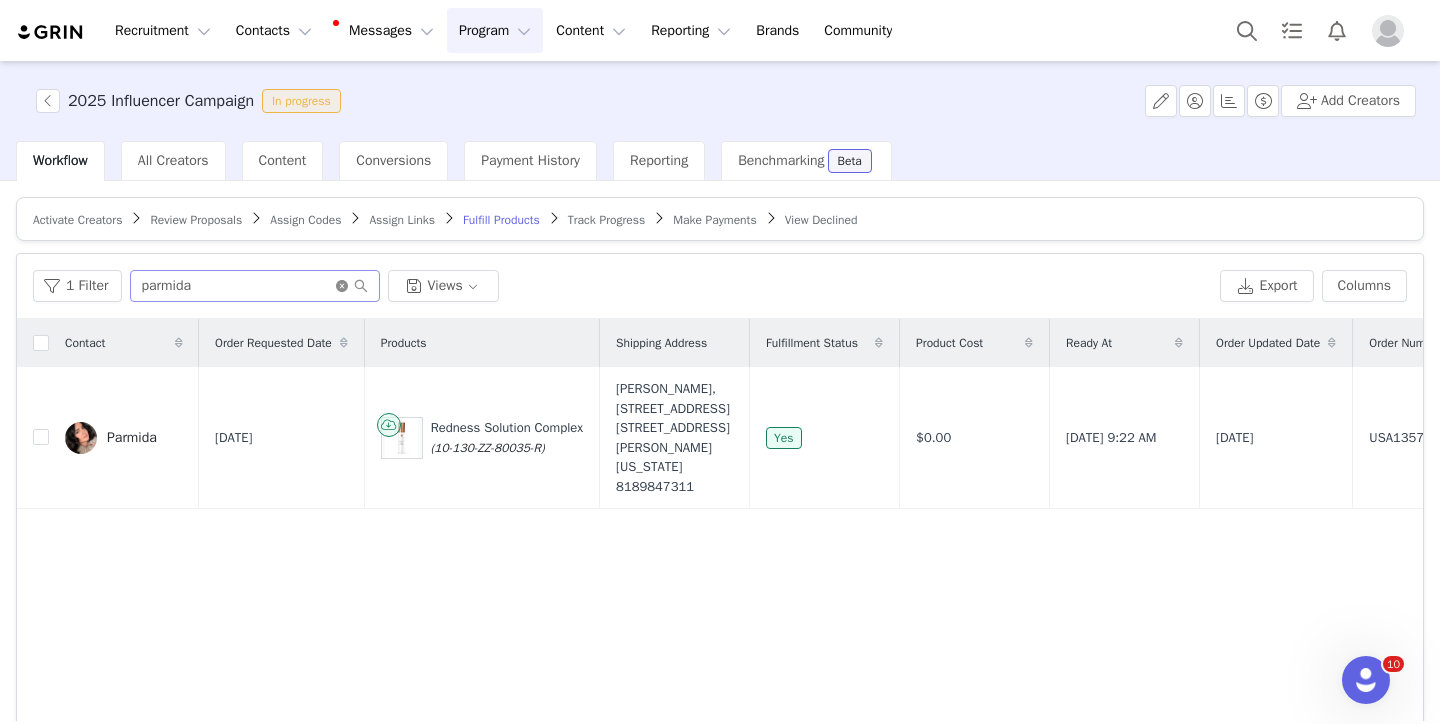 click 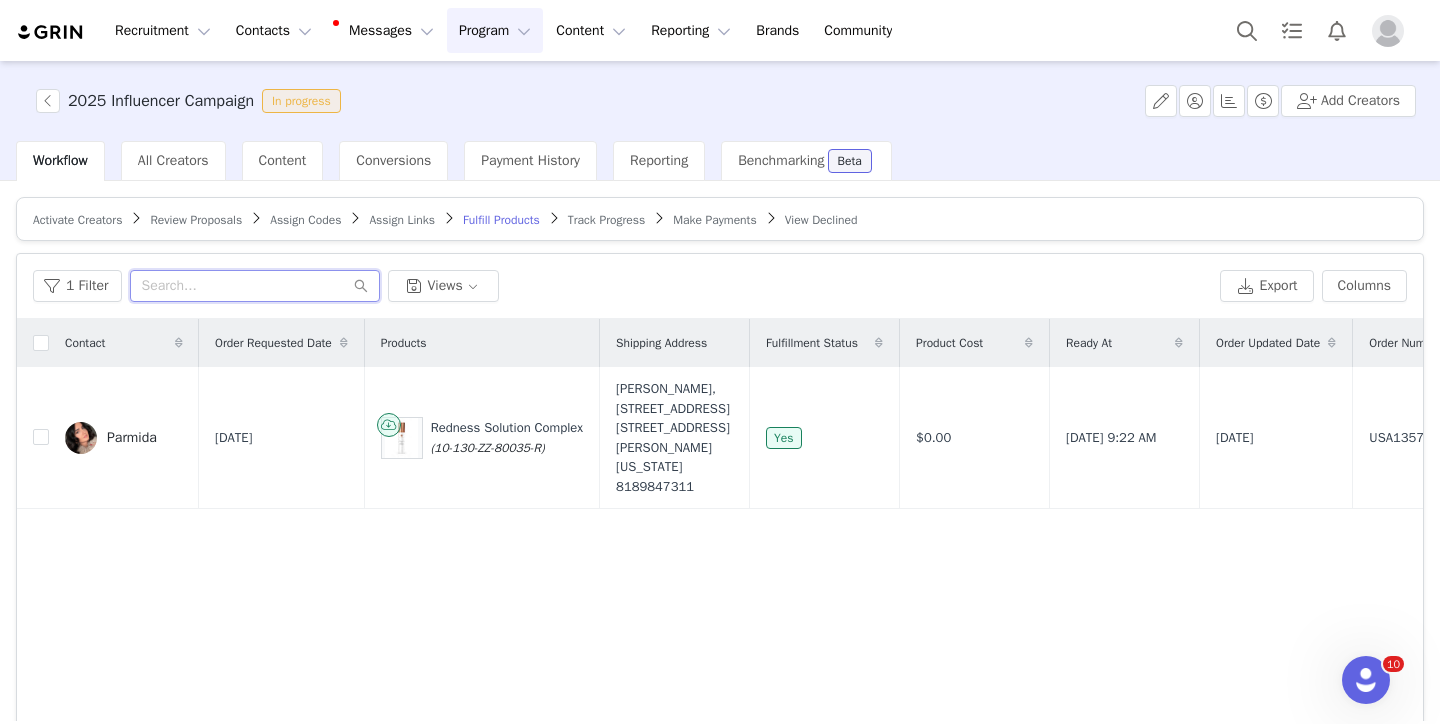 click at bounding box center [255, 286] 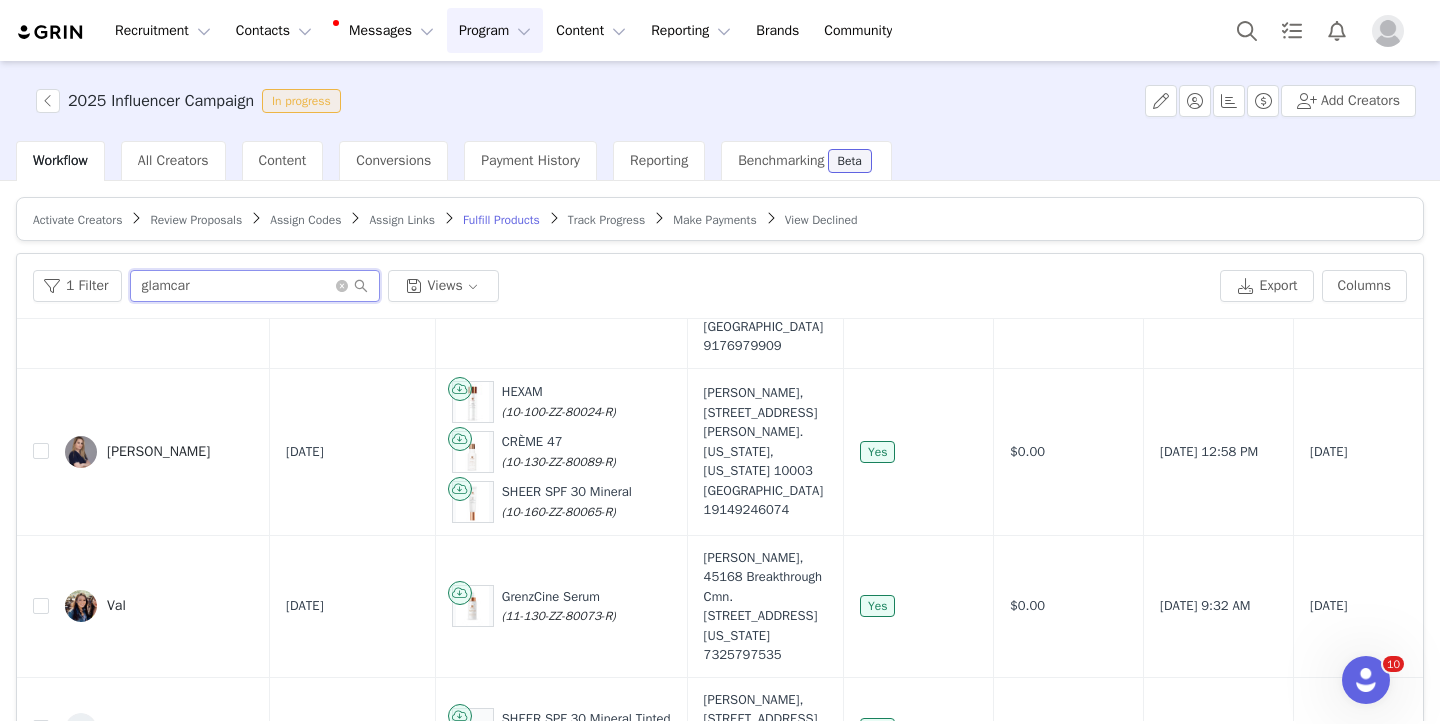 scroll, scrollTop: 0, scrollLeft: 0, axis: both 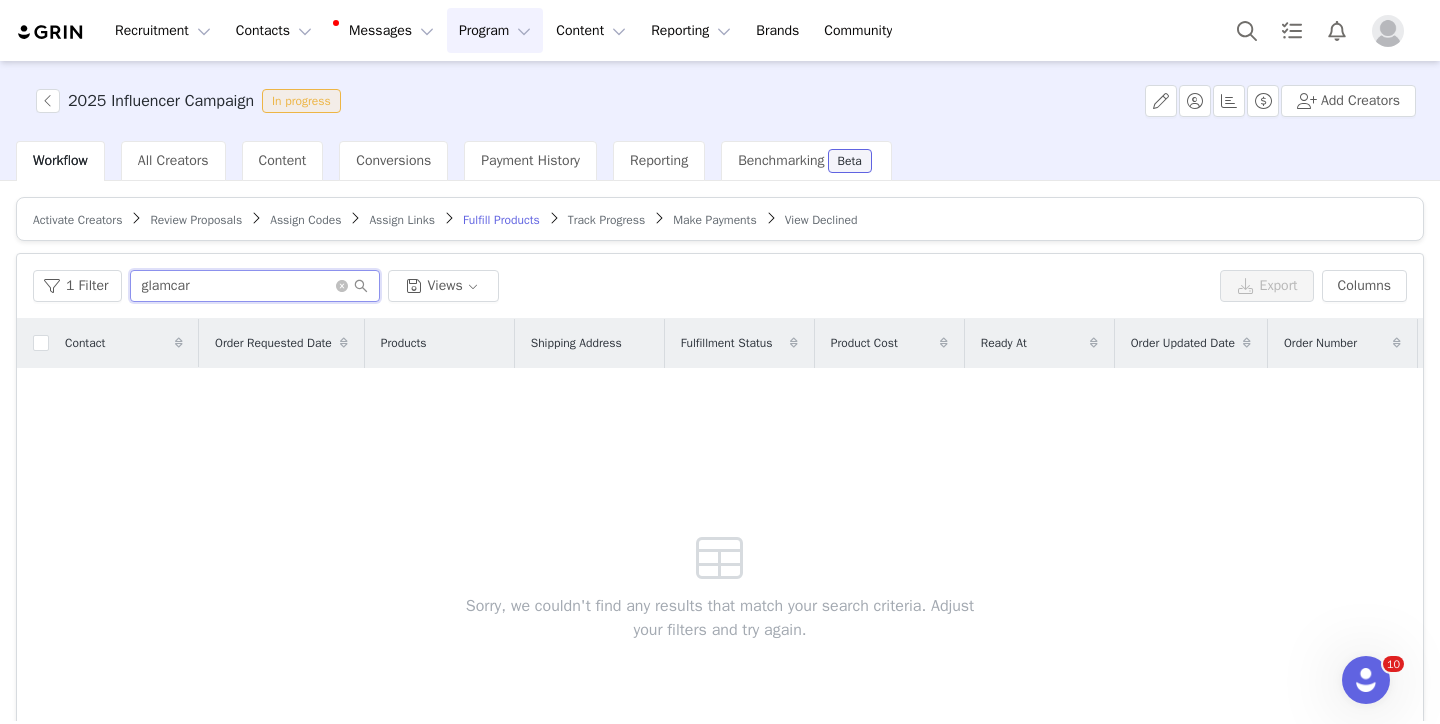 click on "glamcar" at bounding box center (255, 286) 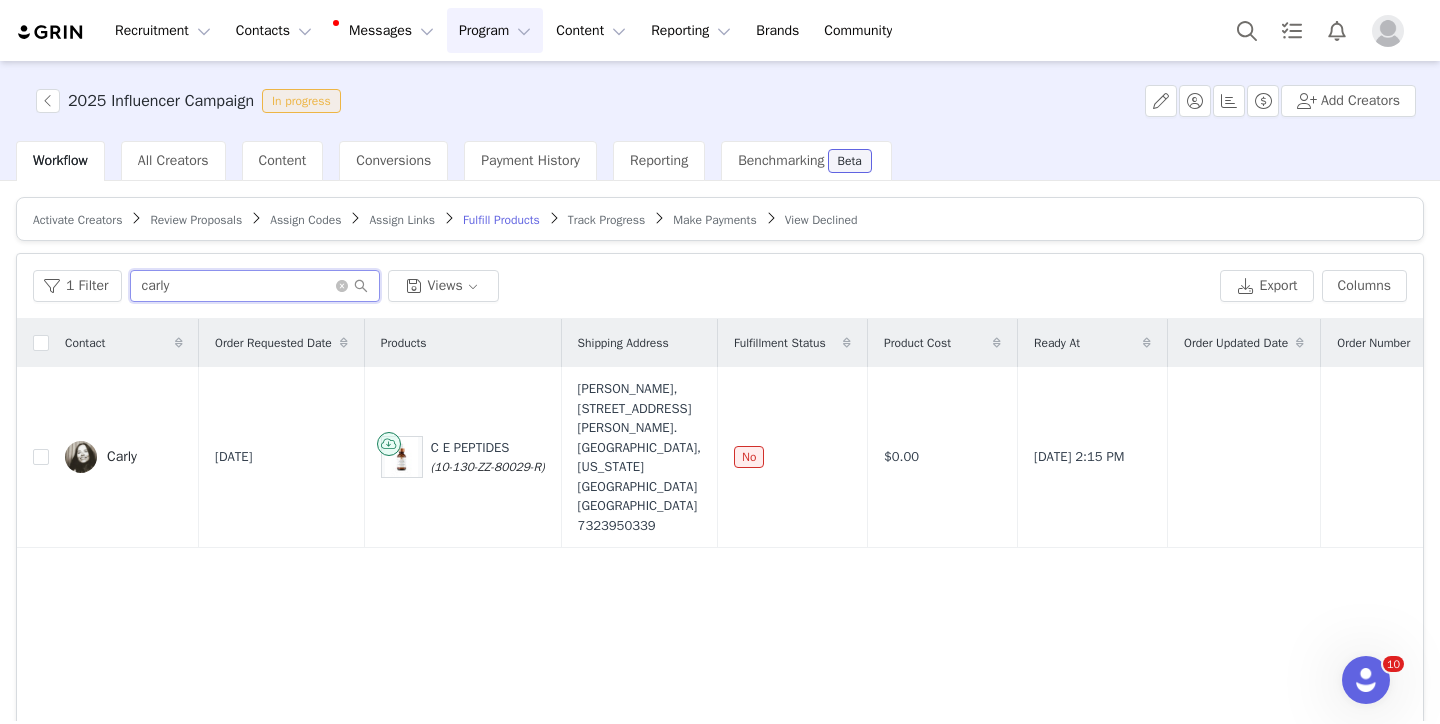 click on "carly" at bounding box center (255, 286) 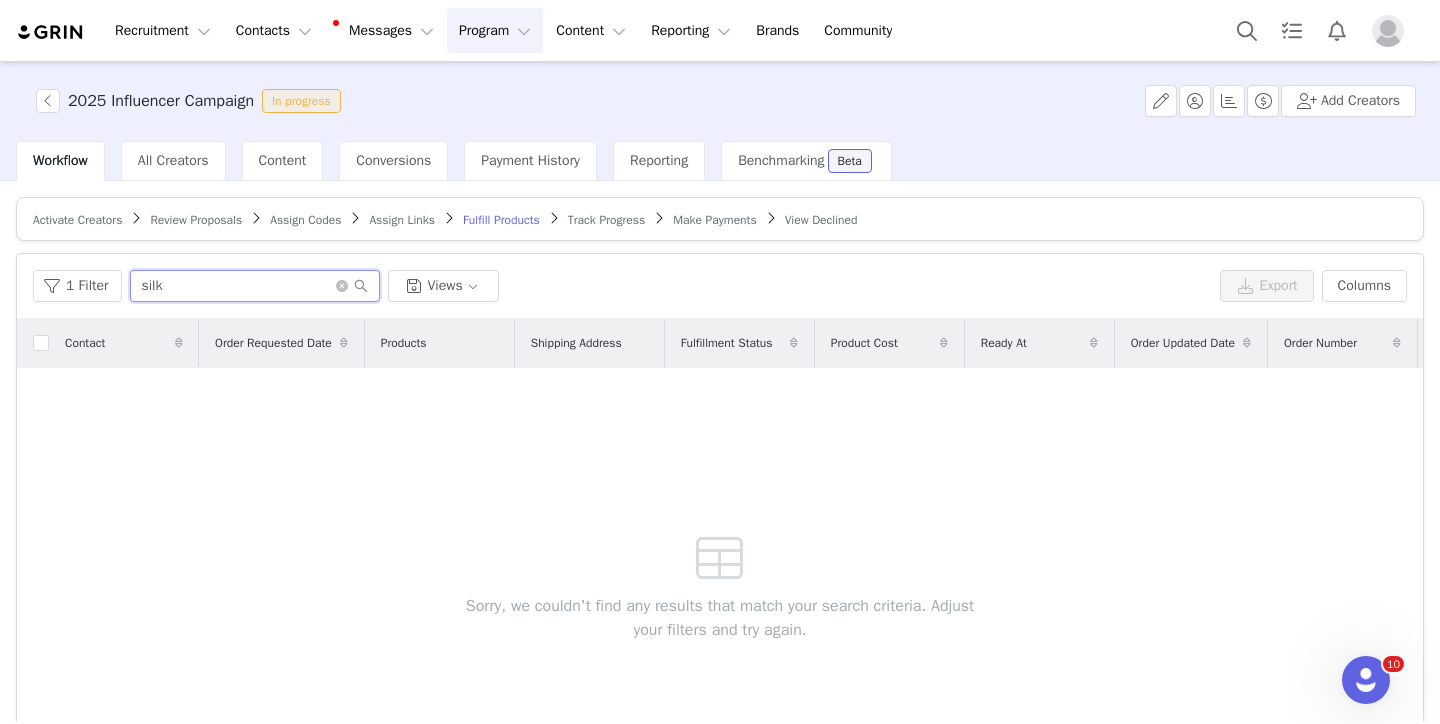 click on "silk" at bounding box center (255, 286) 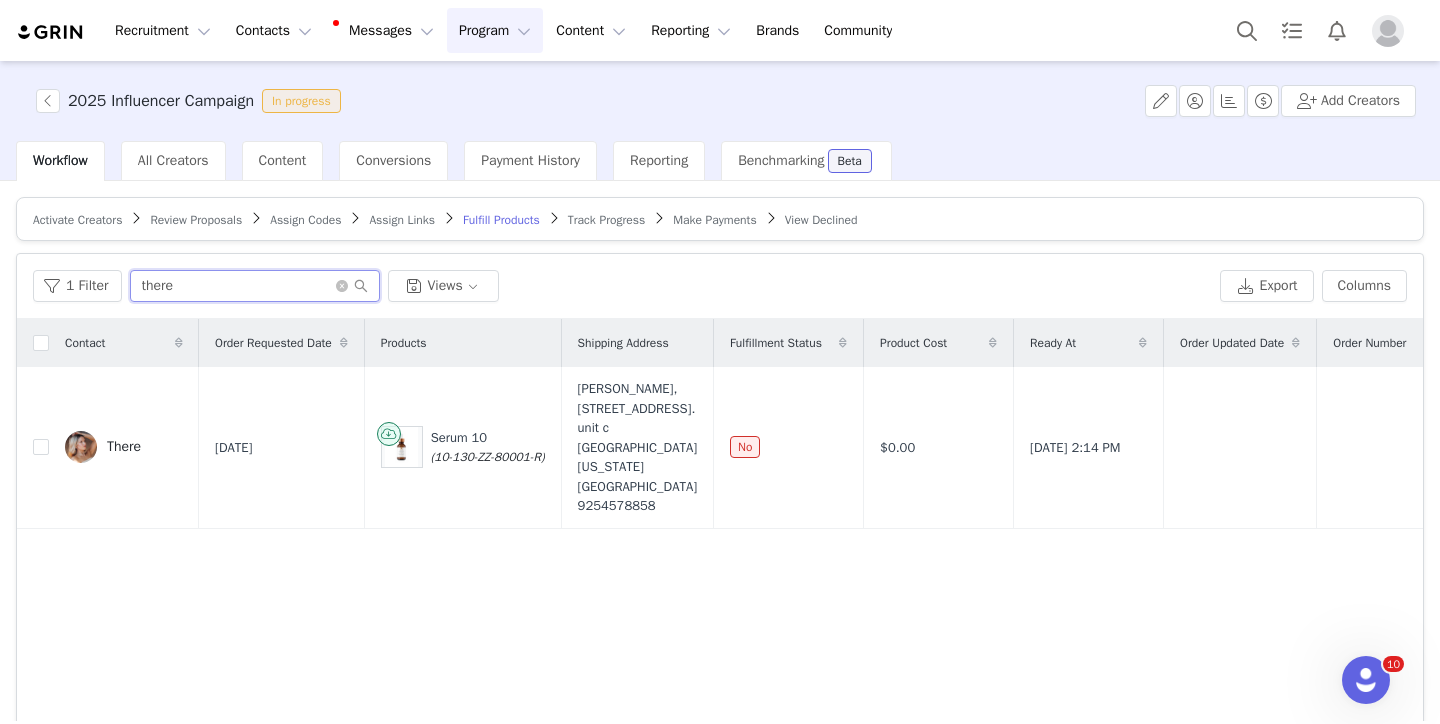 type on "there" 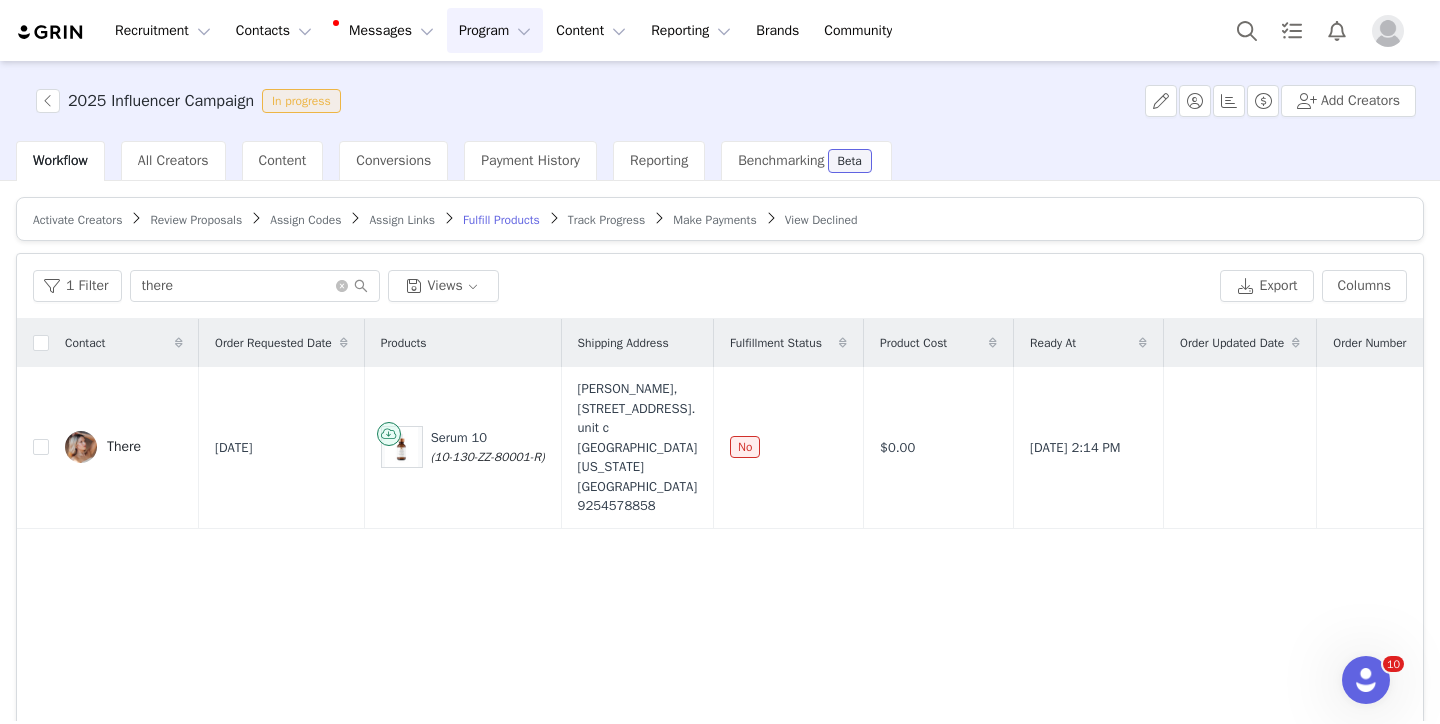 click at bounding box center [1388, 31] 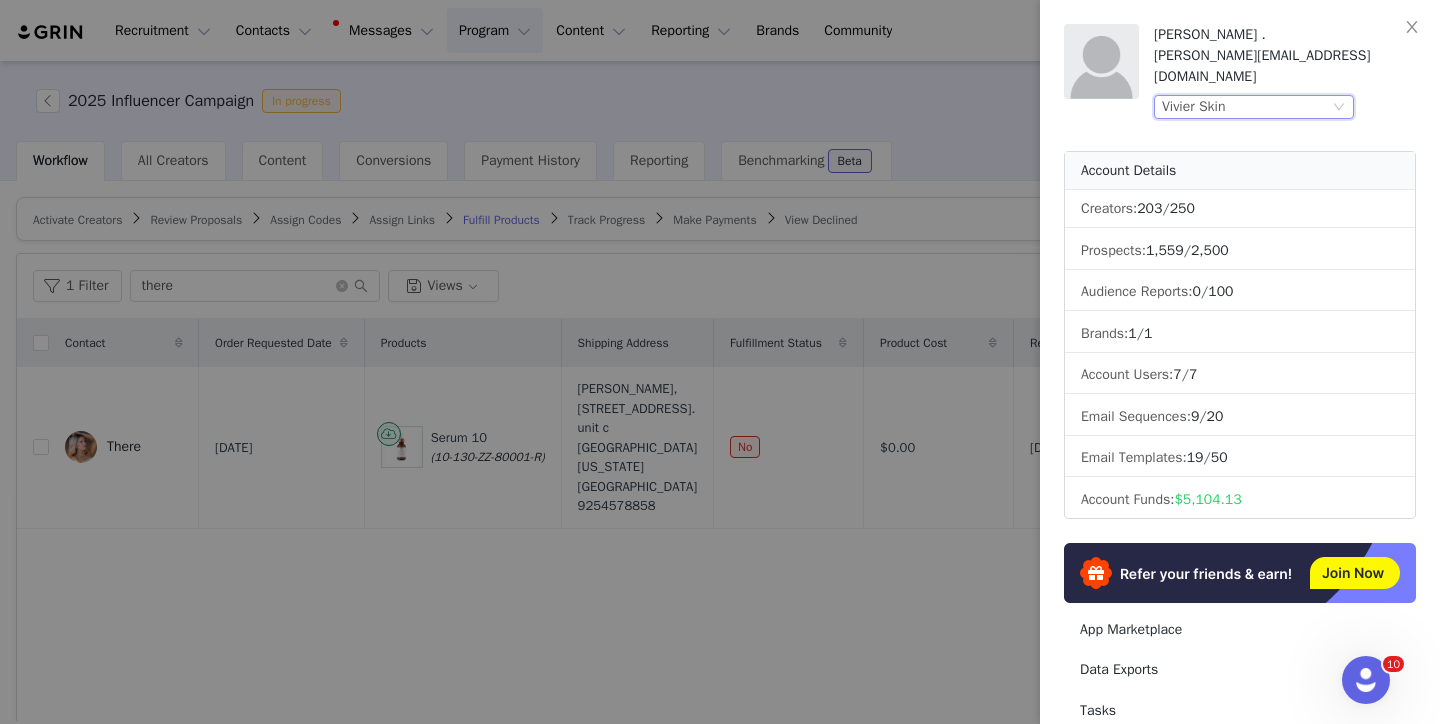 click on "Vivier Skin" at bounding box center (1245, 107) 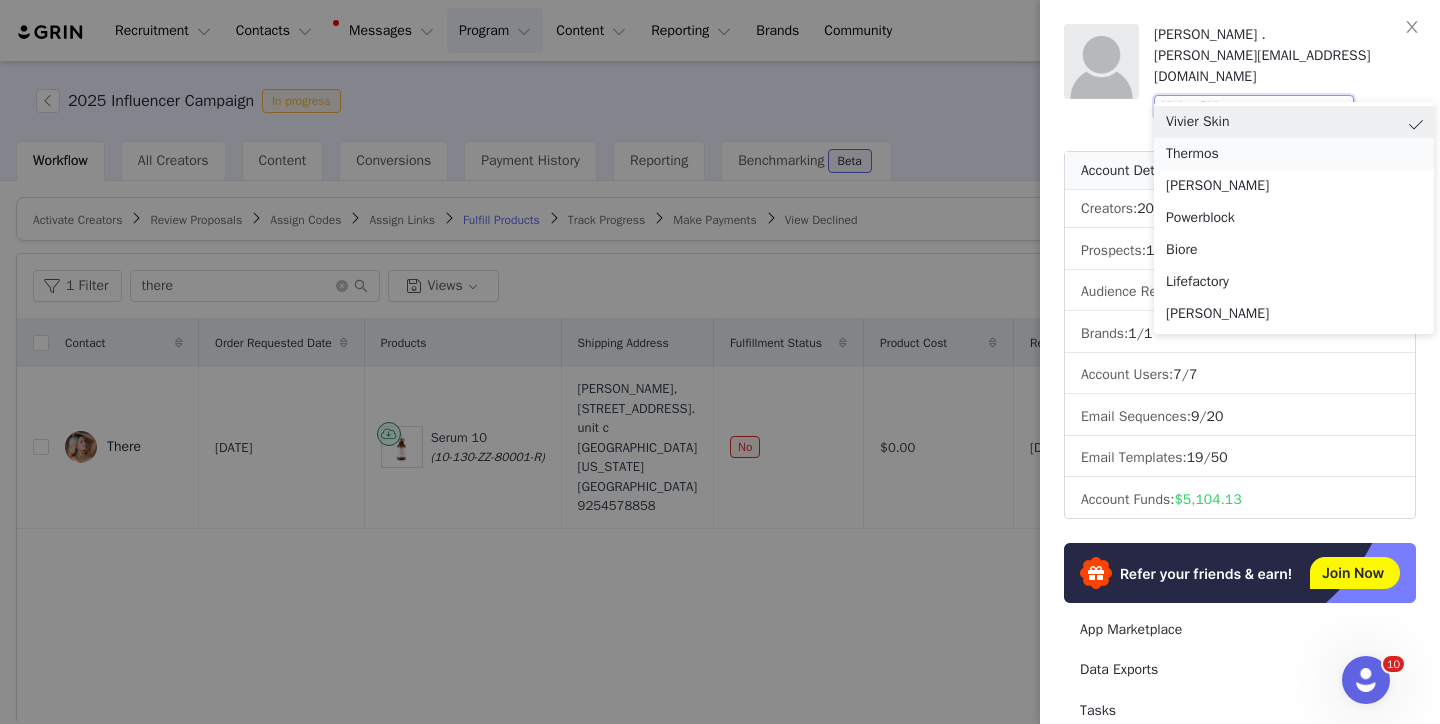 click on "Thermos" at bounding box center [1294, 154] 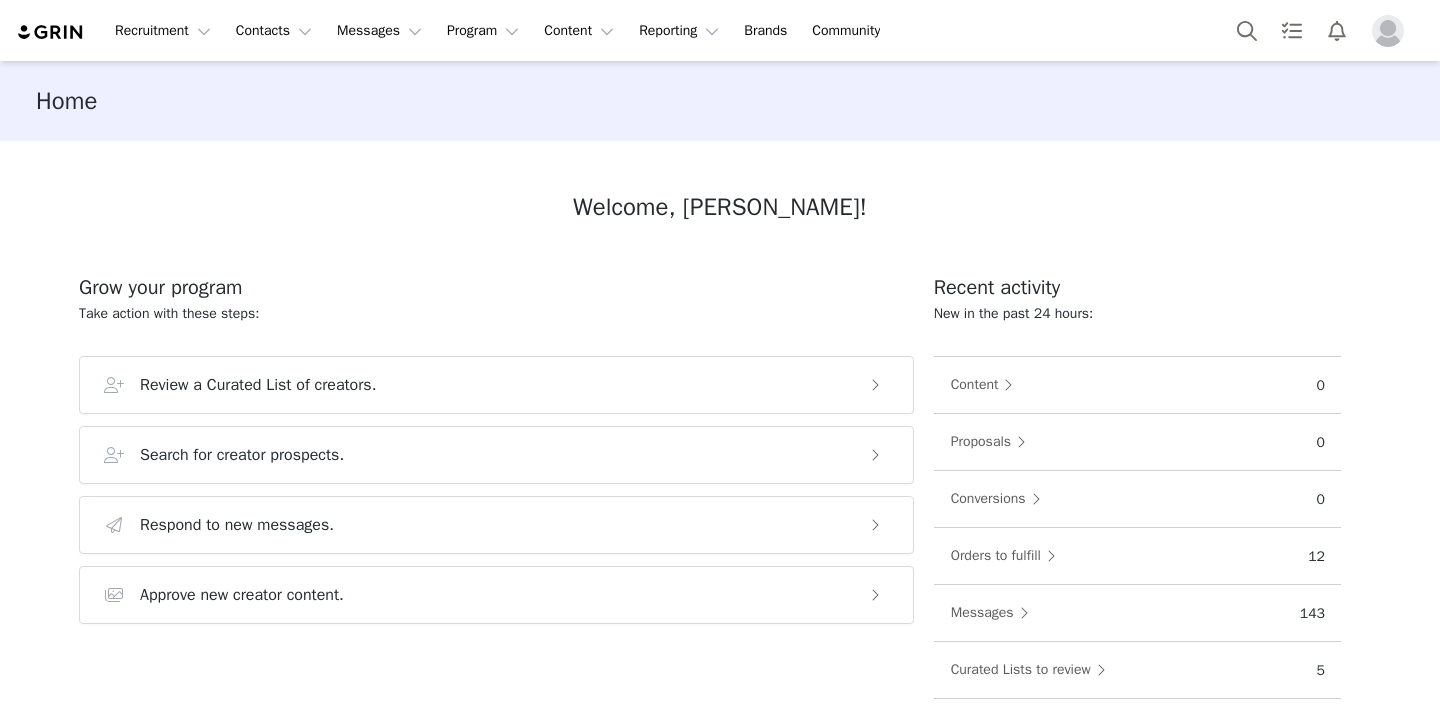 scroll, scrollTop: 0, scrollLeft: 0, axis: both 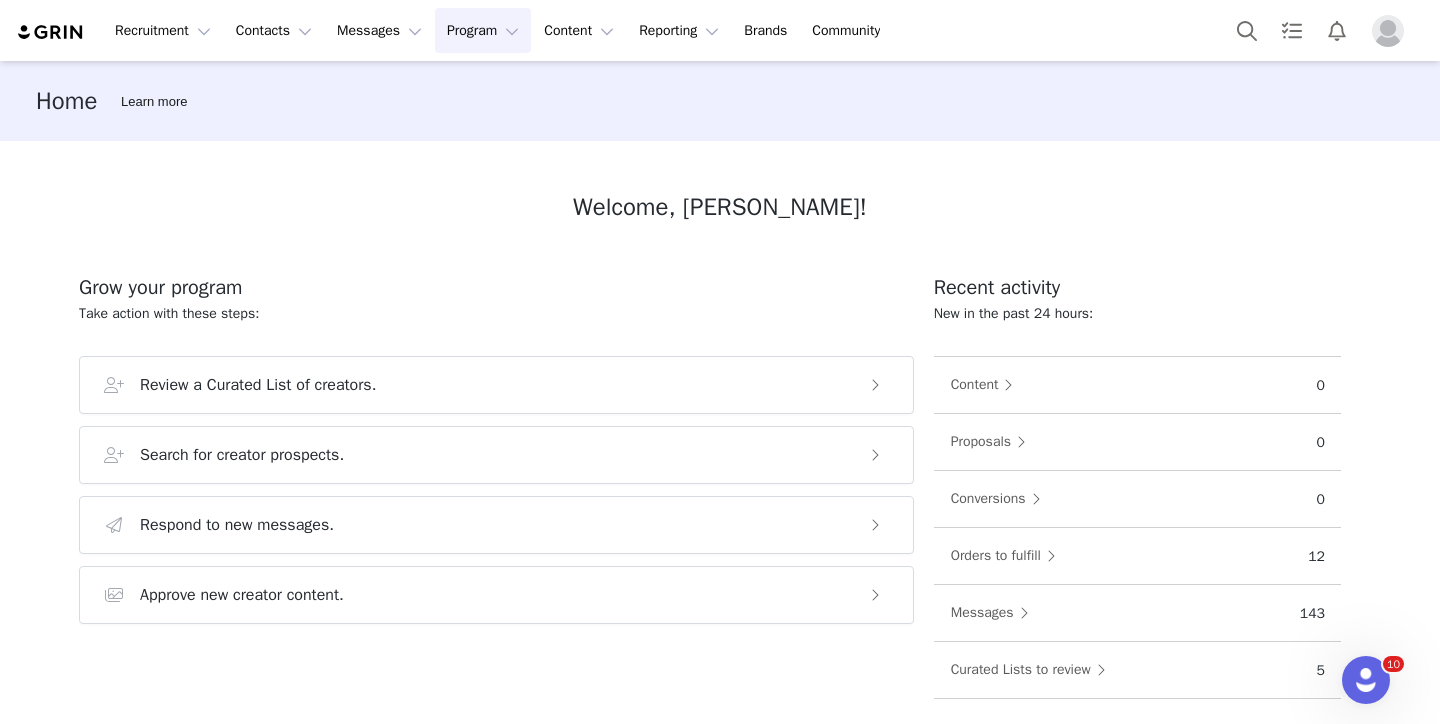 click on "Program Program" at bounding box center (483, 30) 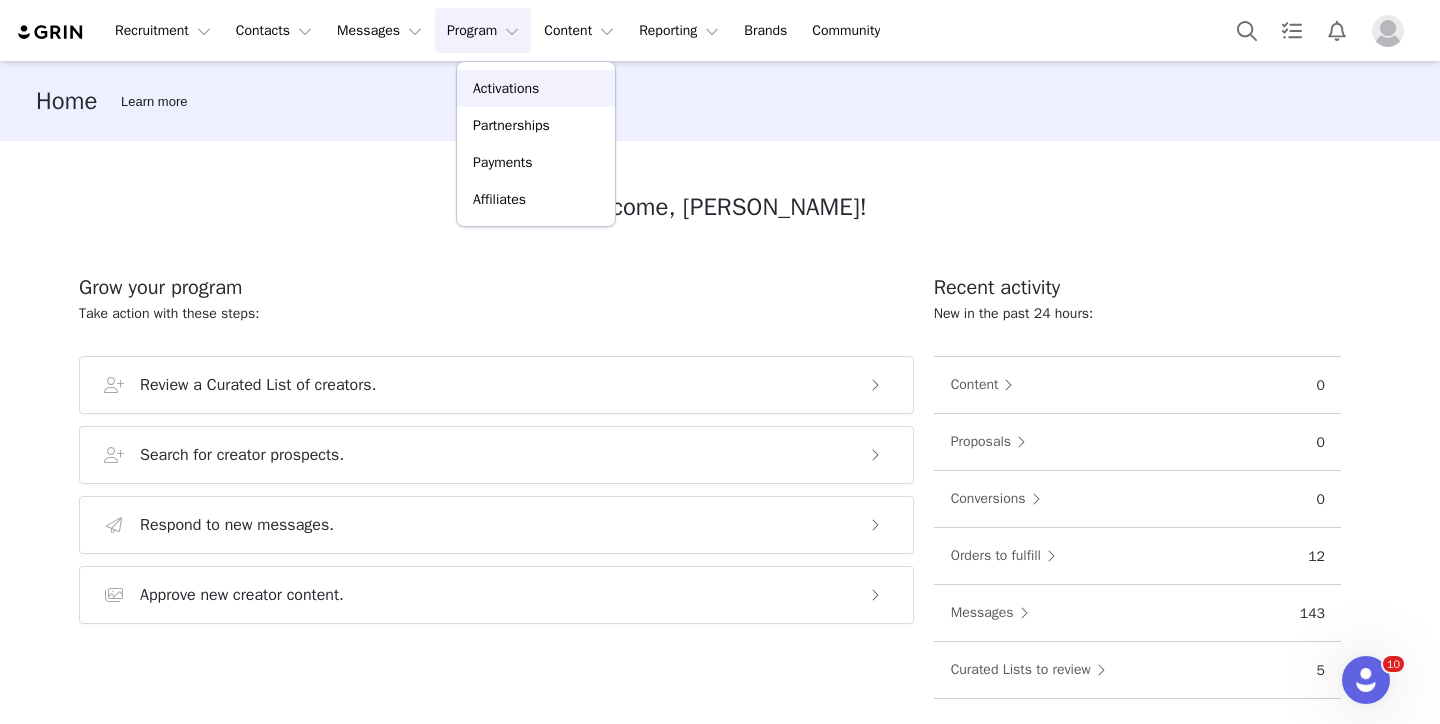 click on "Activations" at bounding box center [536, 88] 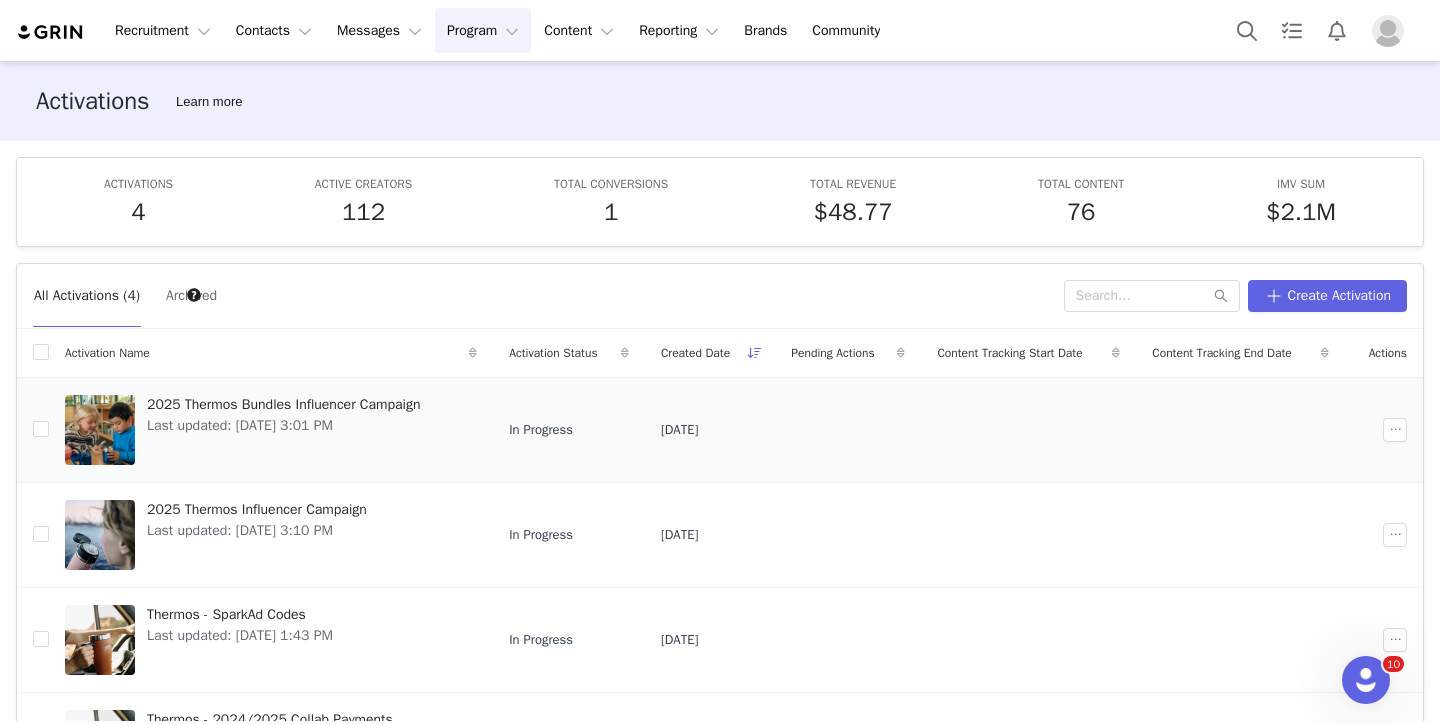 click on "2025 Thermos Bundles Influencer Campaign" at bounding box center [283, 404] 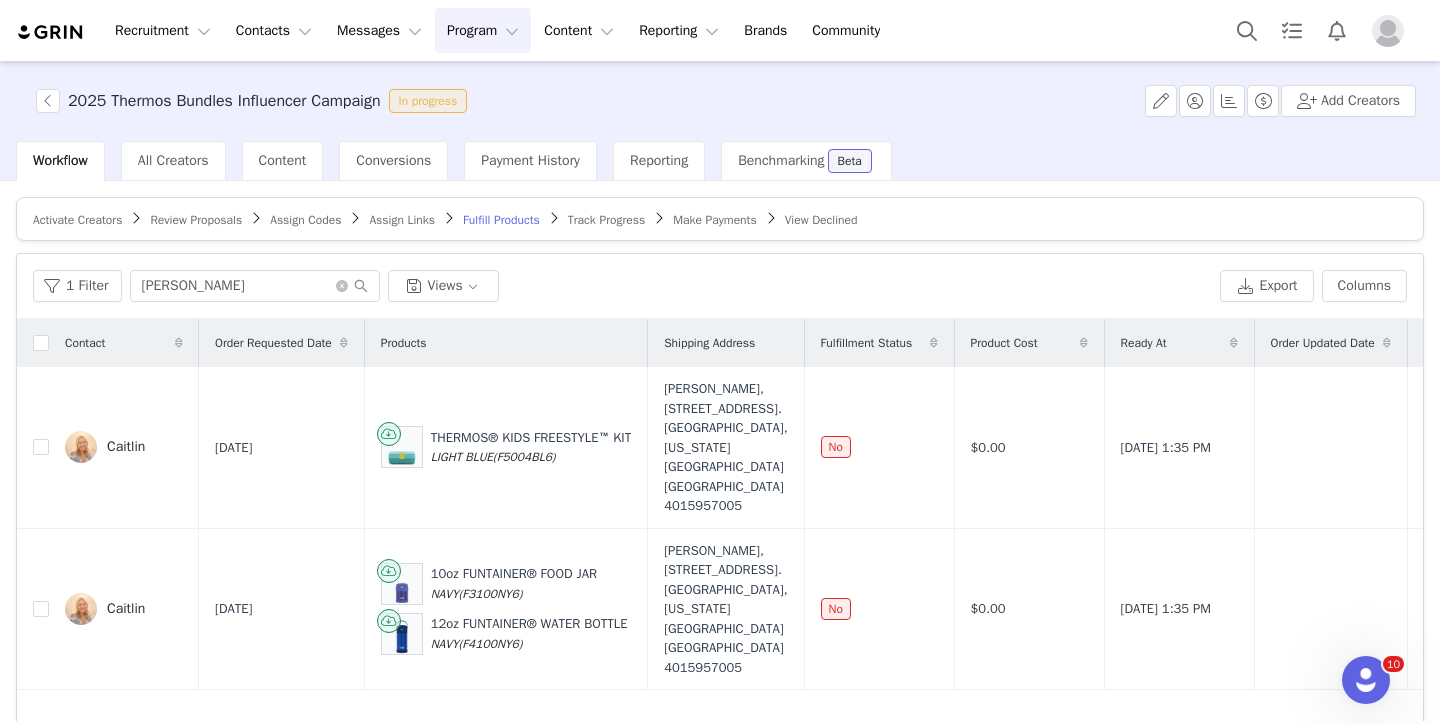 click on "Review Proposals" at bounding box center [196, 220] 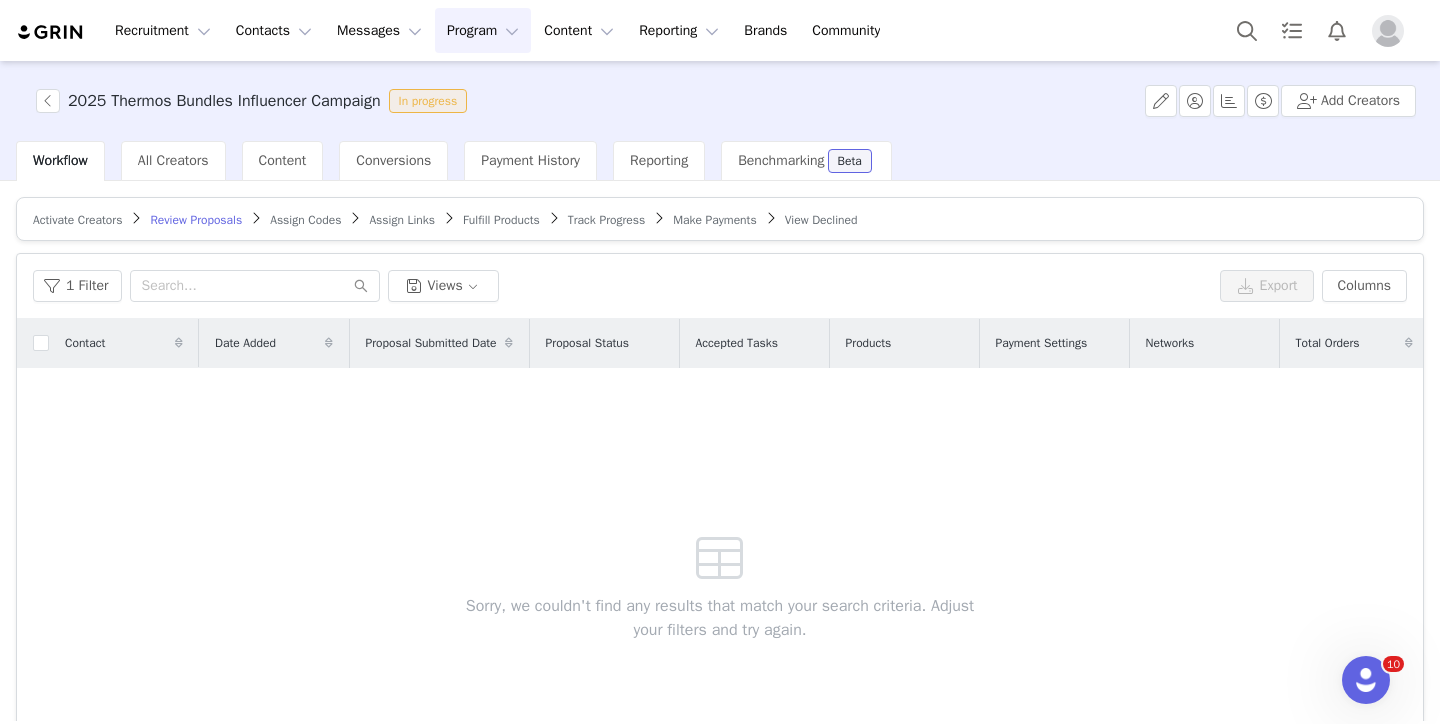 click at bounding box center [1388, 31] 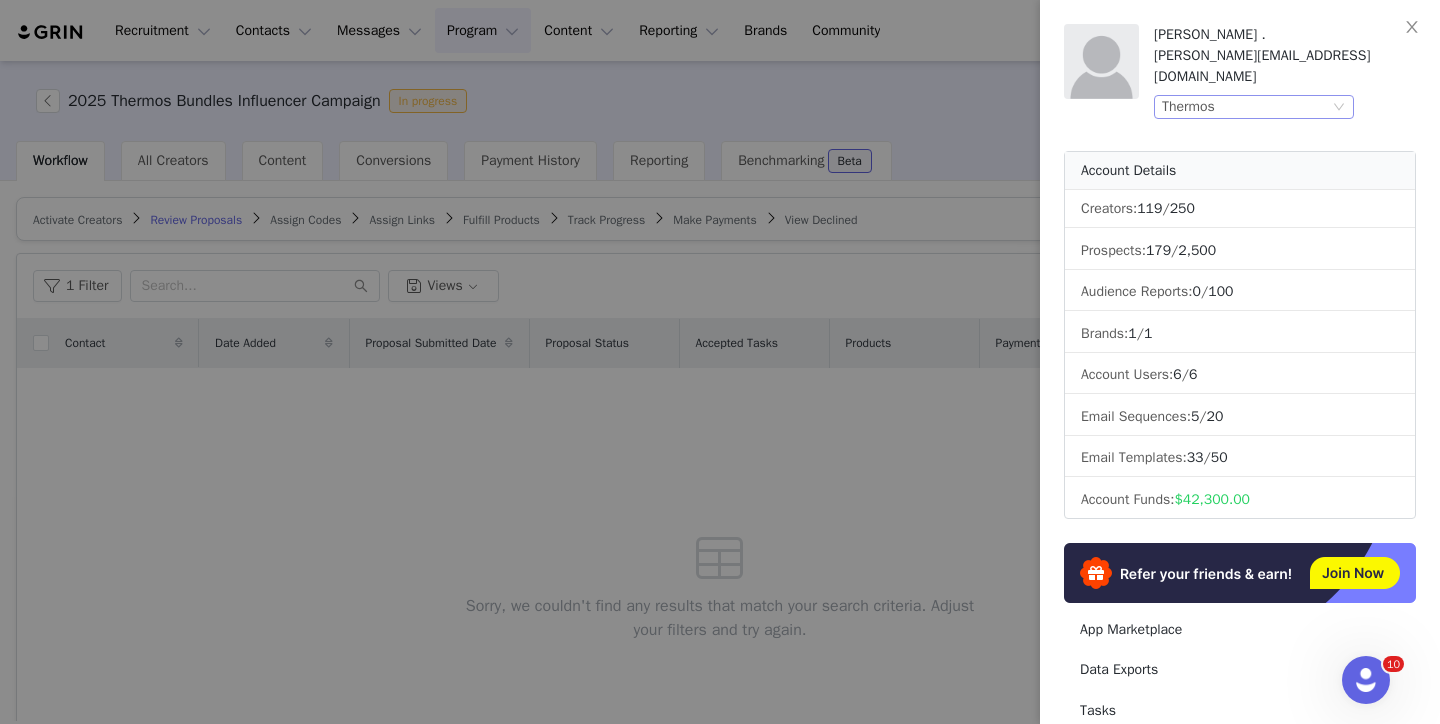 click on "Thermos" at bounding box center (1245, 107) 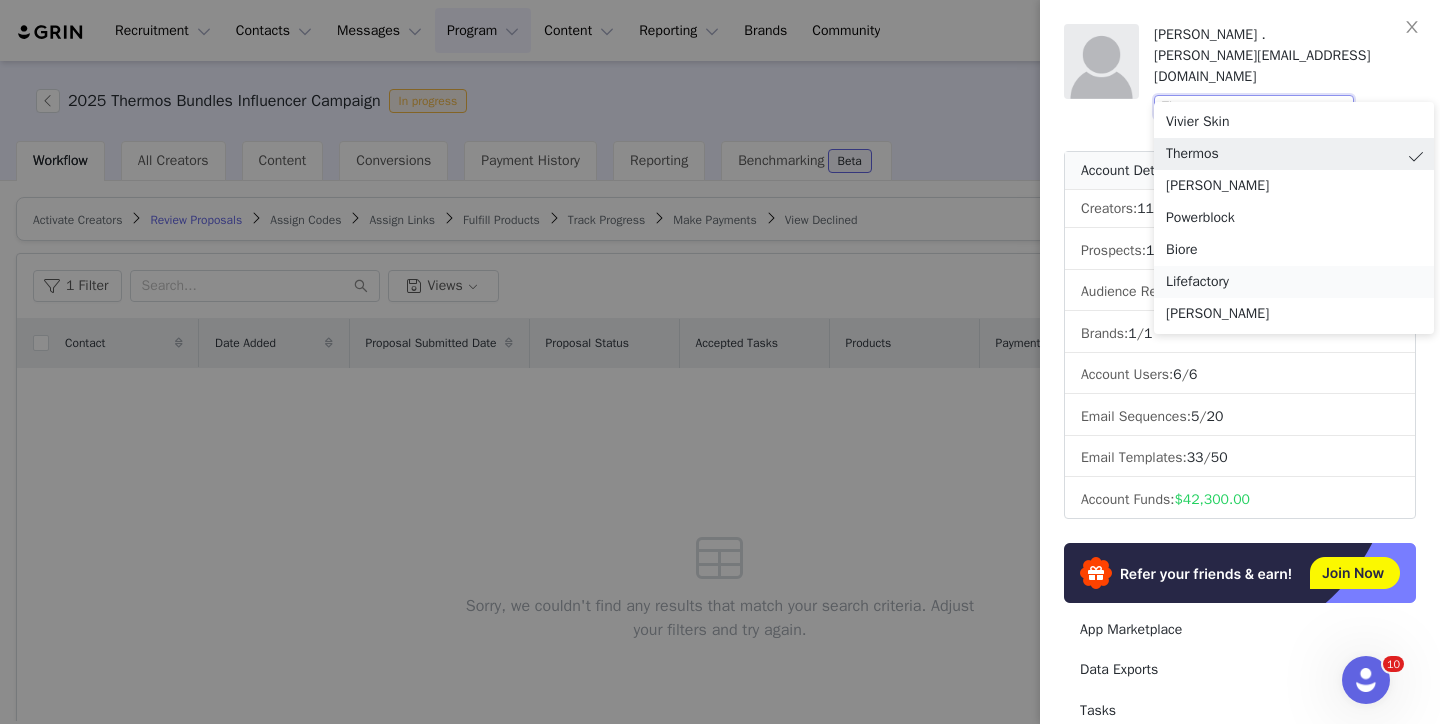 click on "Lifefactory" at bounding box center [1294, 282] 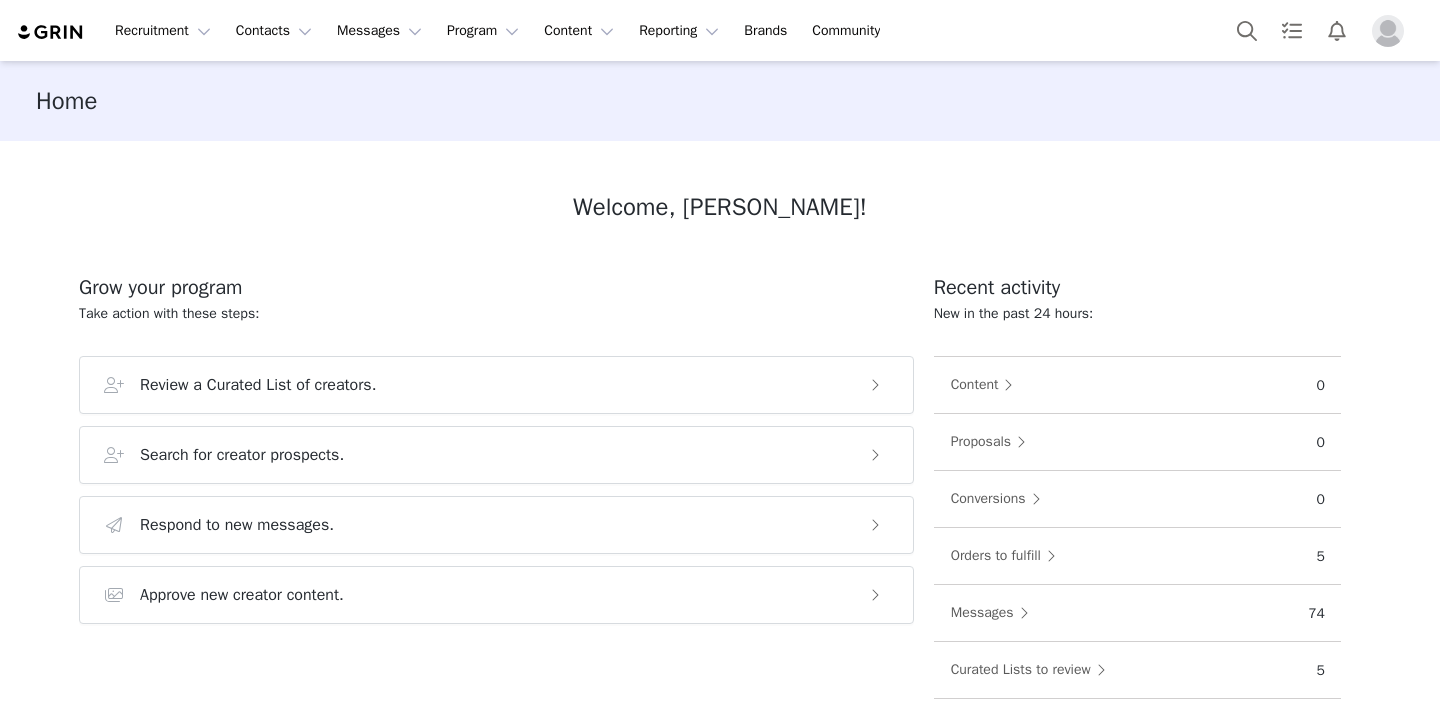 scroll, scrollTop: 0, scrollLeft: 0, axis: both 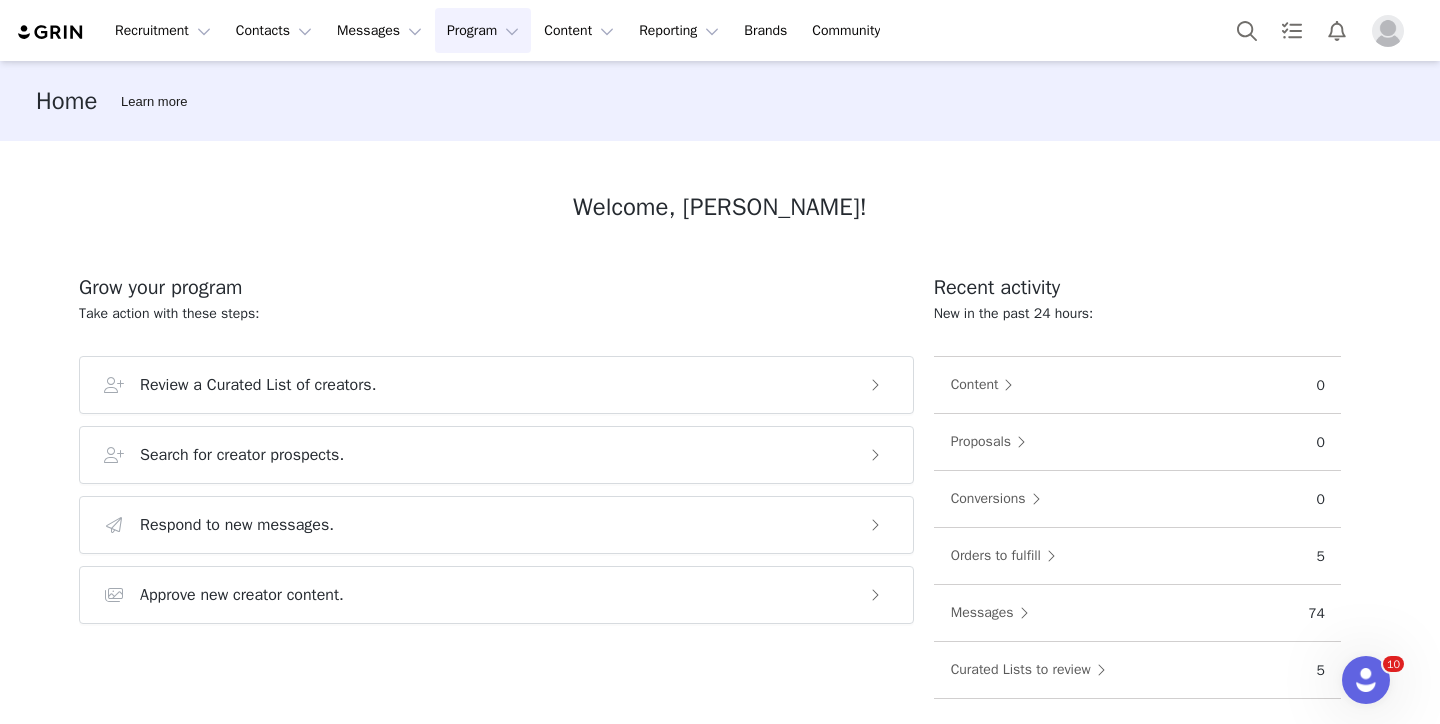 click on "Program Program" at bounding box center (483, 30) 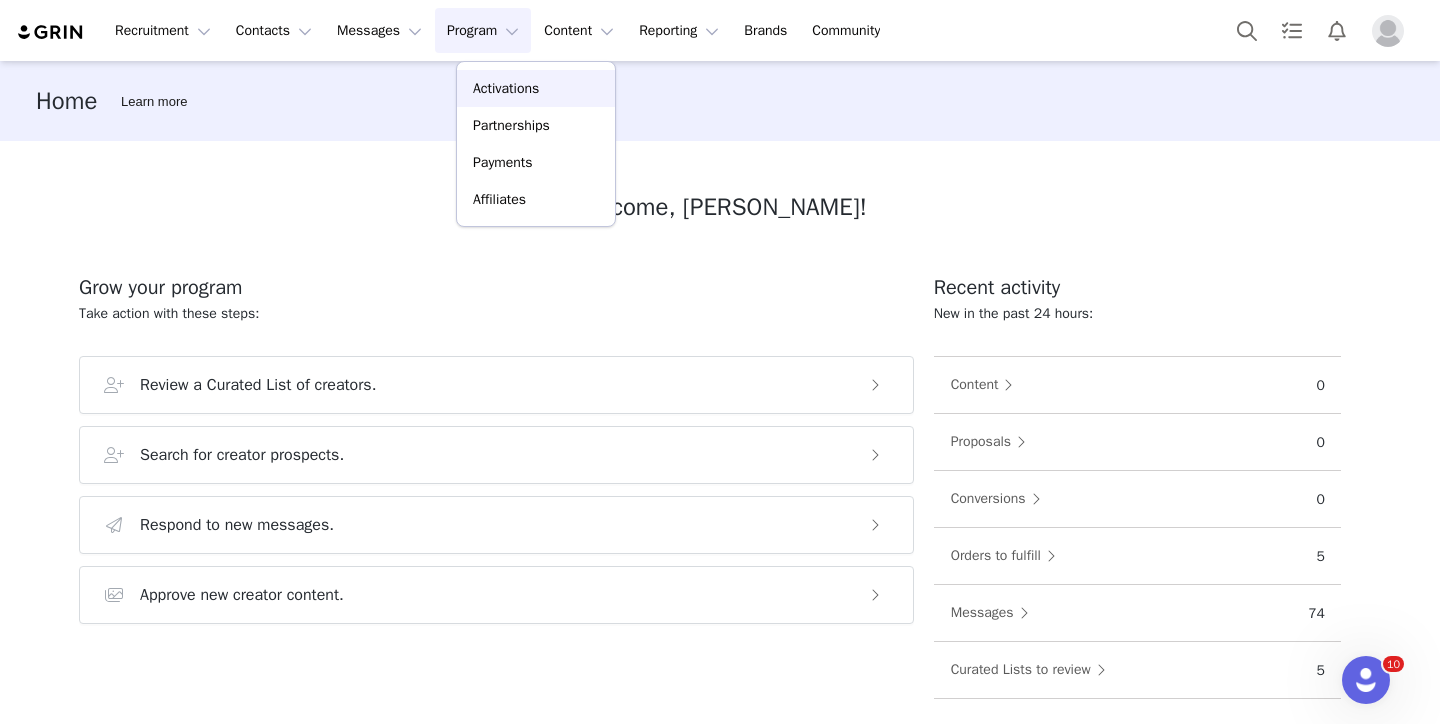 click on "Activations" at bounding box center [506, 88] 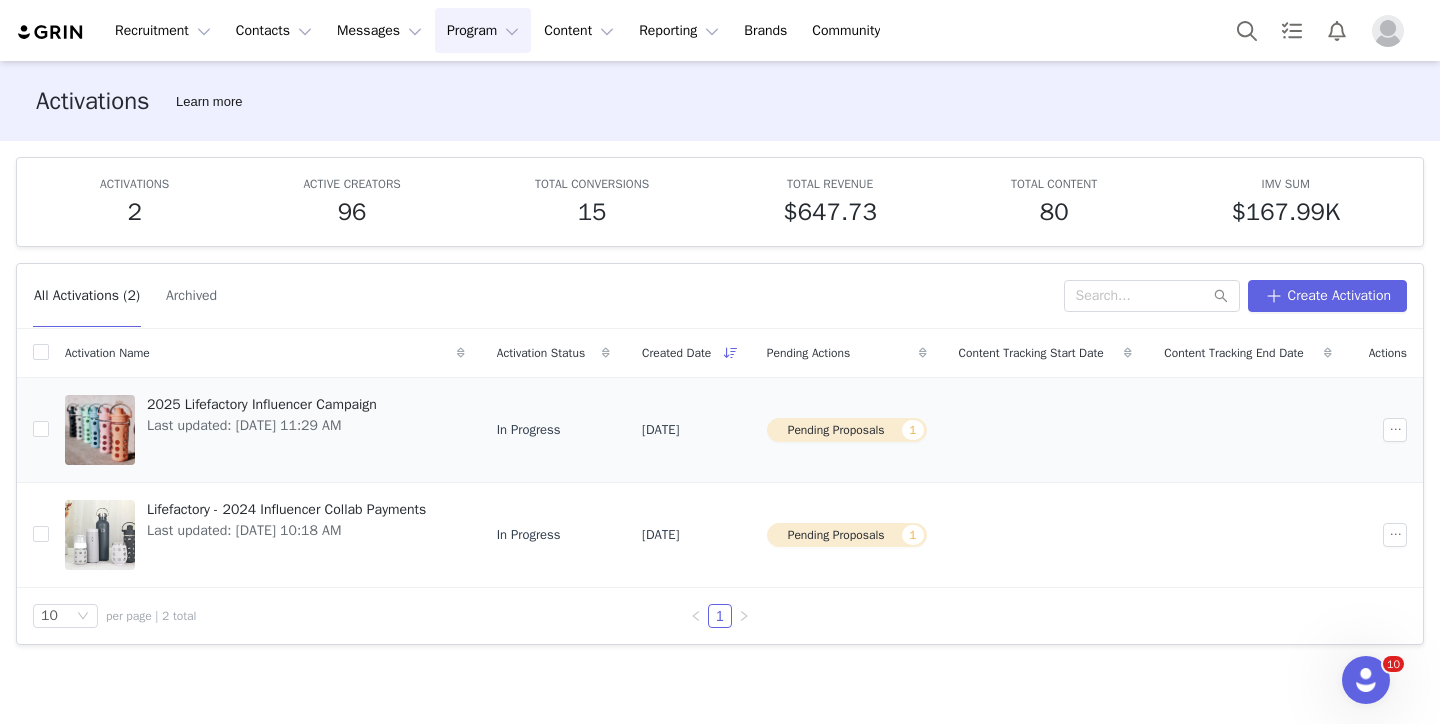 click on "2025 Lifefactory Influencer Campaign" at bounding box center (262, 404) 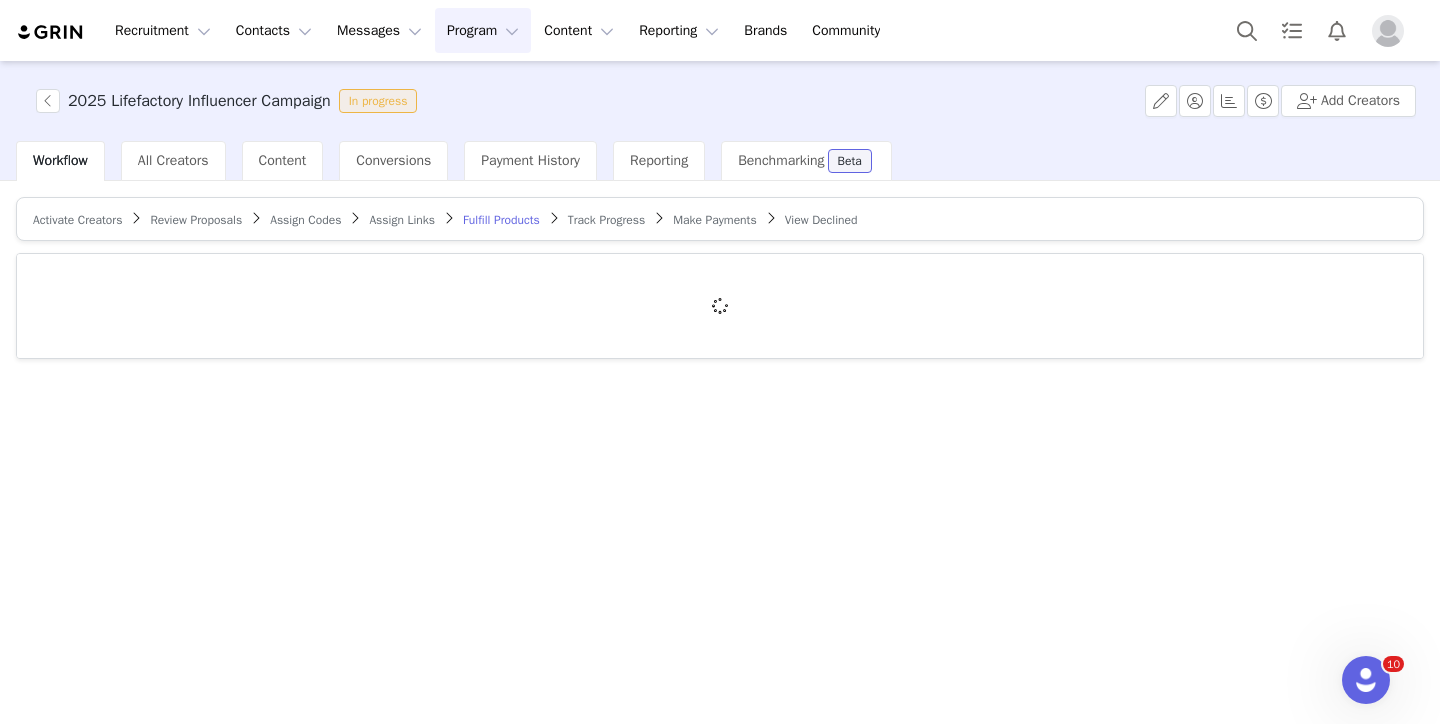 click on "Review Proposals" at bounding box center [196, 220] 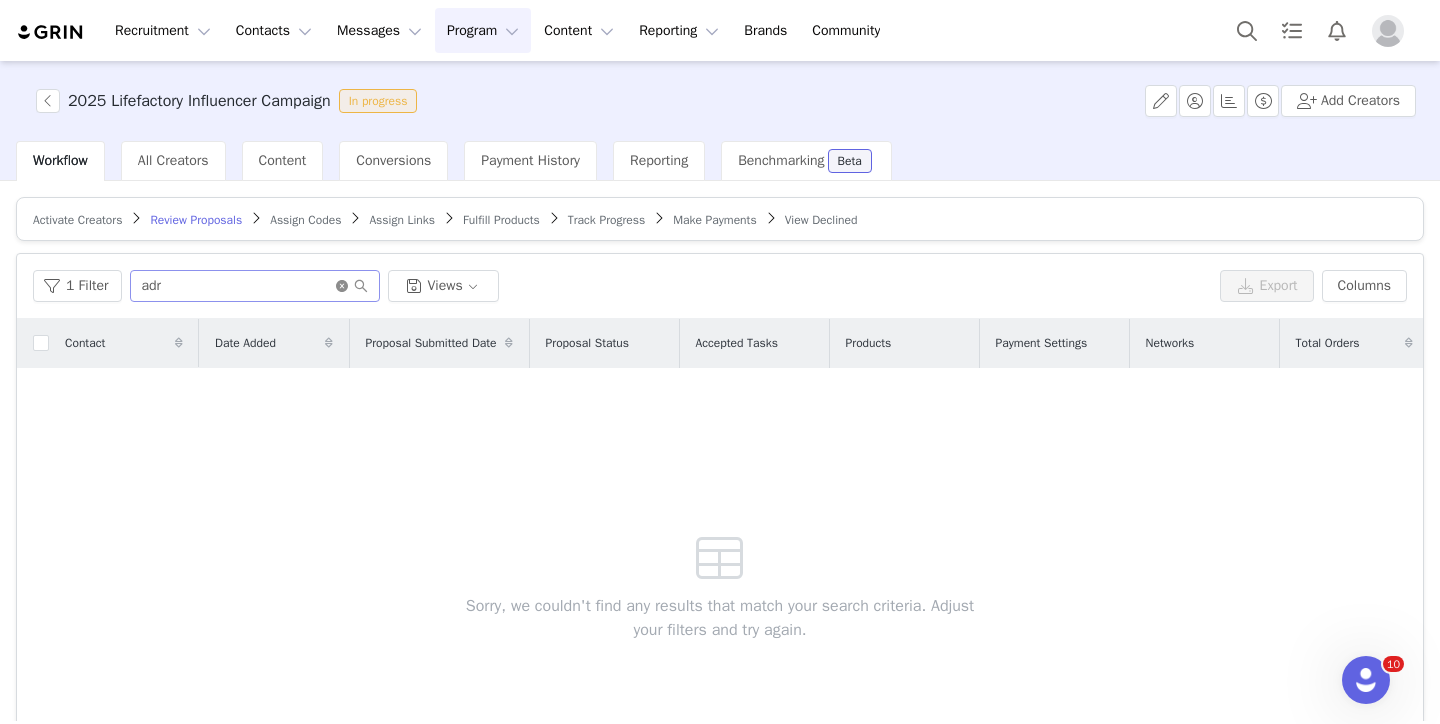 click 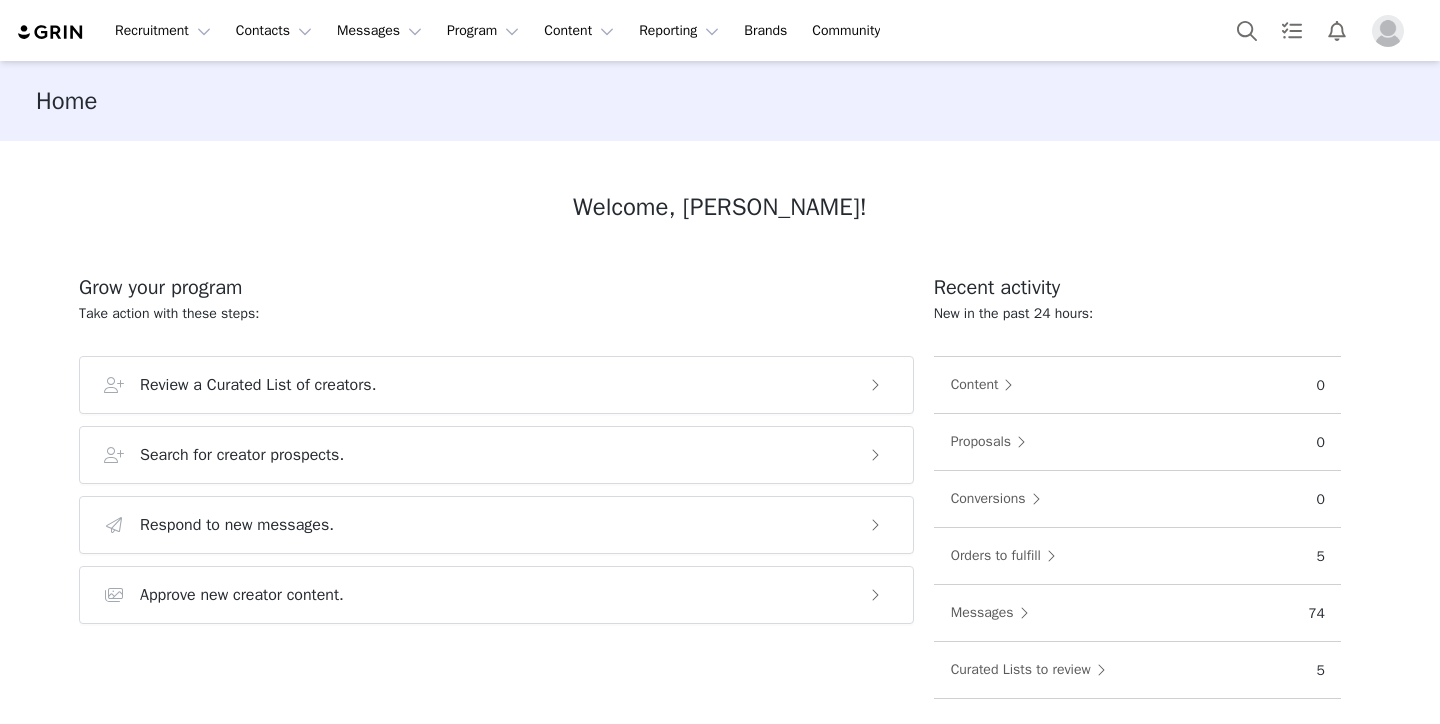 scroll, scrollTop: 0, scrollLeft: 0, axis: both 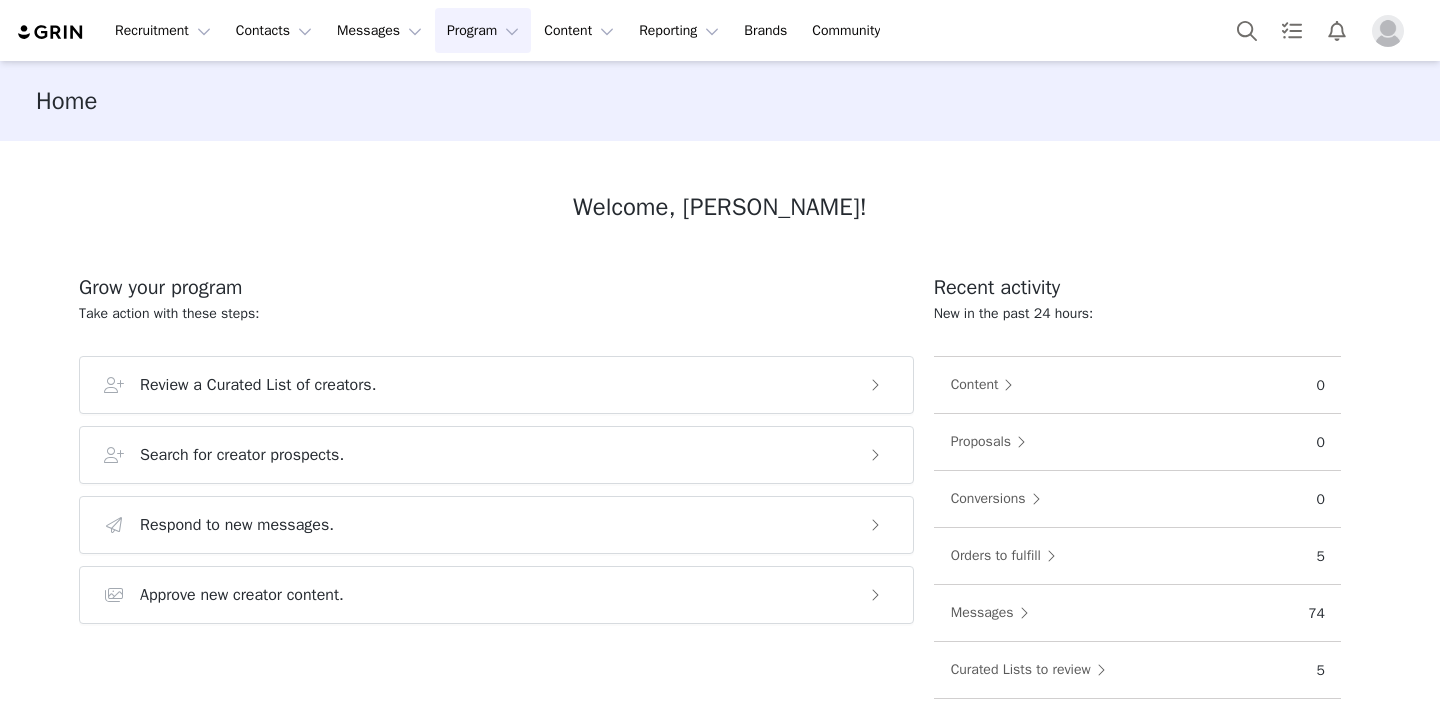 click on "Program Program" at bounding box center [483, 30] 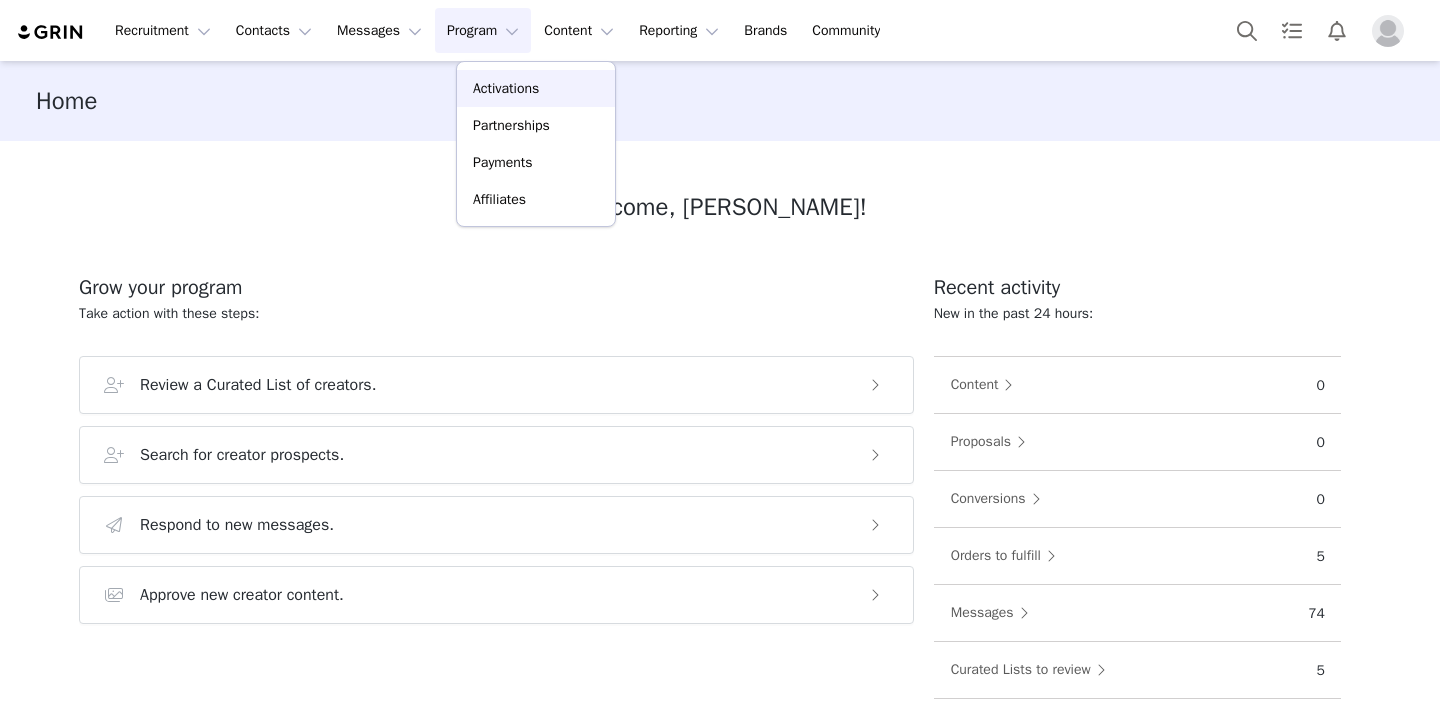 click on "Activations" at bounding box center (506, 88) 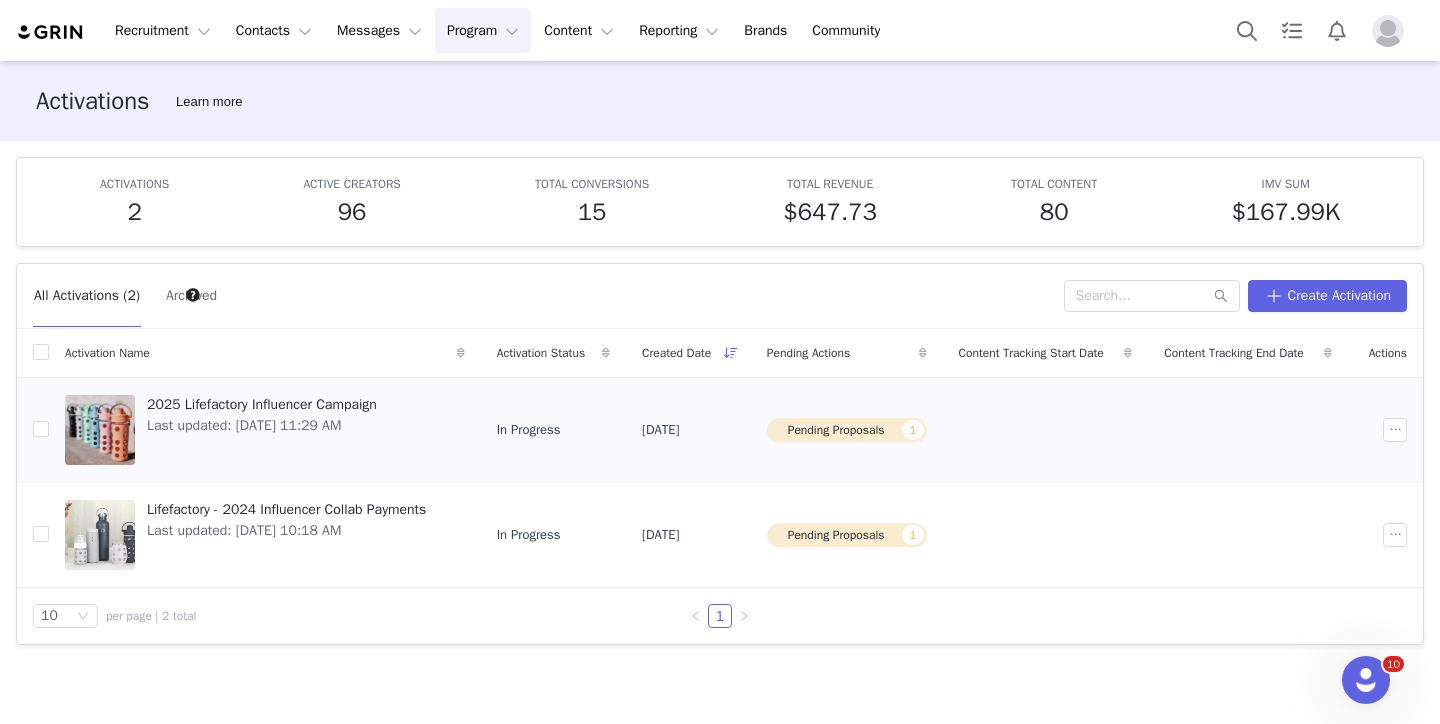 scroll, scrollTop: 0, scrollLeft: 0, axis: both 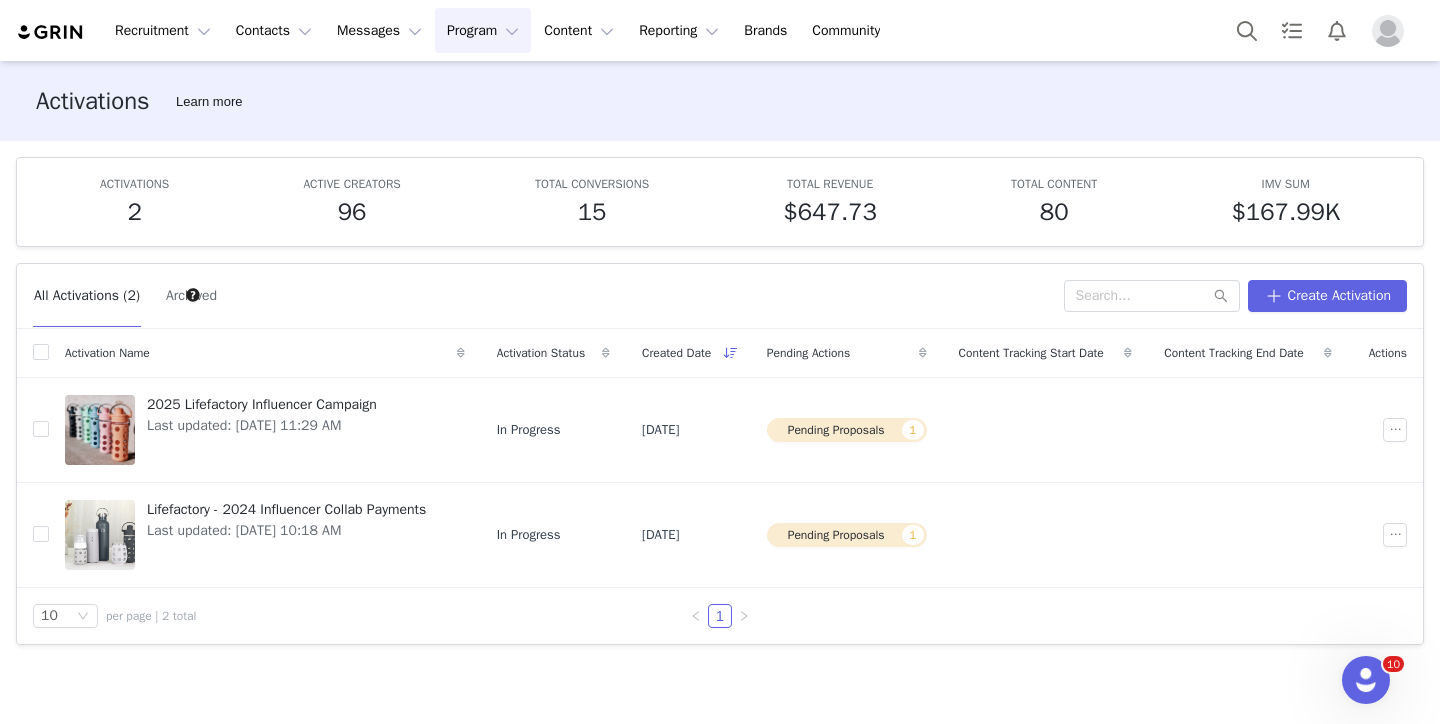 click at bounding box center (1388, 31) 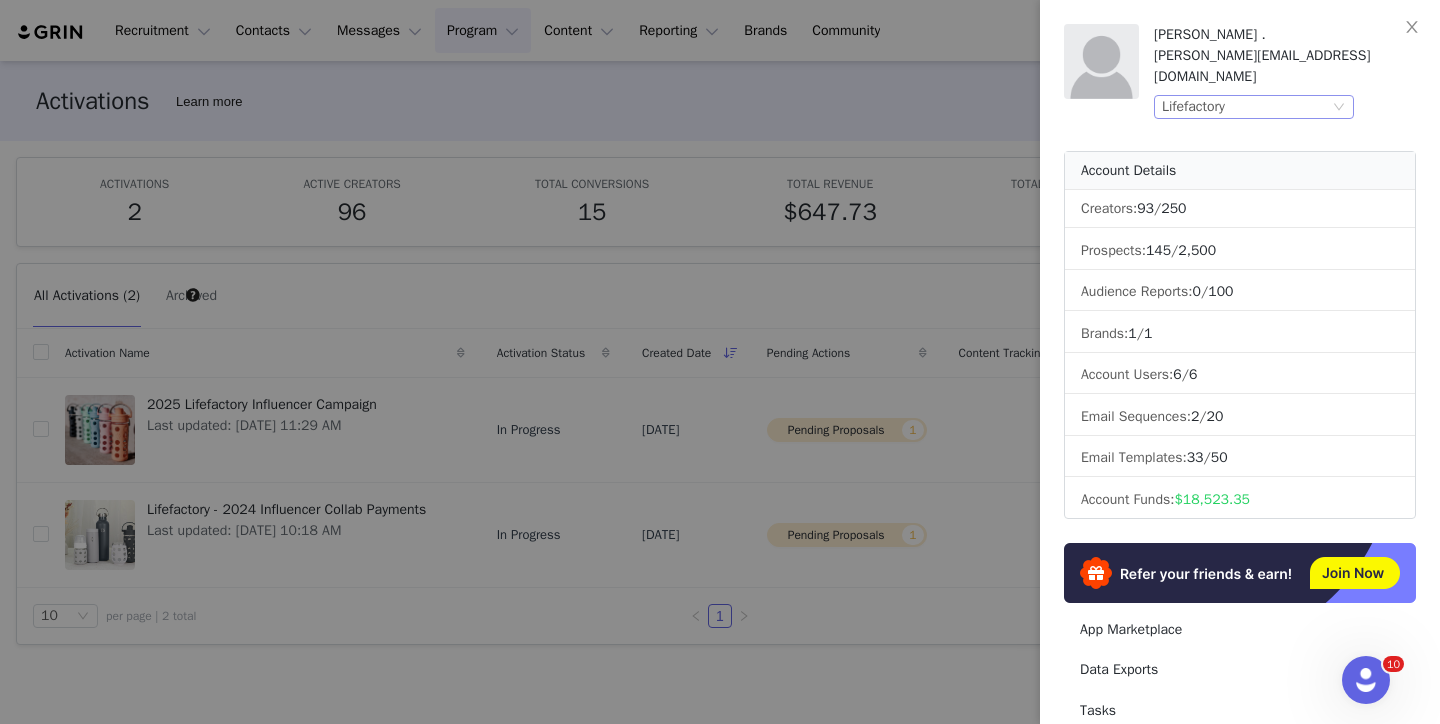 click on "Lifefactory" at bounding box center [1245, 107] 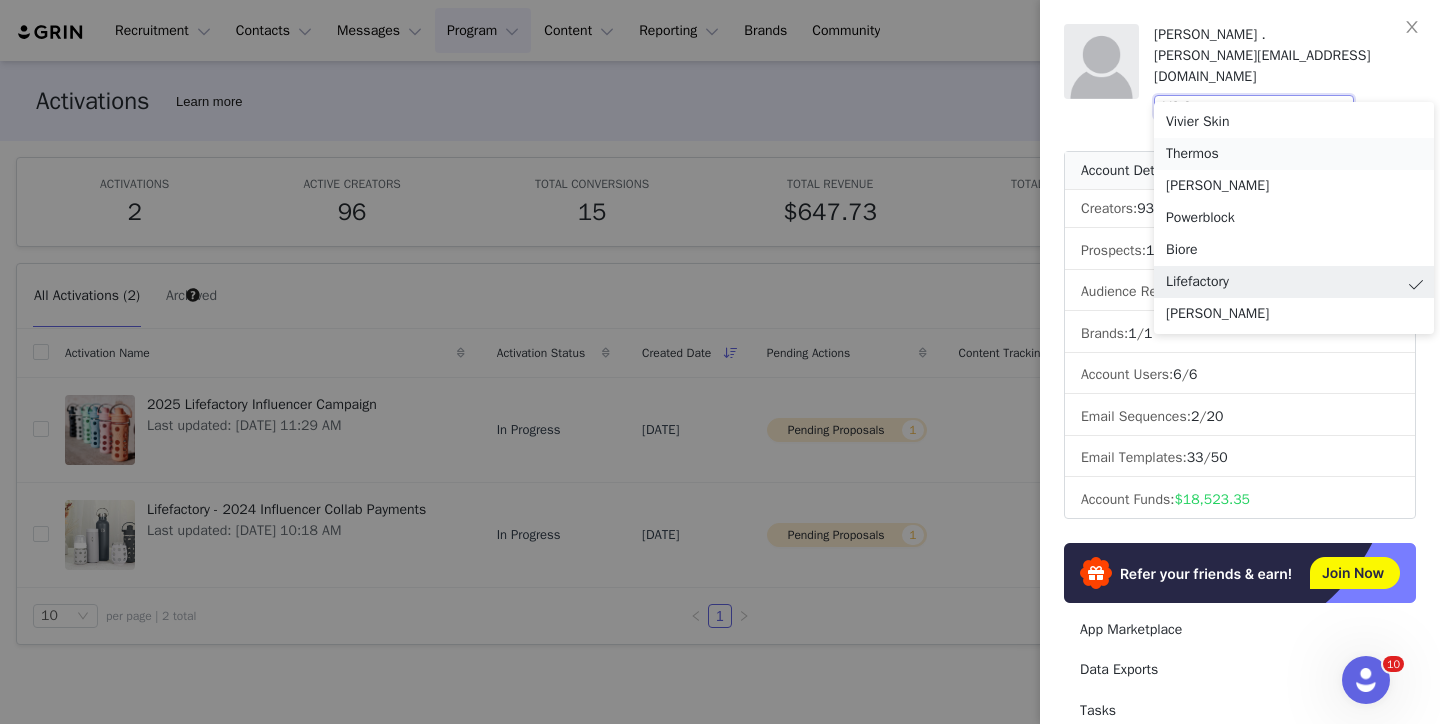 click on "Thermos" at bounding box center [1294, 154] 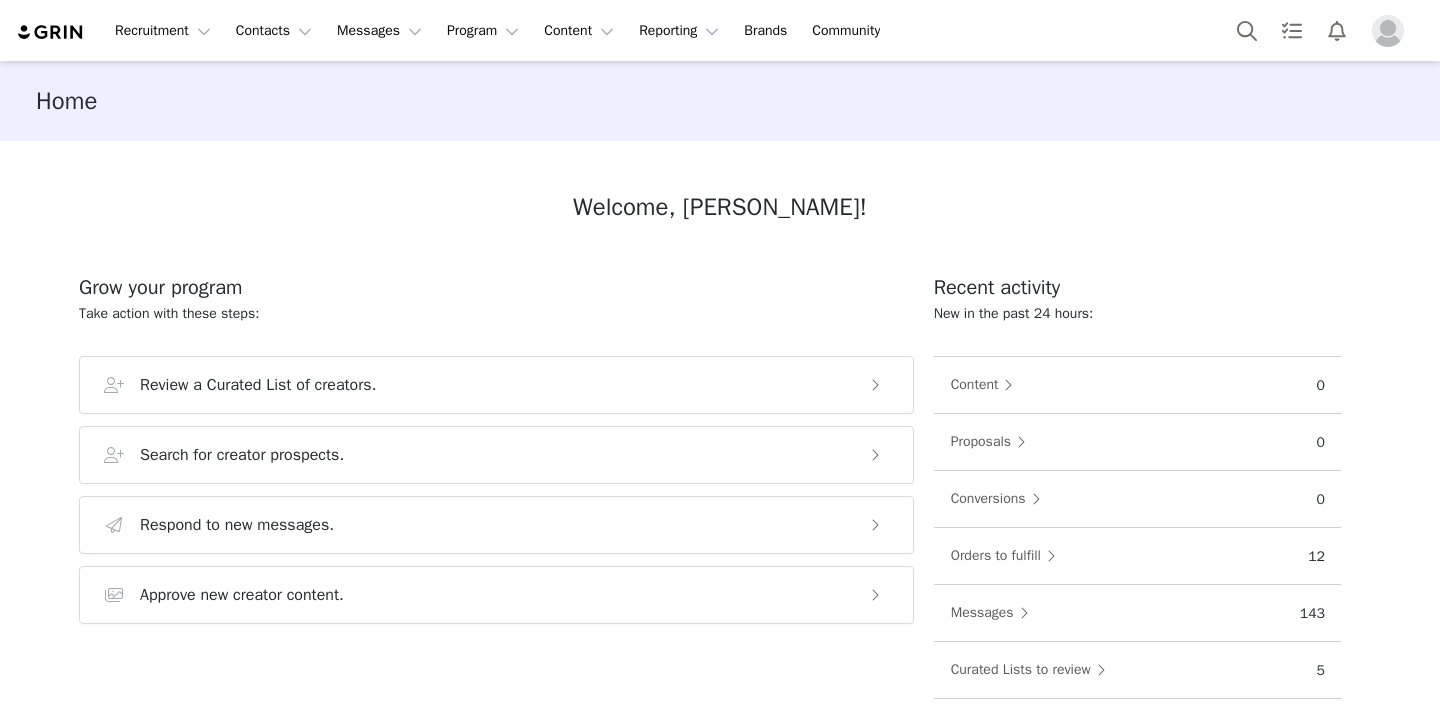scroll, scrollTop: 0, scrollLeft: 0, axis: both 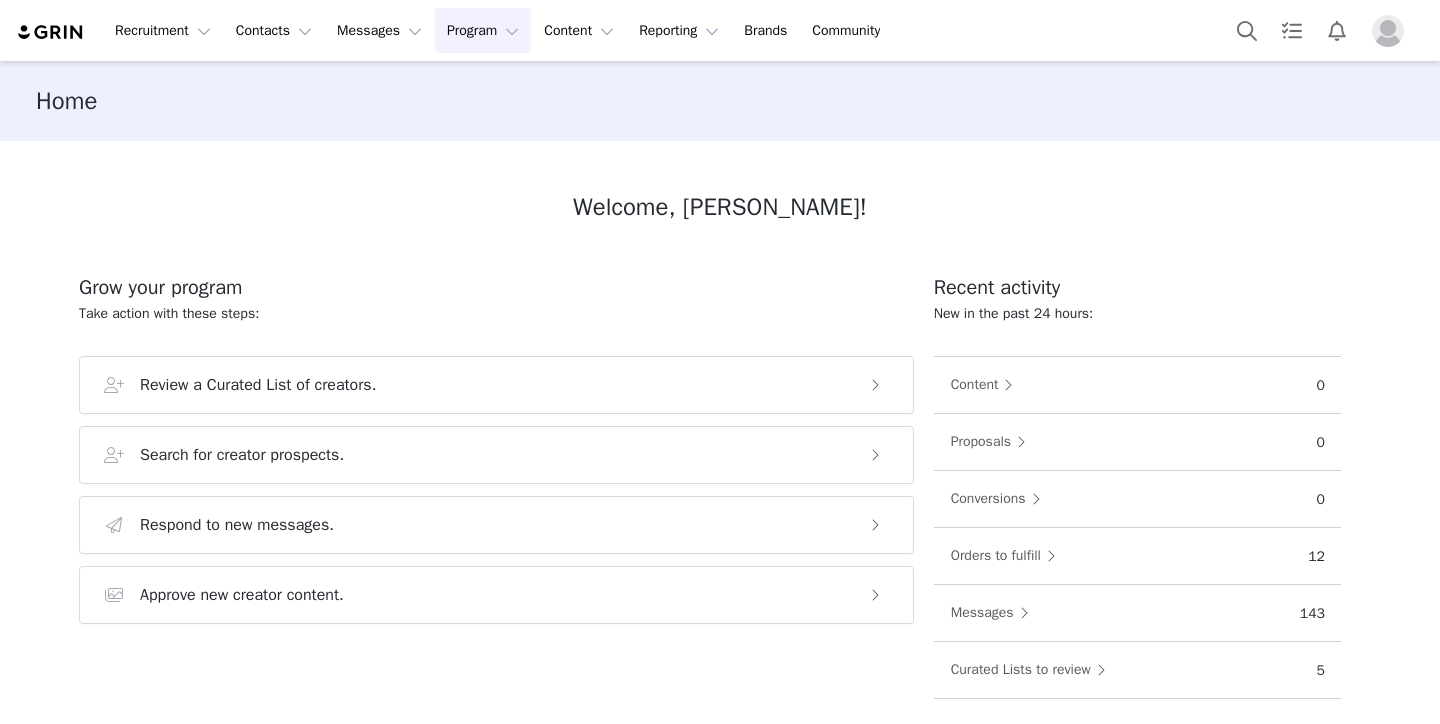 click on "Program Program" at bounding box center (483, 30) 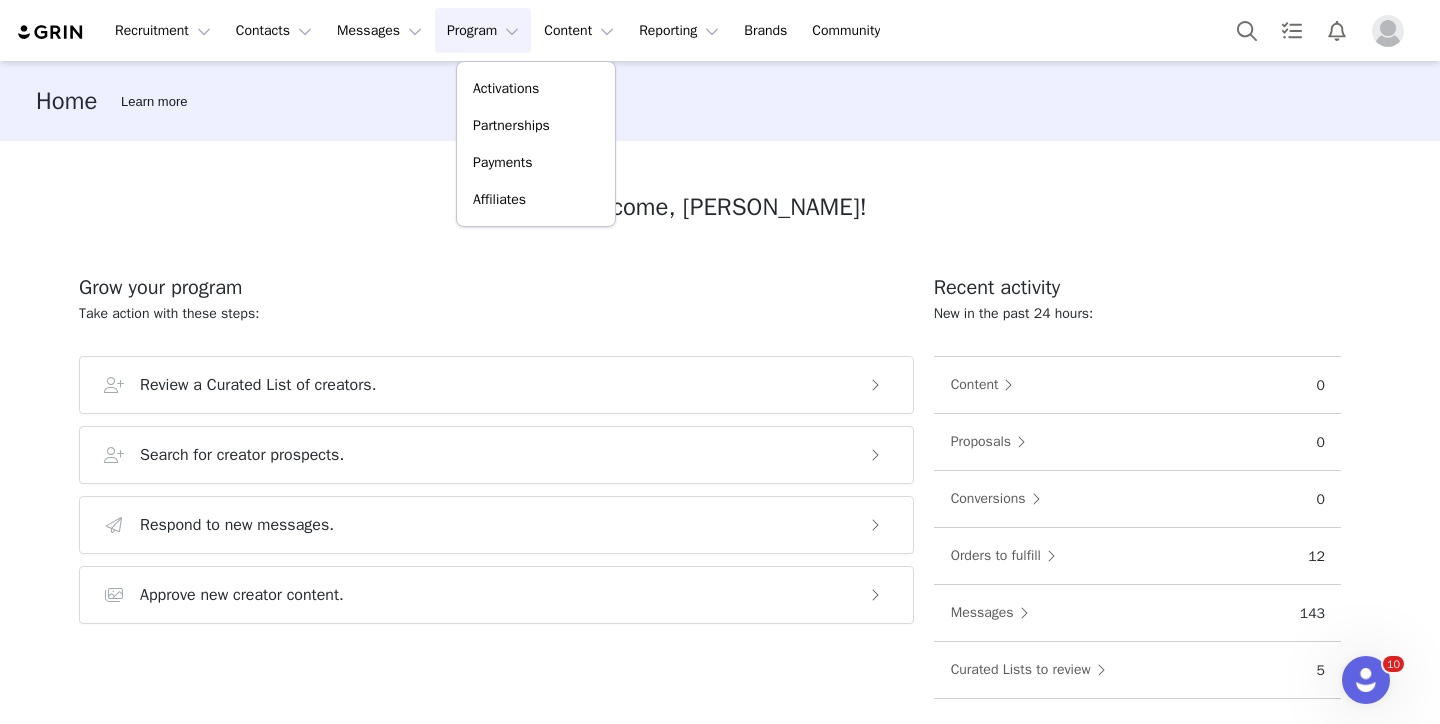 scroll, scrollTop: 0, scrollLeft: 0, axis: both 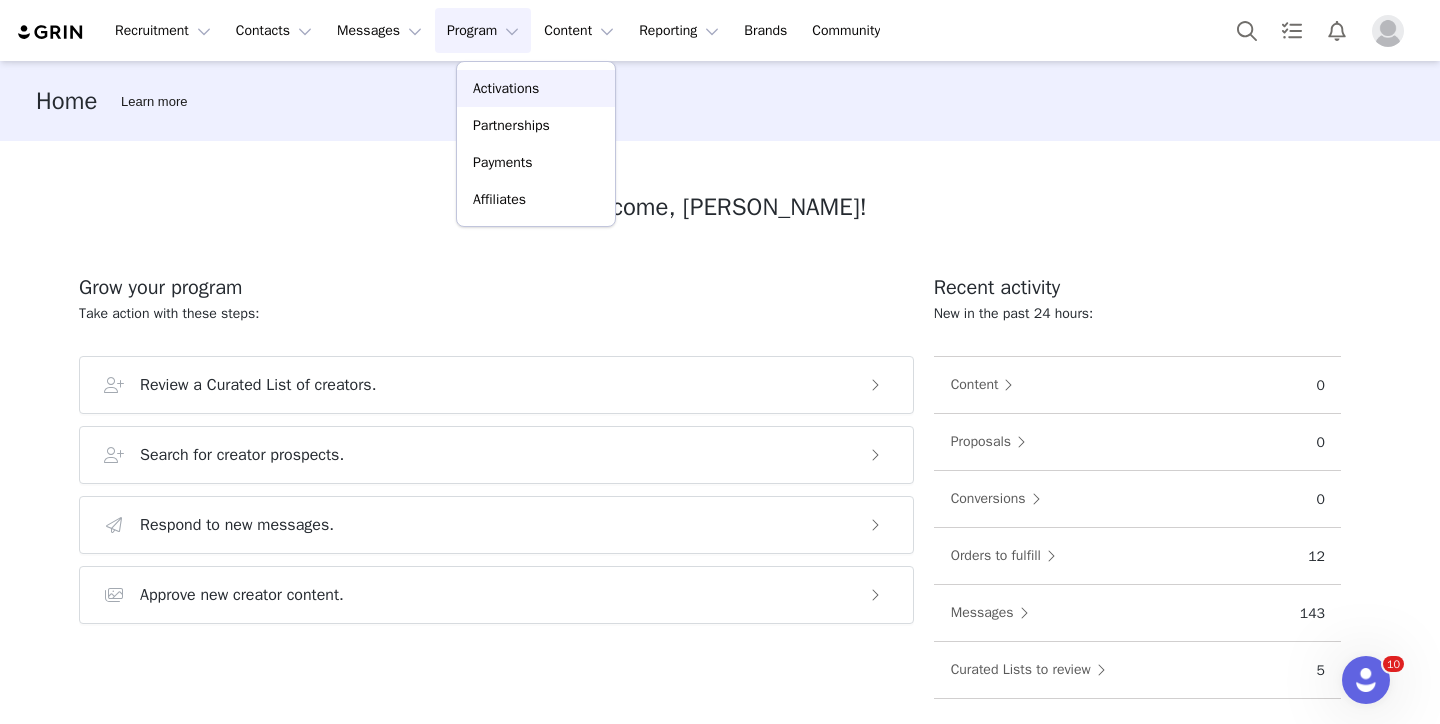 click on "Activations" at bounding box center [506, 88] 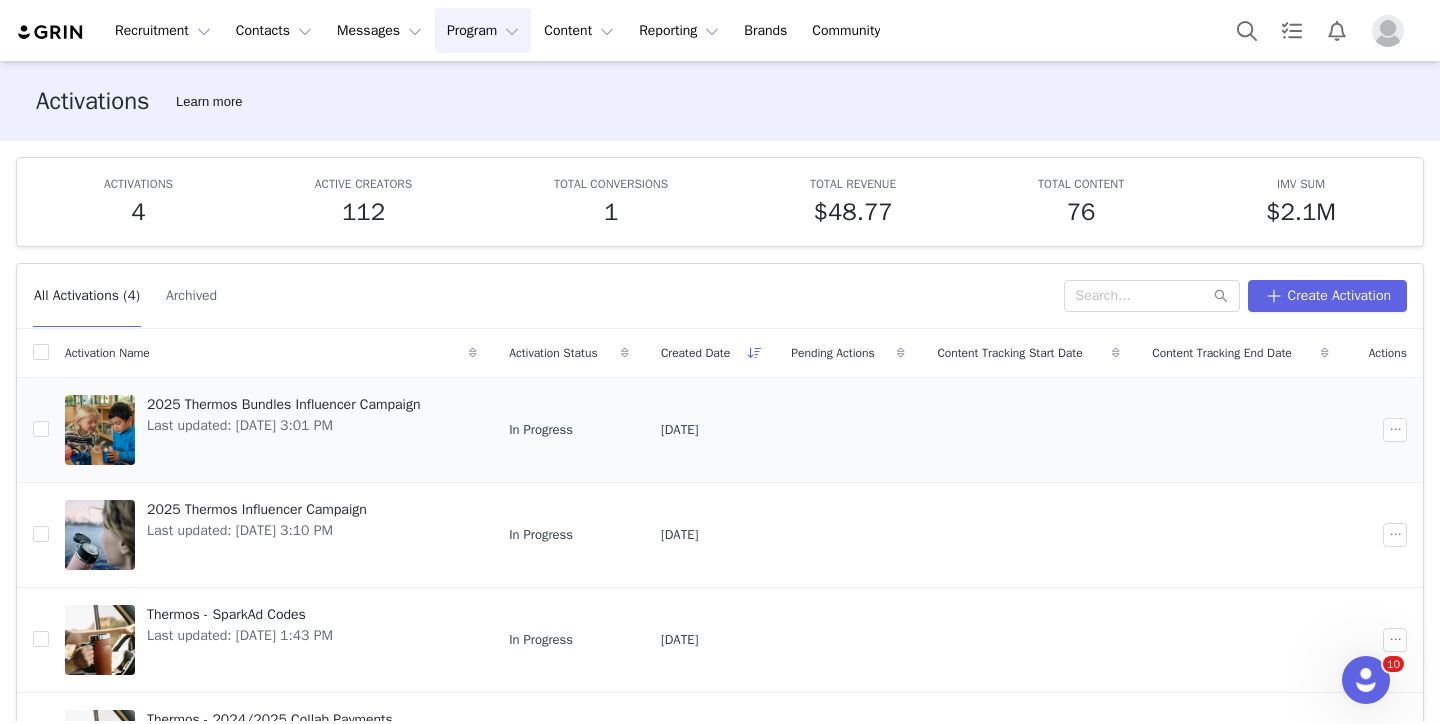 click on "2025 Thermos Bundles Influencer Campaign Last updated: [DATE] 3:01 PM" at bounding box center (283, 430) 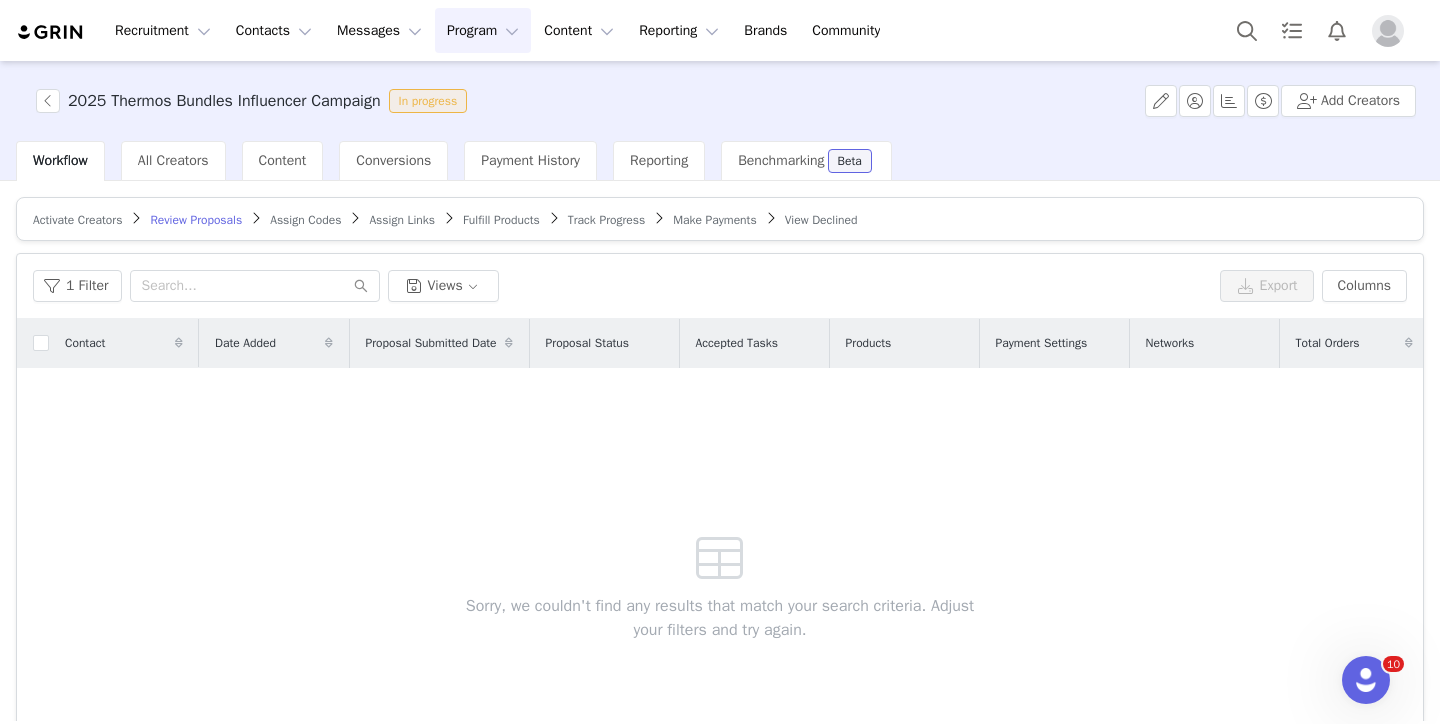 click on "Fulfill Products" at bounding box center [501, 220] 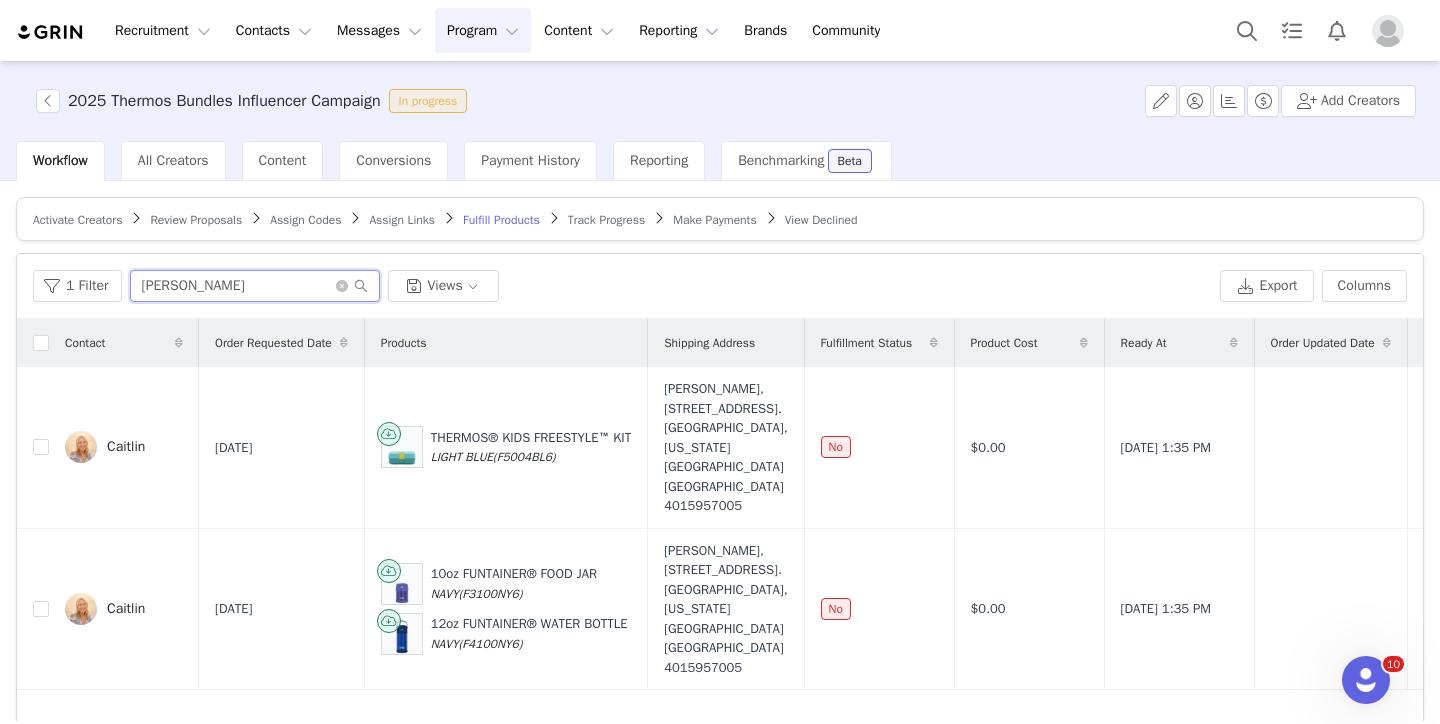 click on "[PERSON_NAME]" at bounding box center [255, 286] 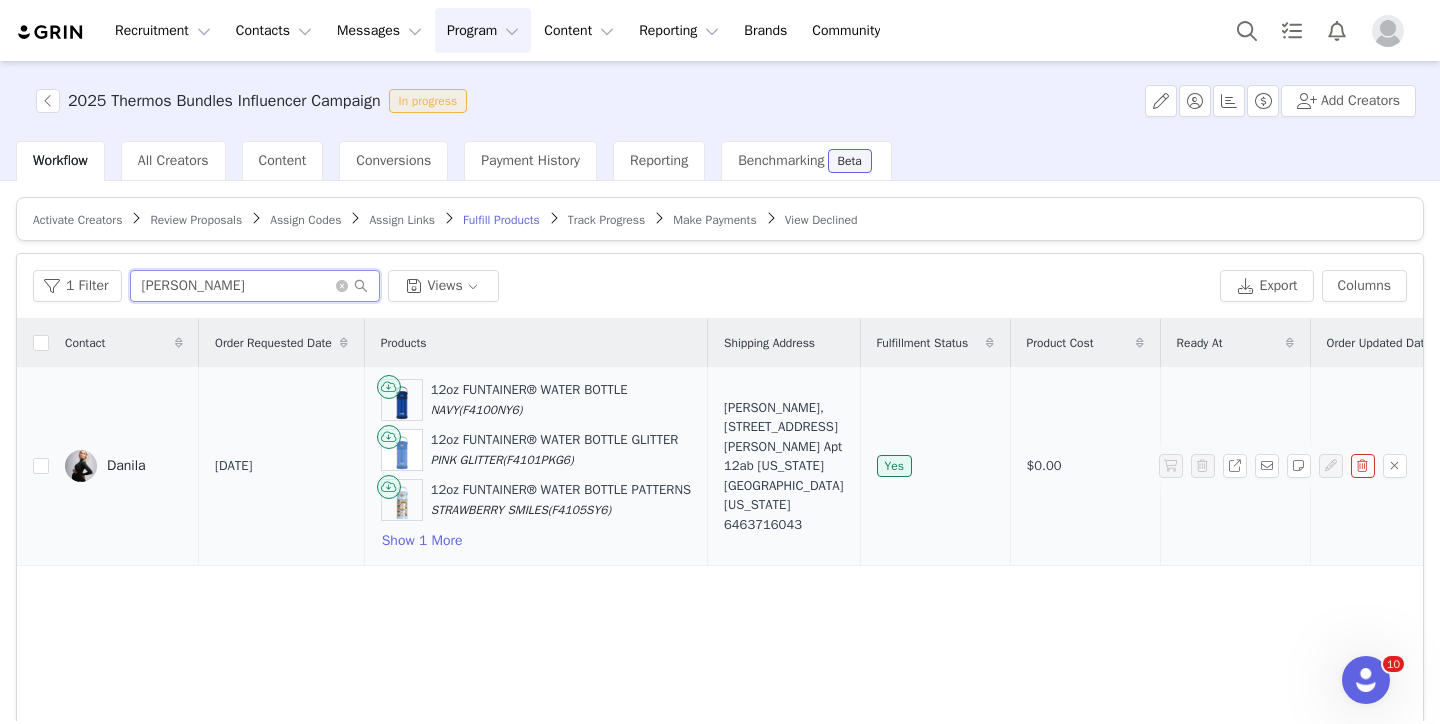 type on "[PERSON_NAME]" 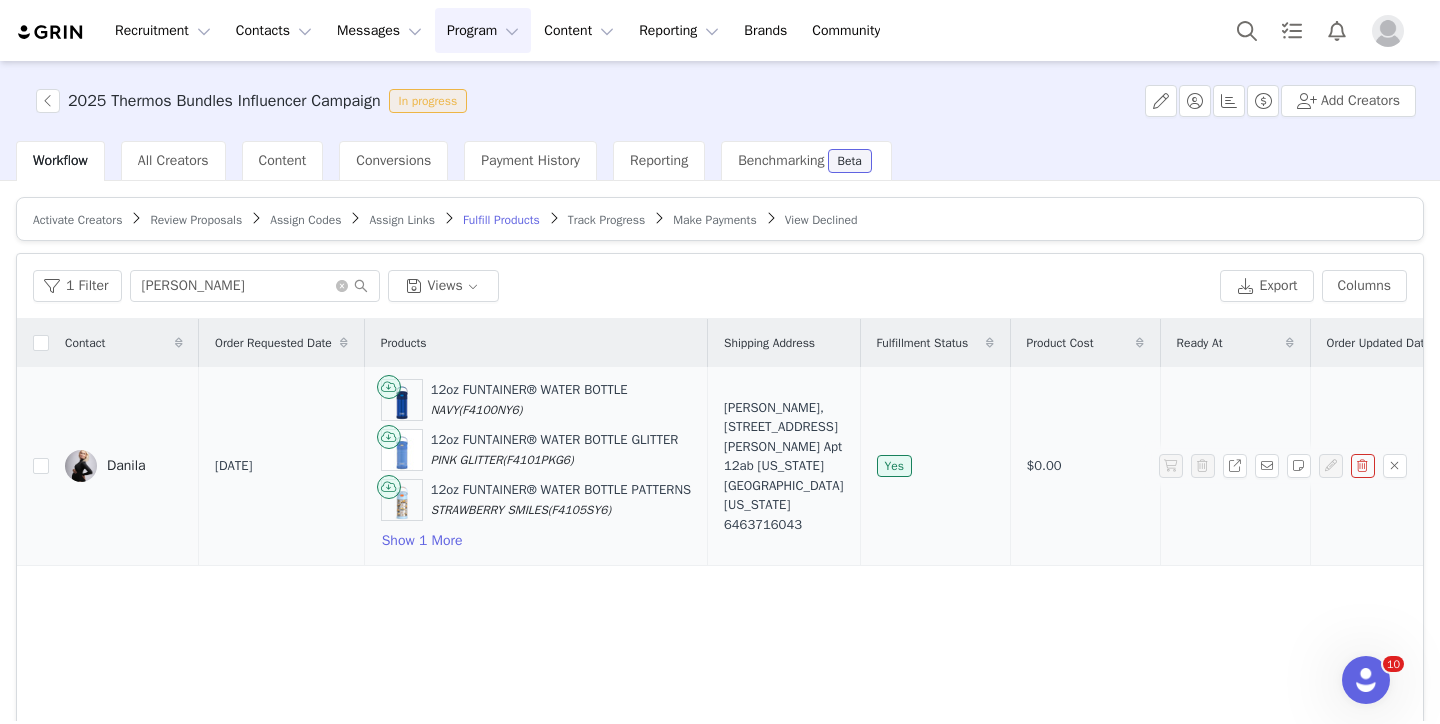 click on "[PERSON_NAME], [STREET_ADDRESS][PERSON_NAME] Apt 12ab [US_STATE][GEOGRAPHIC_DATA][US_STATE]   6463716043" at bounding box center [783, 466] 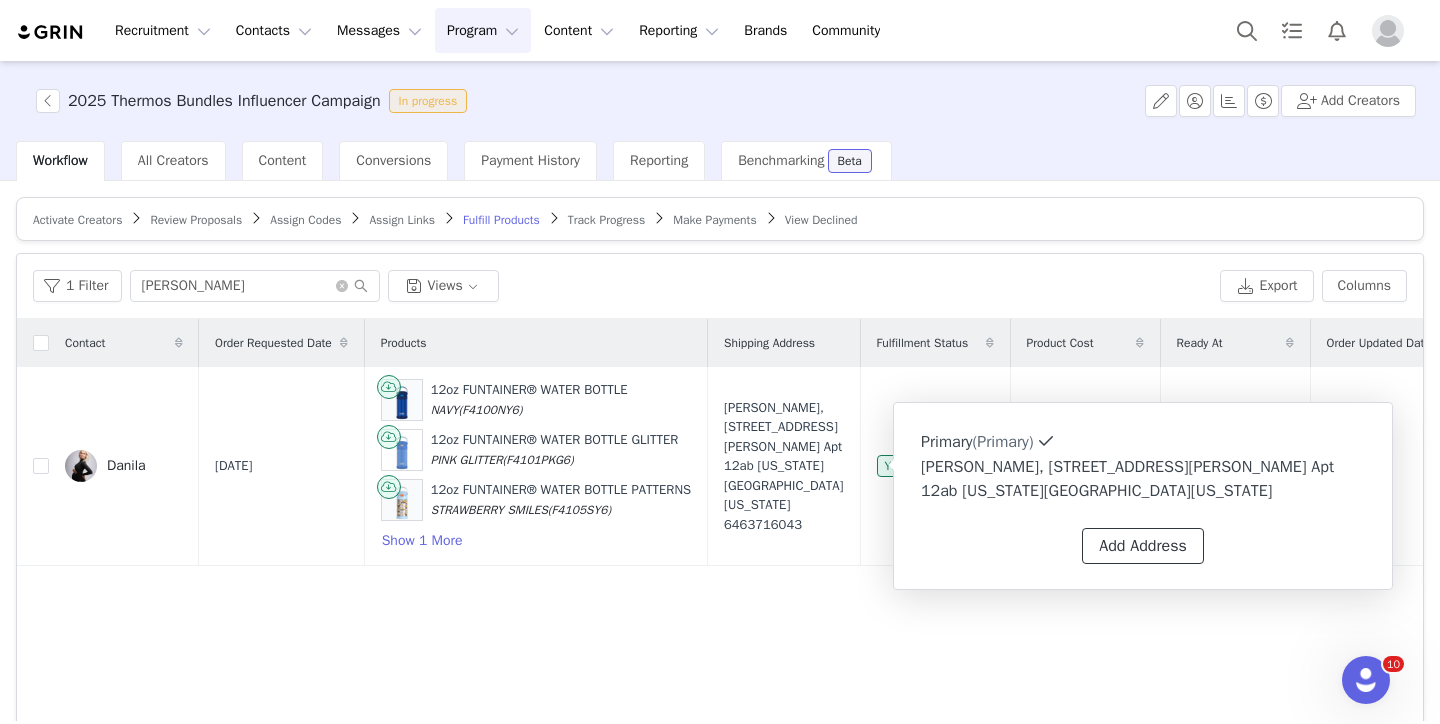click on "Add Address" at bounding box center [1143, 546] 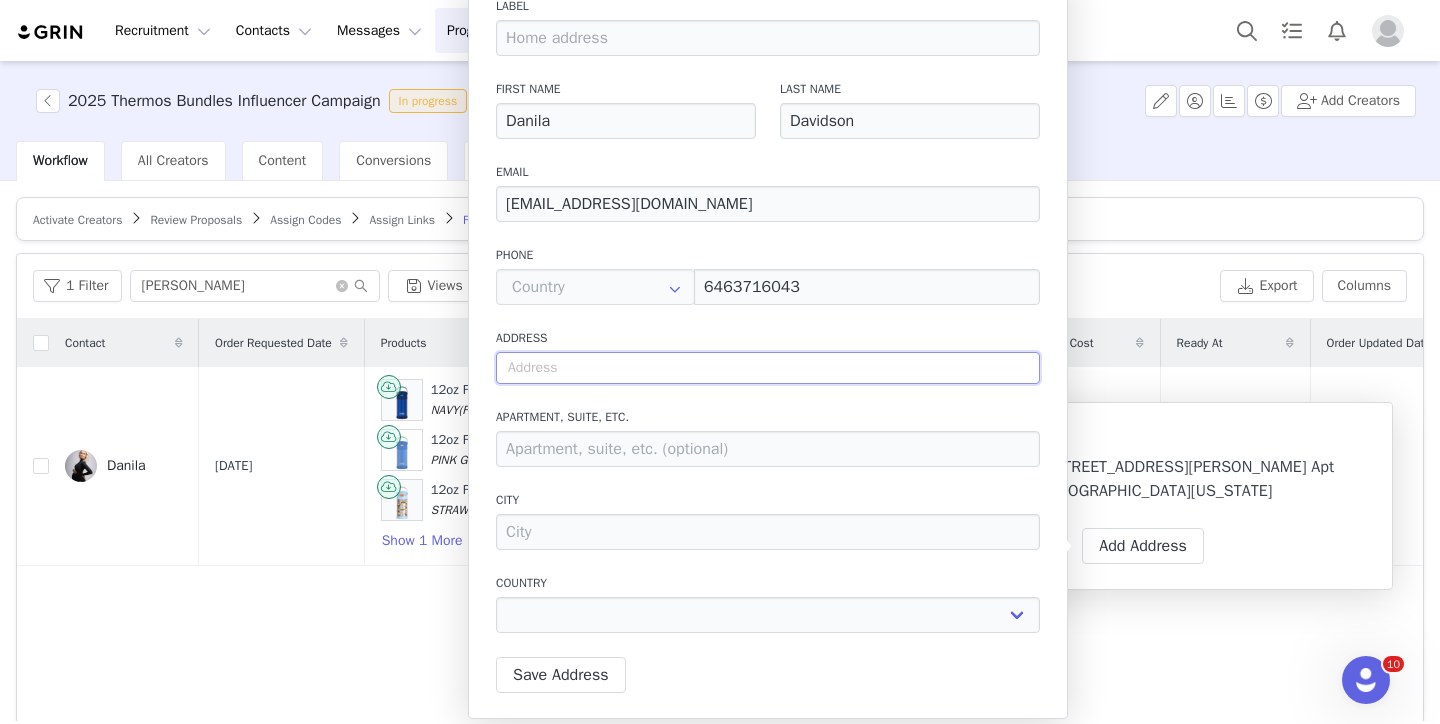 click at bounding box center [768, 368] 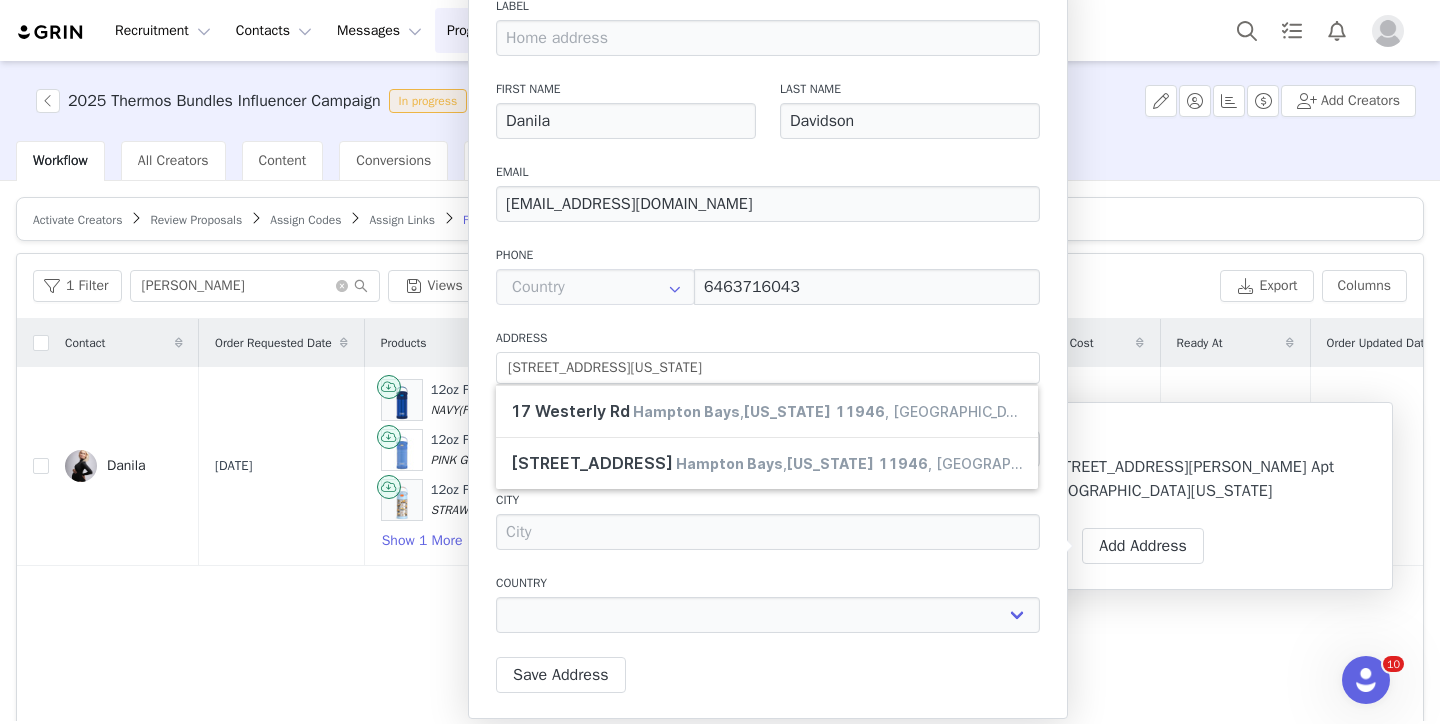 type on "[STREET_ADDRESS]" 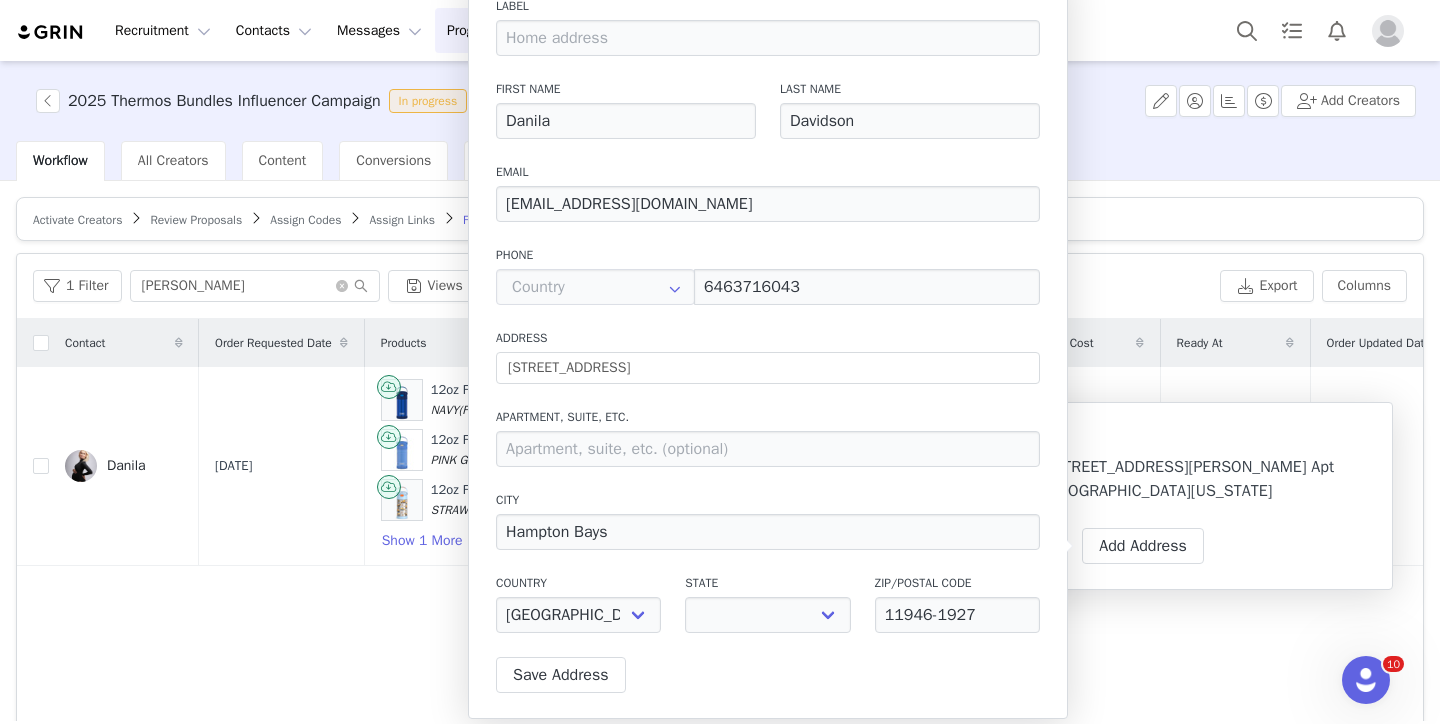 select on "[object Object]" 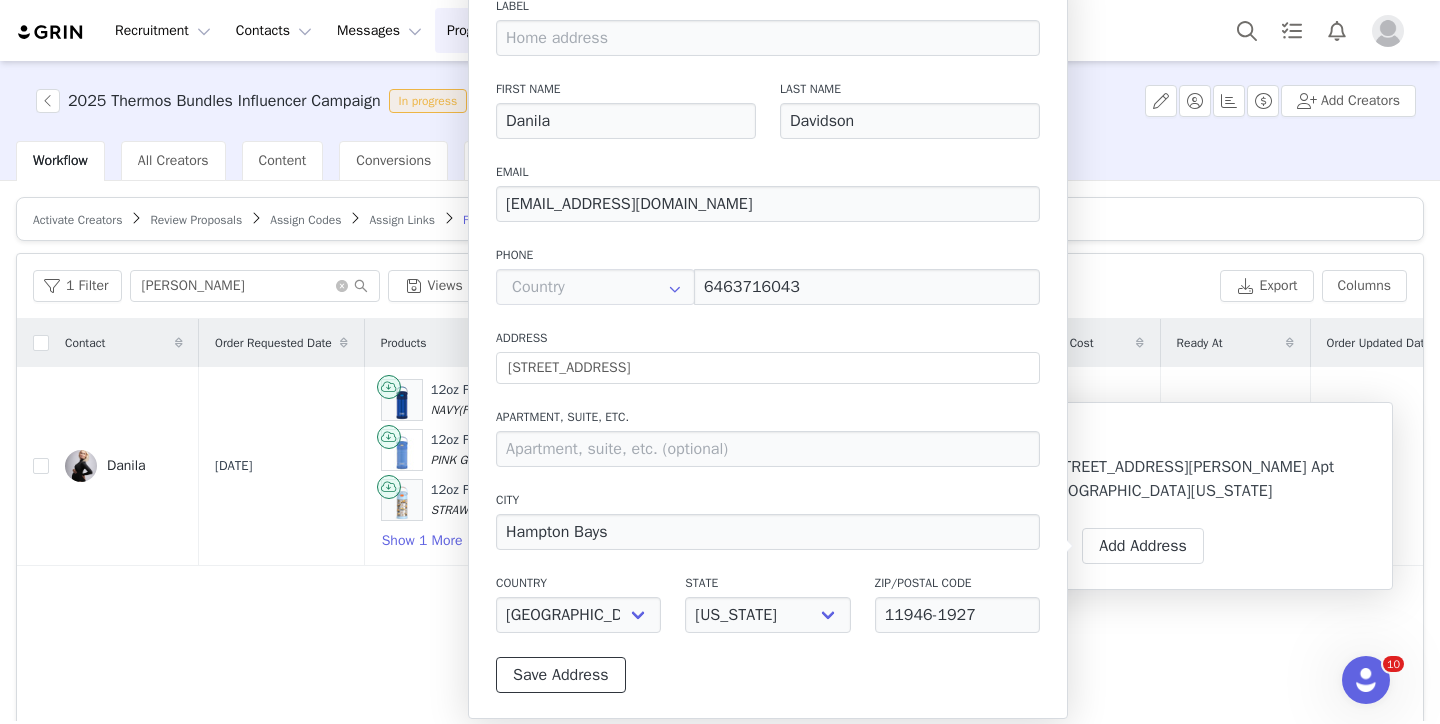 click on "Save Address" at bounding box center (561, 675) 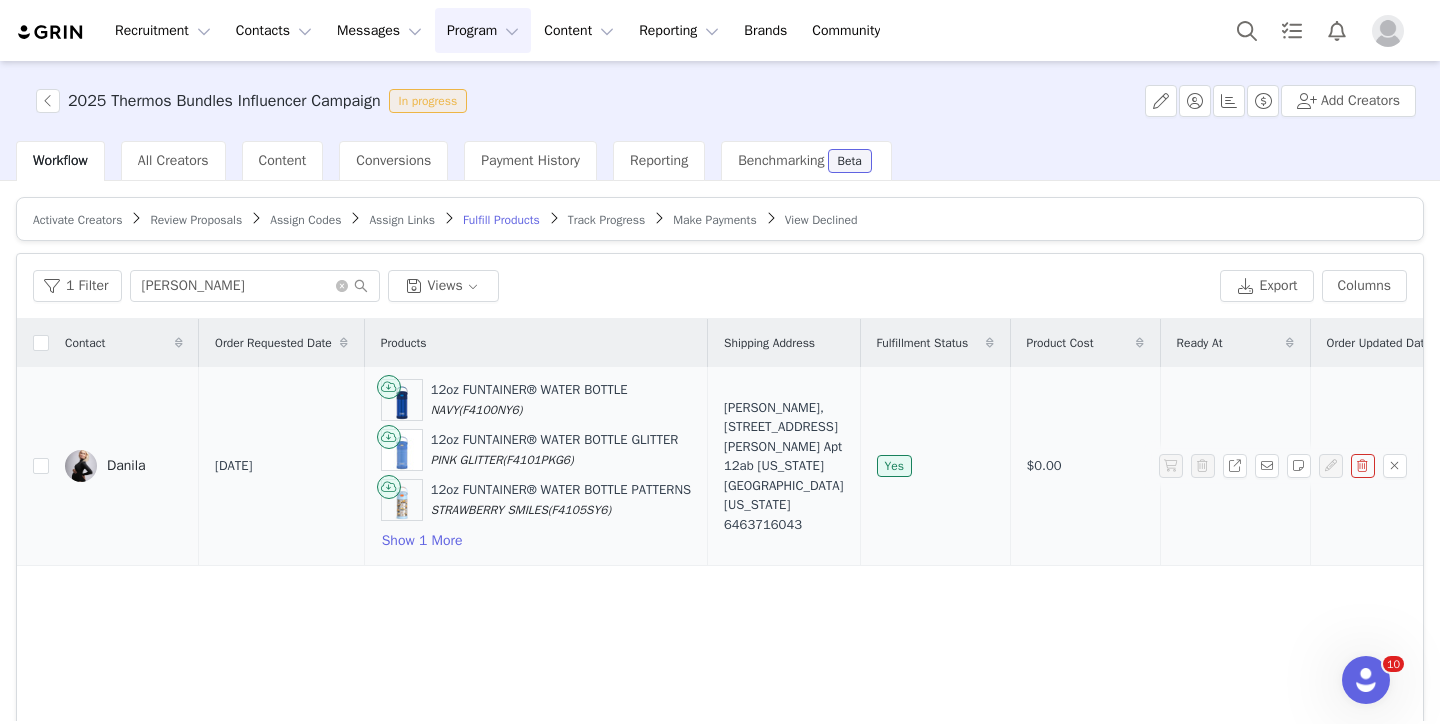 click on "12oz FUNTAINER® WATER BOTTLE GLITTER  PINK GLITTER   (F4101PKG6)" at bounding box center [555, 449] 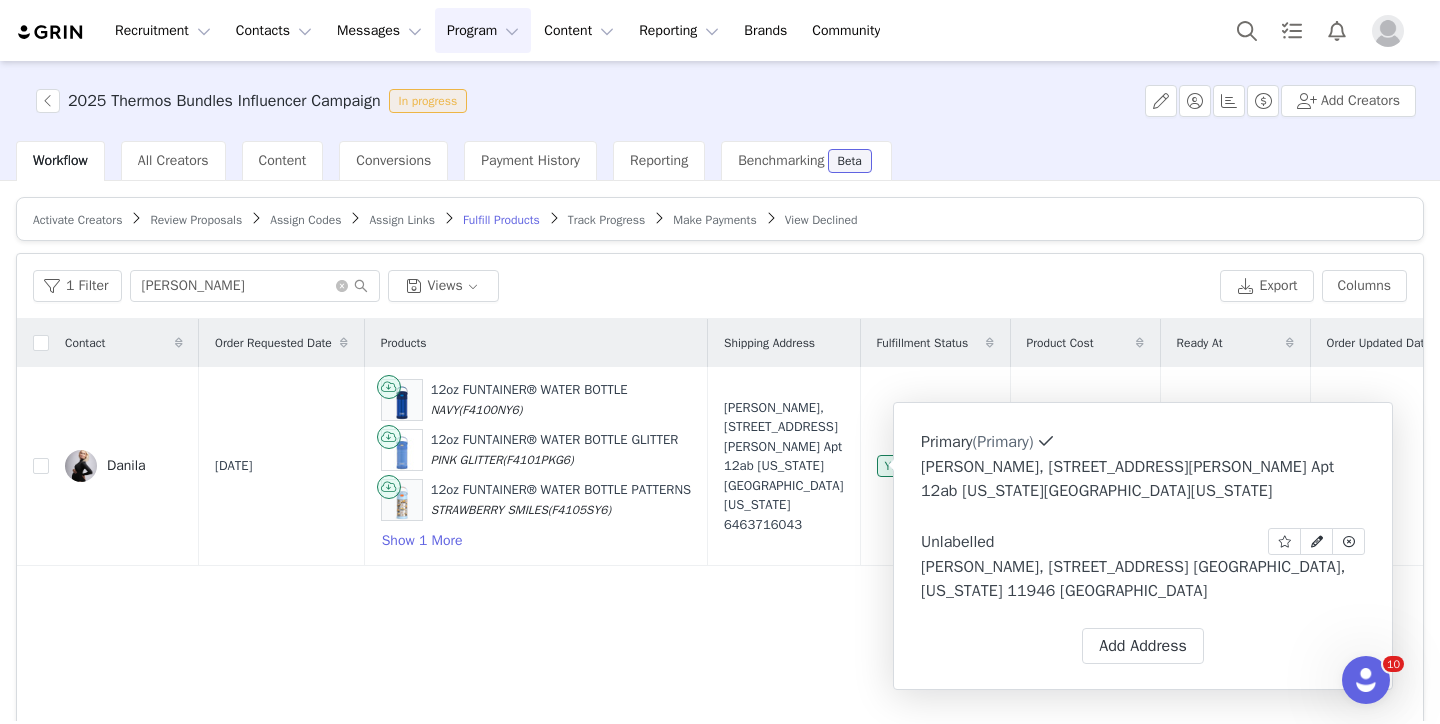 click on "Unlabelled  Label   First Name  Danila  Last Name  Davidson  Email  daniladavidson@gmail.com  Phone  +93 (Afghanistan) +358 (Aland Islands) +355 (Albania) +213 (Algeria) +376 (Andorra) +244 (Angola) +1264 (Anguilla) +1268 (Antigua And Barbuda) +54 (Argentina) +374 (Armenia) +297 (Aruba) +61 (Australia) +43 (Austria) +994 (Azerbaijan) +1242 (Bahamas) +973 (Bahrain) +880 (Bangladesh) +1246 (Barbados) +375 (Belarus) +32 (Belgium) +501 (Belize) +229 (Benin) +1441 (Bermuda) +975 (Bhutan) +591 (Bolivia) +599 (Bonaire, Sint Eustatius and Saba) +387 (Bosnia And Herzegovina) +267 (Botswana) +0 (Bouvet Island) +55 (Brazil) +673 (Brunei) +359 (Bulgaria) +226 (Burkina Faso) +257 (Burundi) +855 (Cambodia) +1 (Canada) +238 (Cape Verde) +1345 (Cayman Islands) +236 (Central African Republic) +235 (Chad) +56 (Chile) +86 (China) +61 (Christmas Island) +672 (Cocos (Keeling) Islands) +57 (Colombia) +269 (Comoros) +242 (Congo) +243 (Congo, The Democratic Republic Of The) +682 (Cook Islands) +506 (Costa Rica) +225 (Côte d'Ivoire)" at bounding box center [1143, 541] 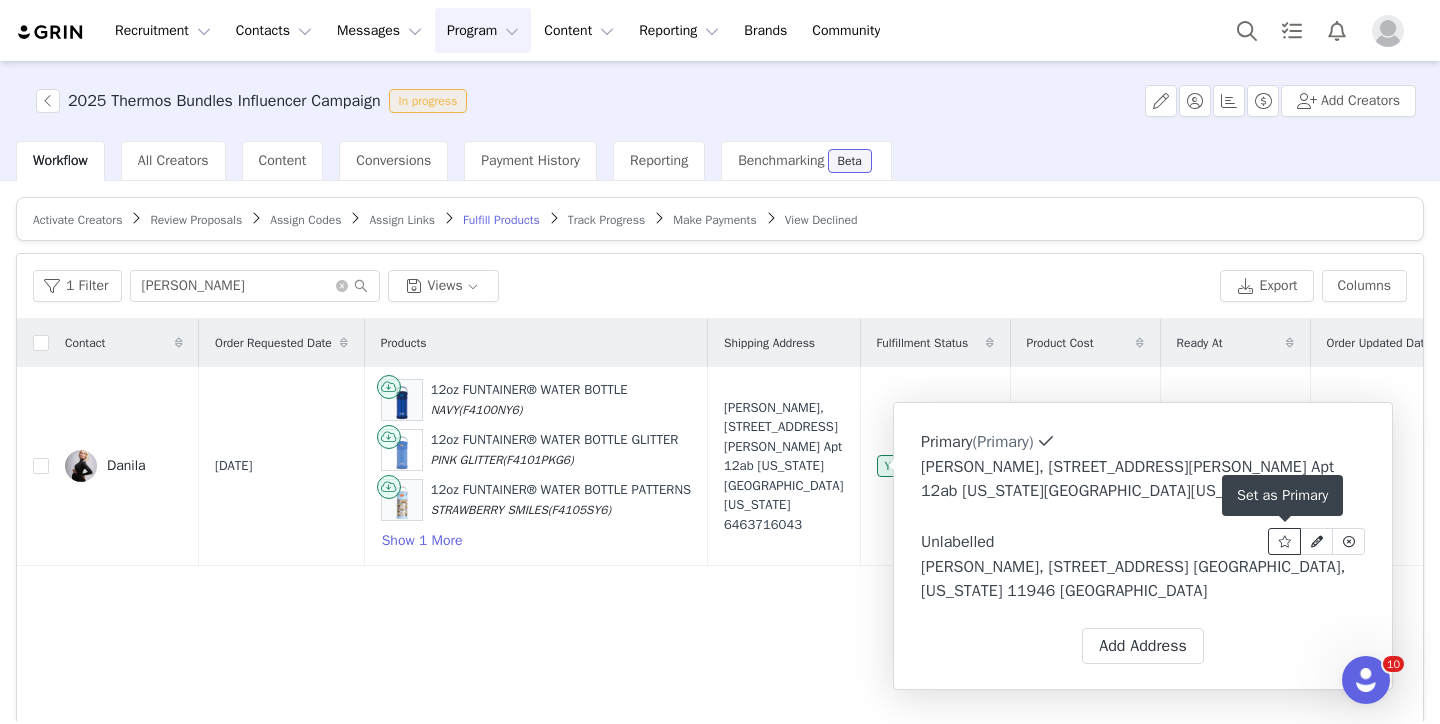 click at bounding box center (1285, 542) 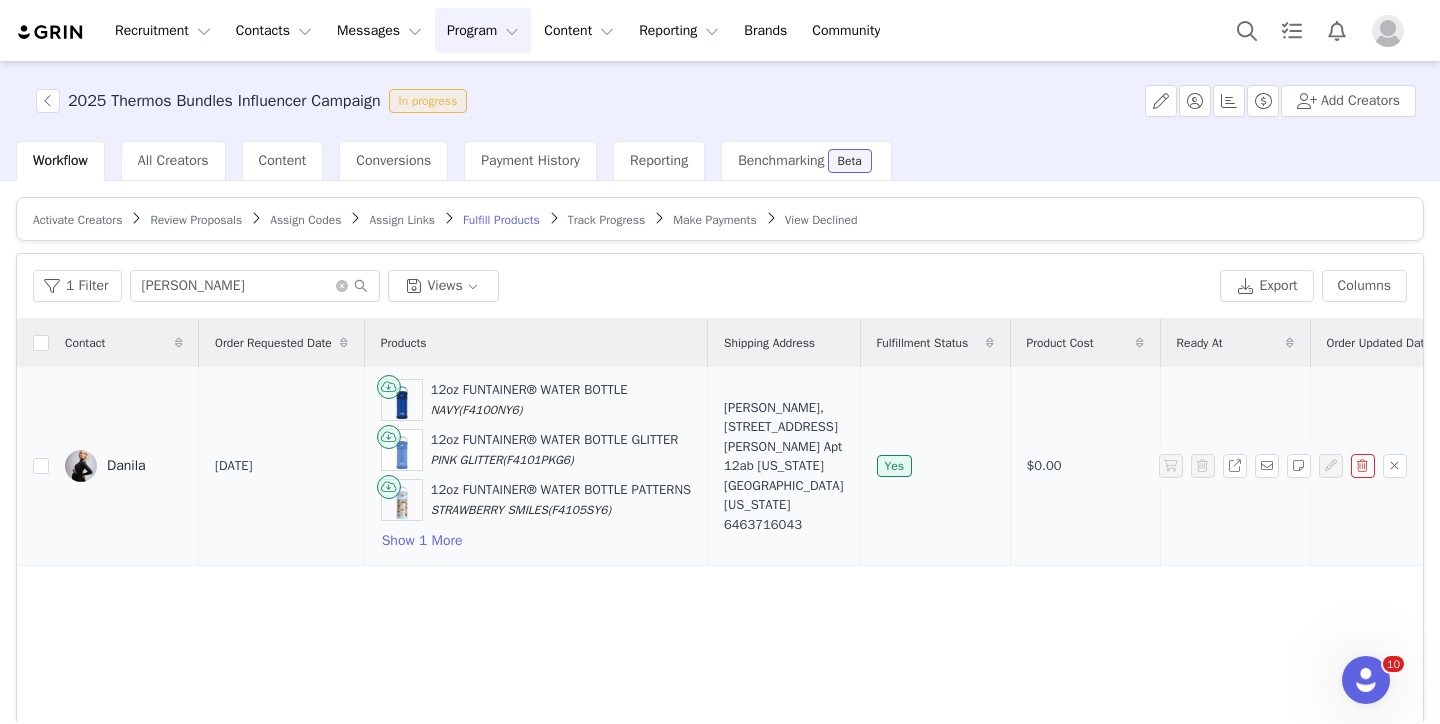click on "Danila" at bounding box center (126, 466) 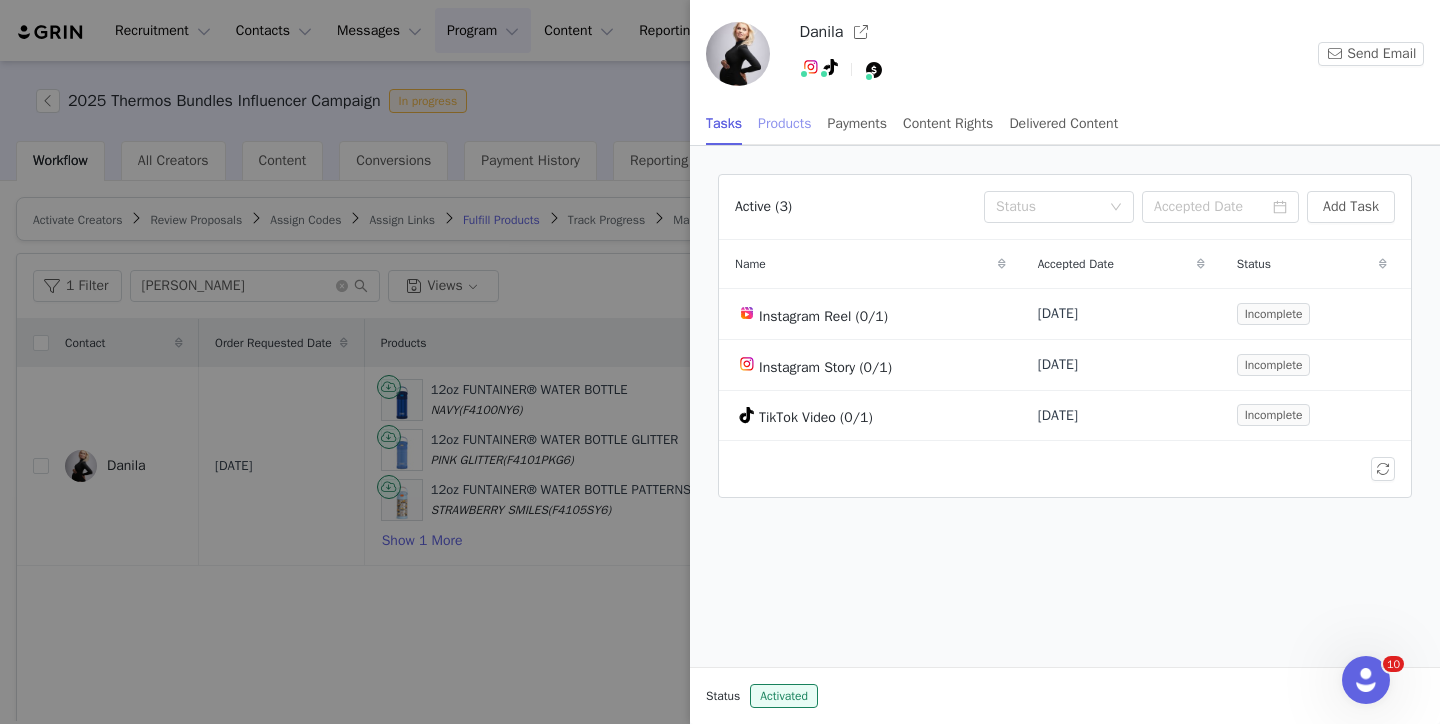 click on "Products" at bounding box center [784, 123] 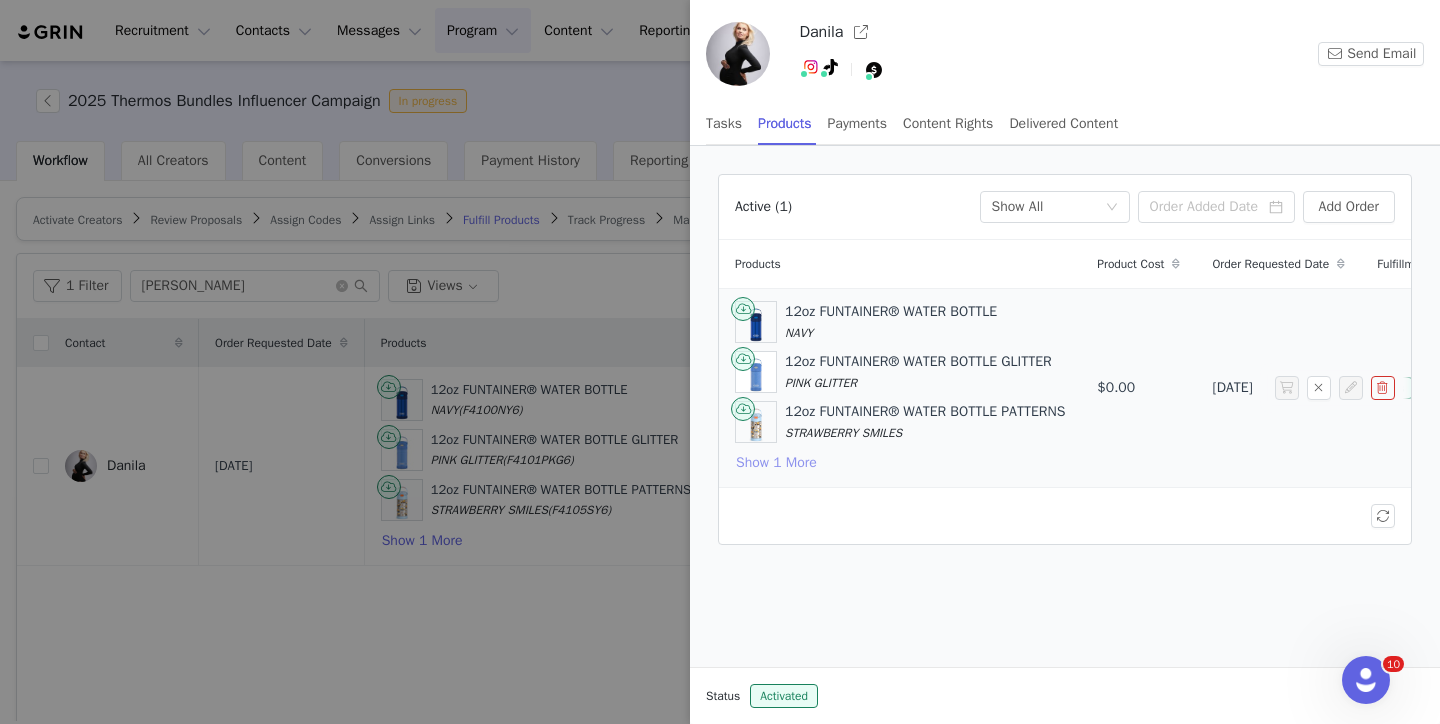 click on "Show 1 More" at bounding box center (776, 463) 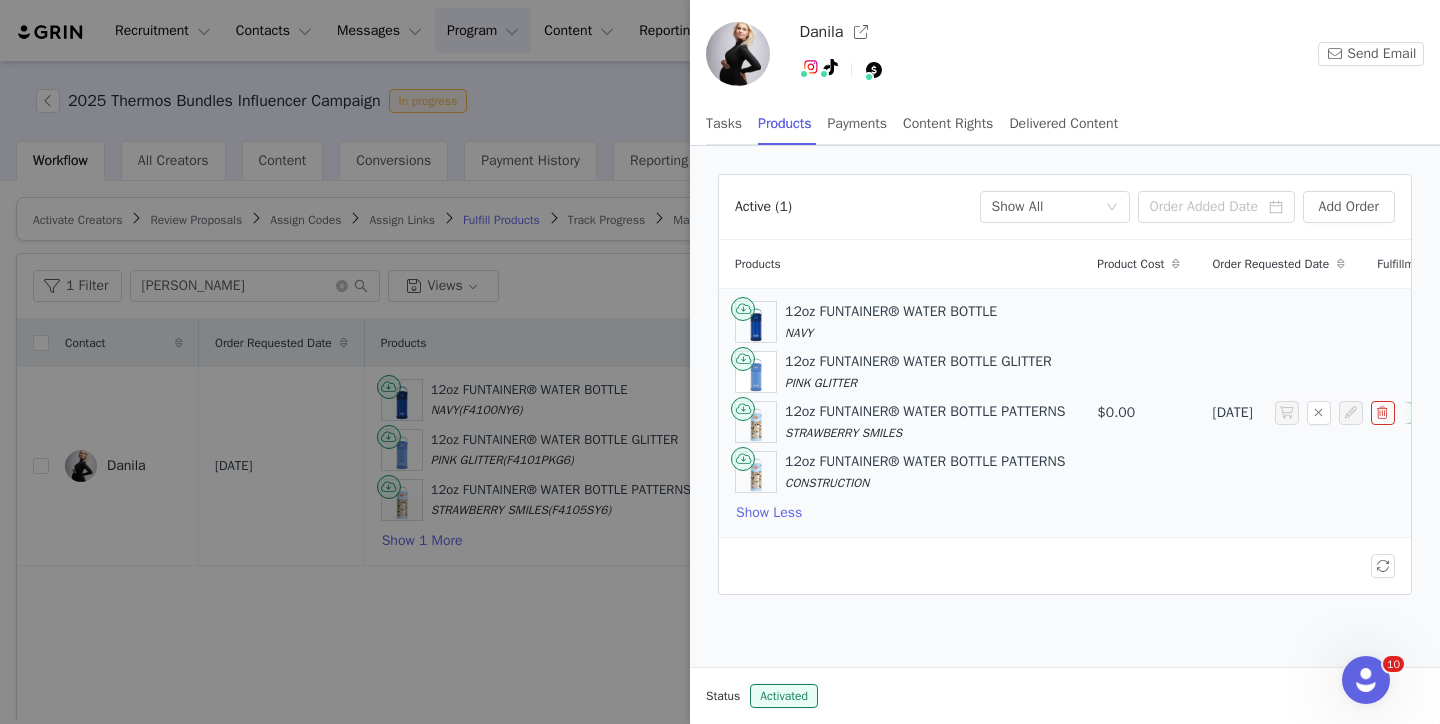 drag, startPoint x: 829, startPoint y: 313, endPoint x: 1074, endPoint y: 308, distance: 245.05101 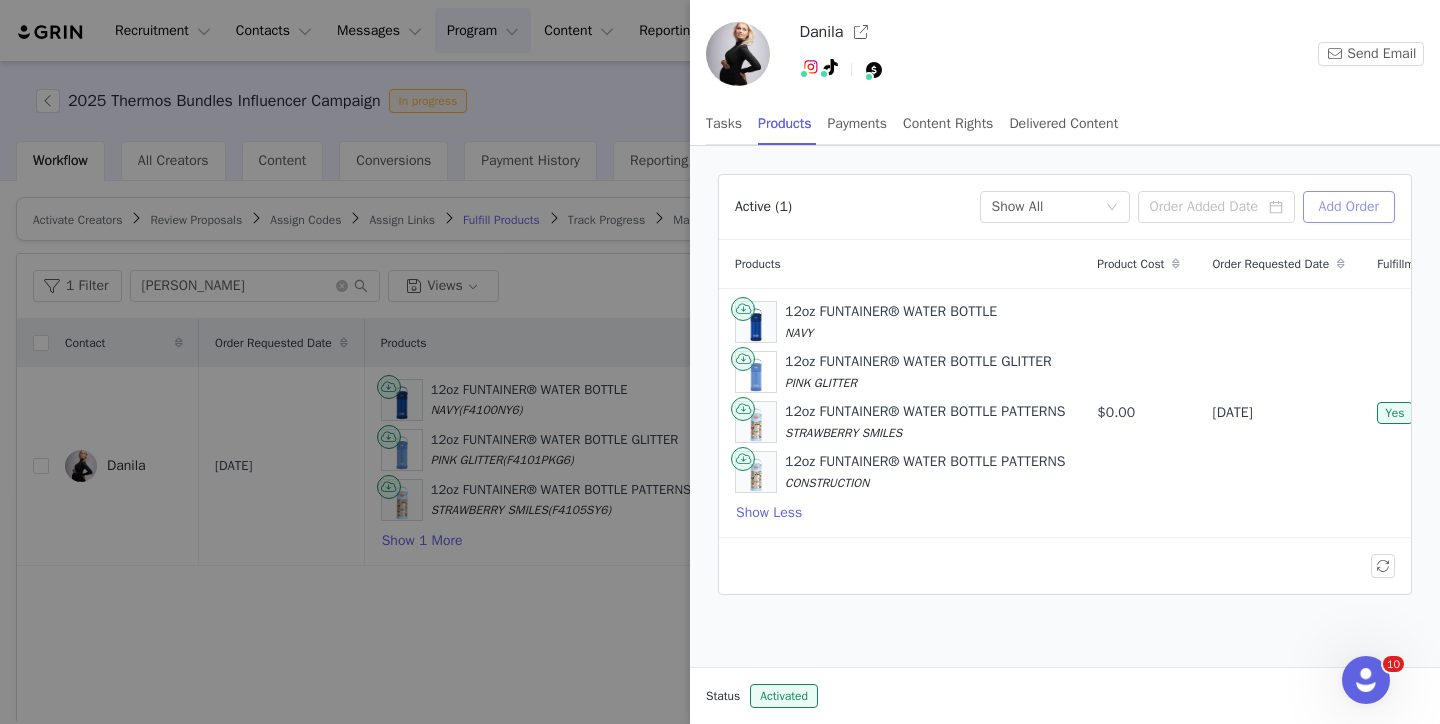 click on "Add Order" at bounding box center (1349, 207) 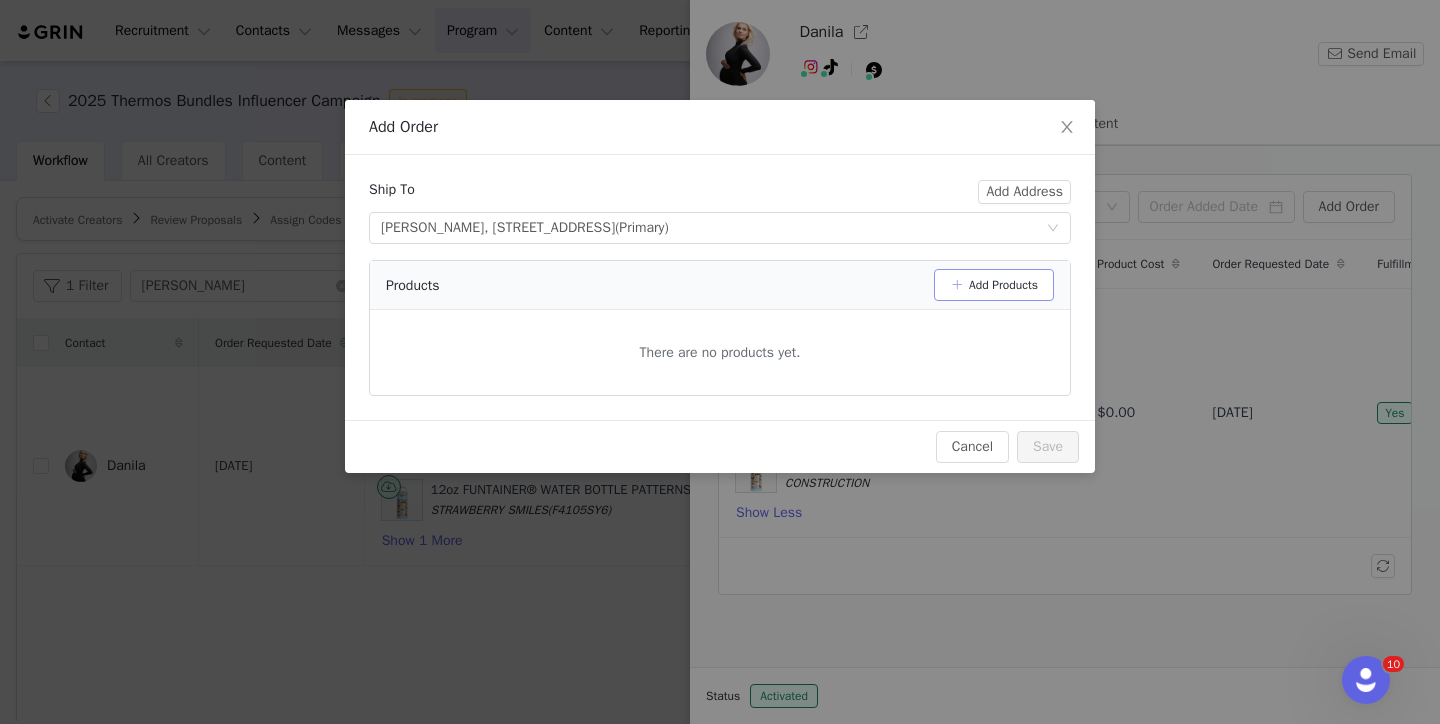 click on "Add Products" at bounding box center (994, 285) 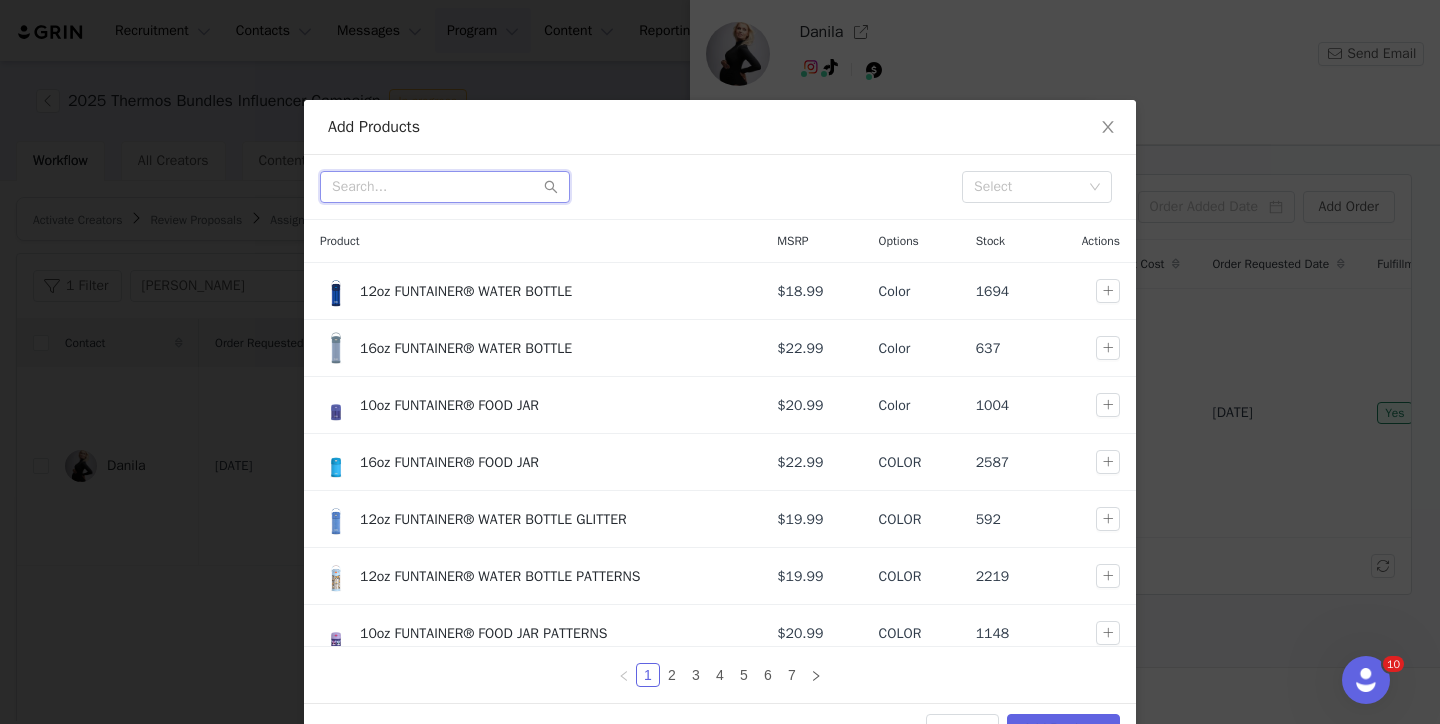 click at bounding box center (445, 187) 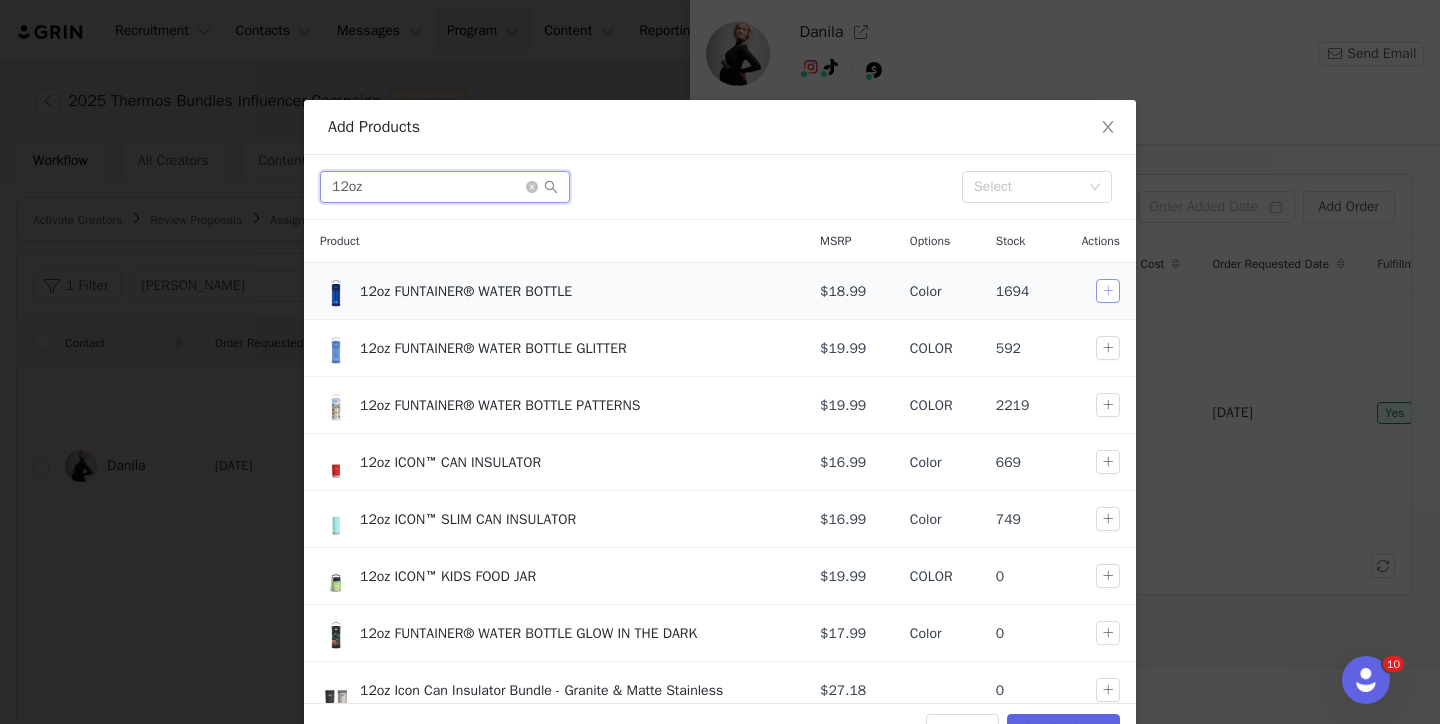 type on "12oz" 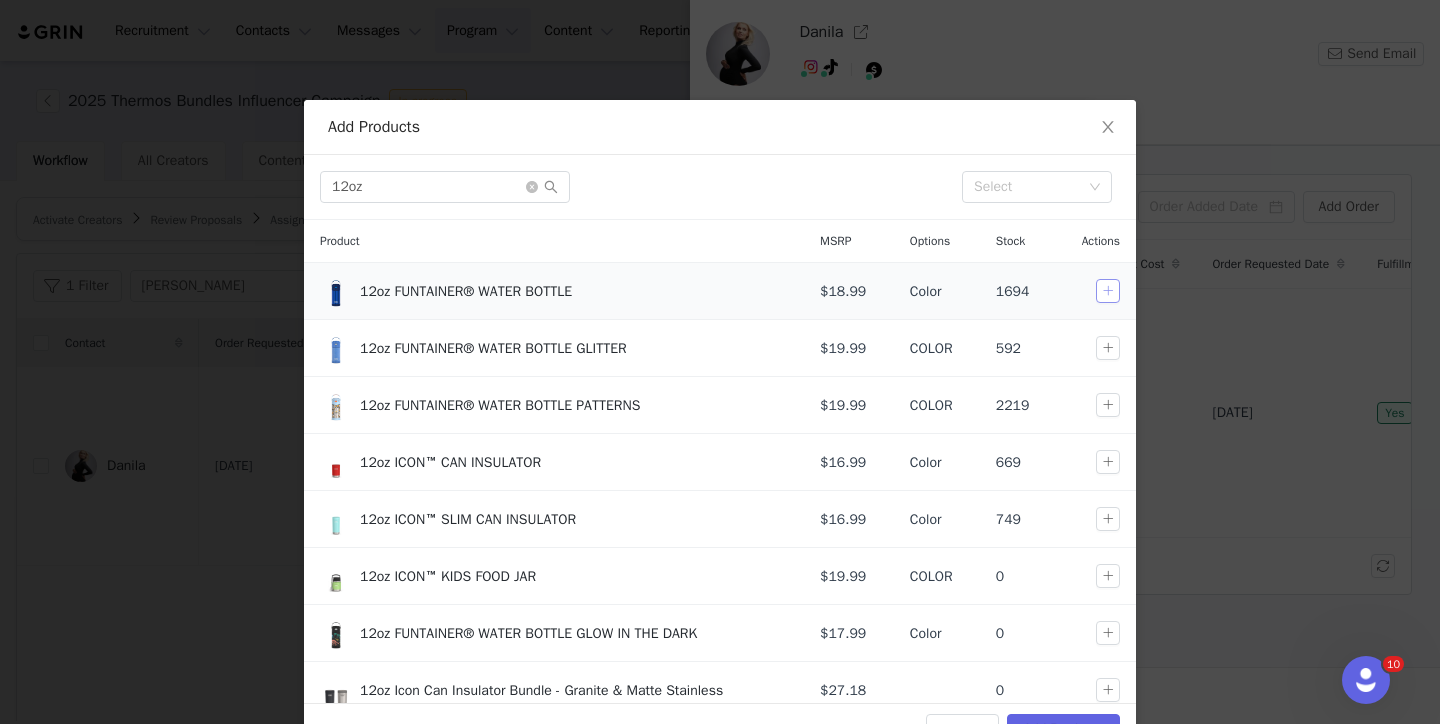 click at bounding box center [1108, 291] 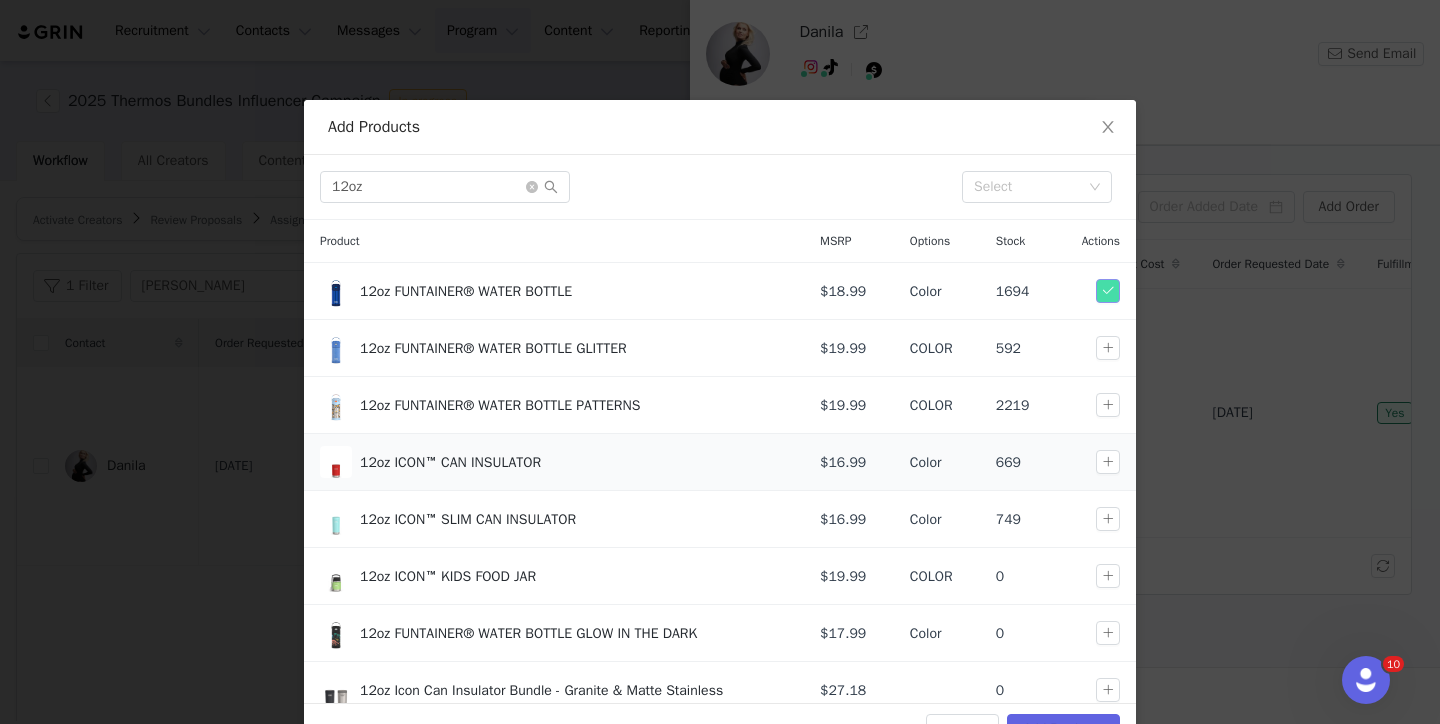 scroll, scrollTop: 73, scrollLeft: 0, axis: vertical 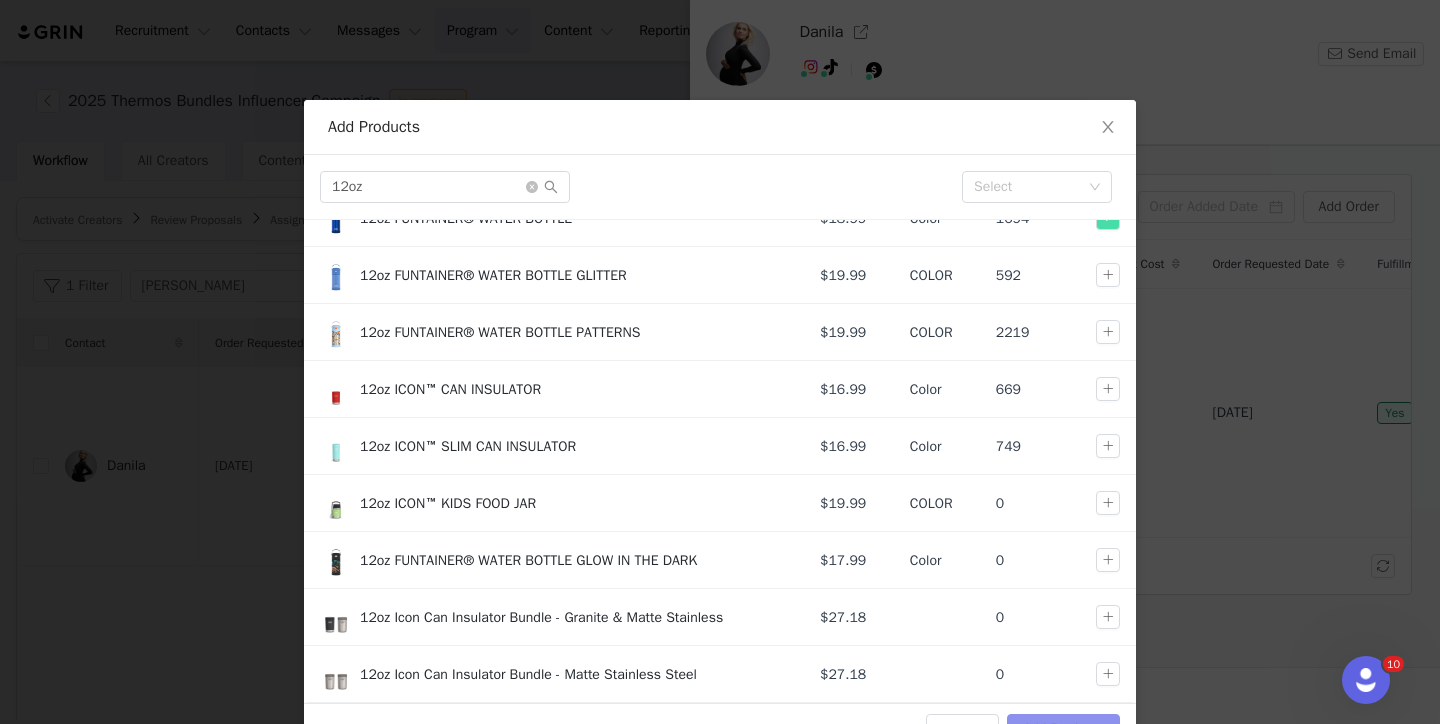 click on "Add Products" at bounding box center [1063, 730] 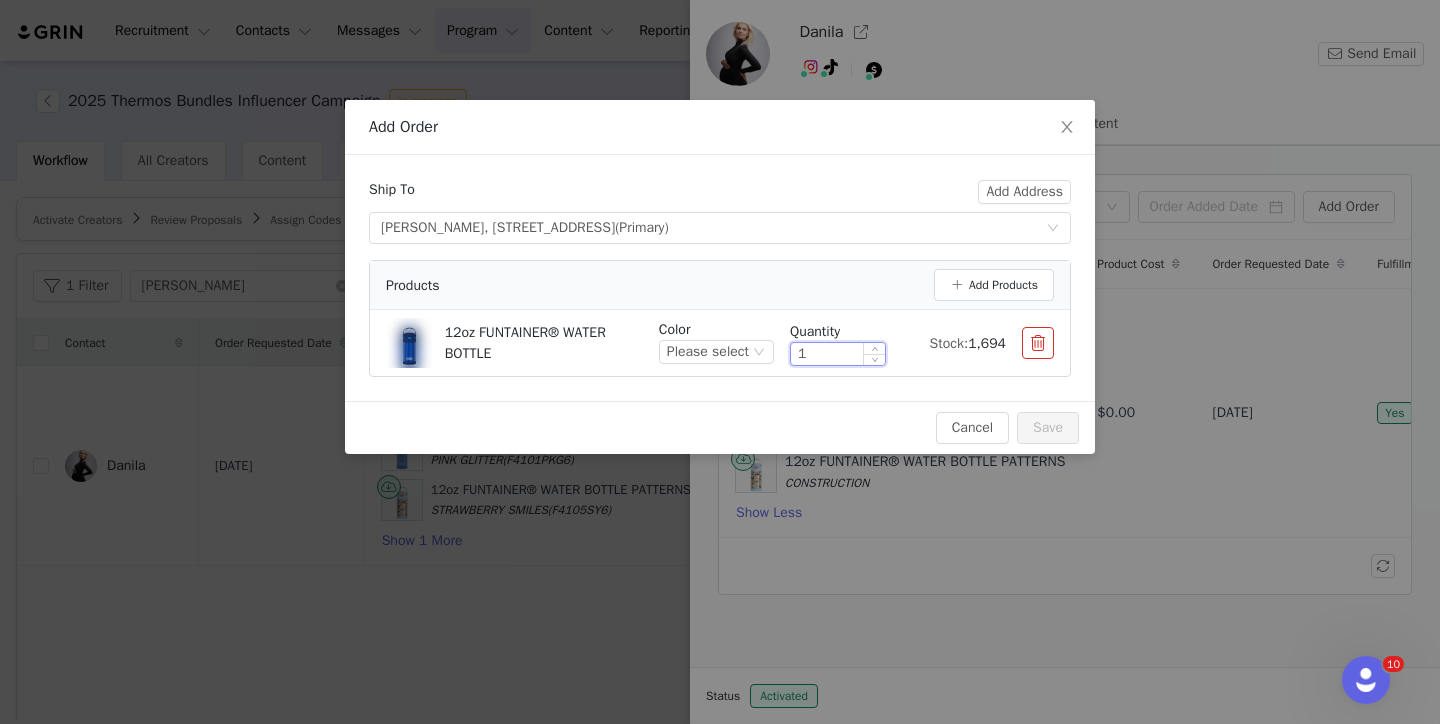 click on "1" at bounding box center (838, 354) 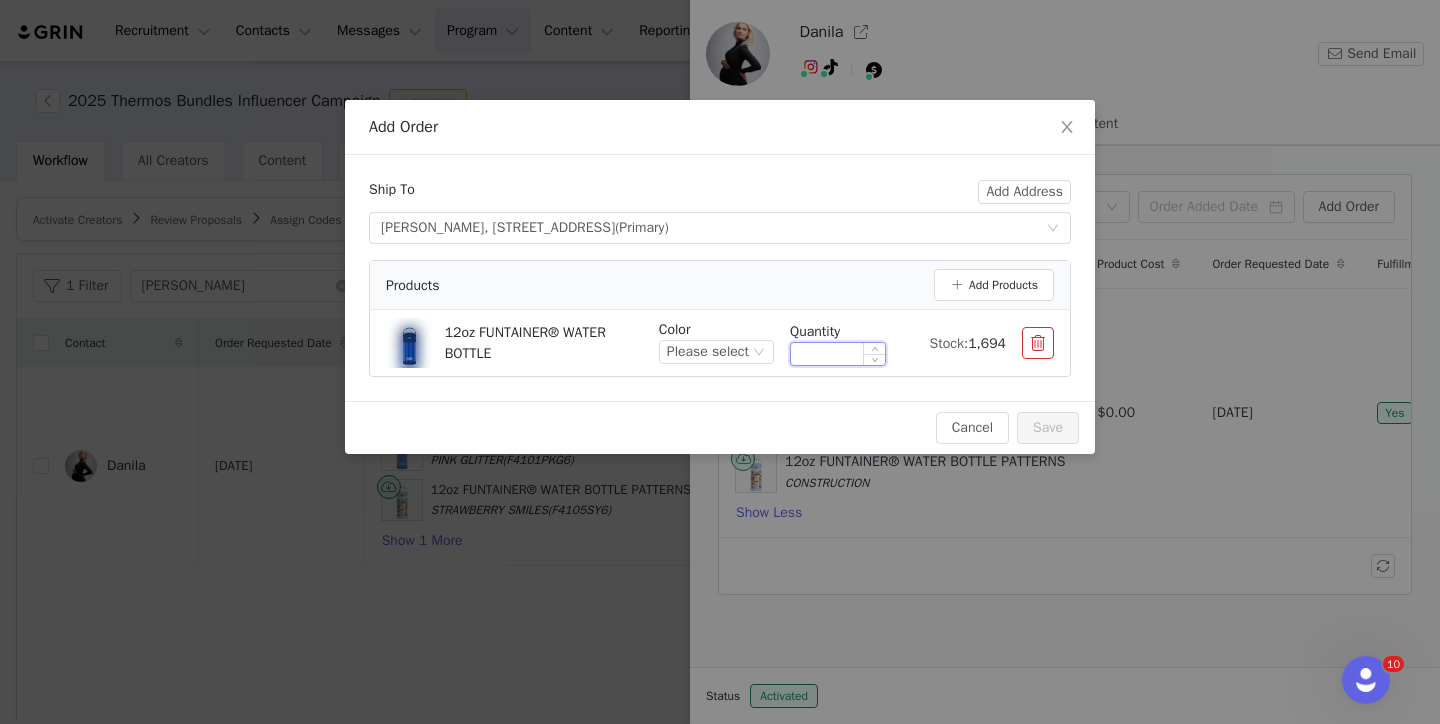 type on "4" 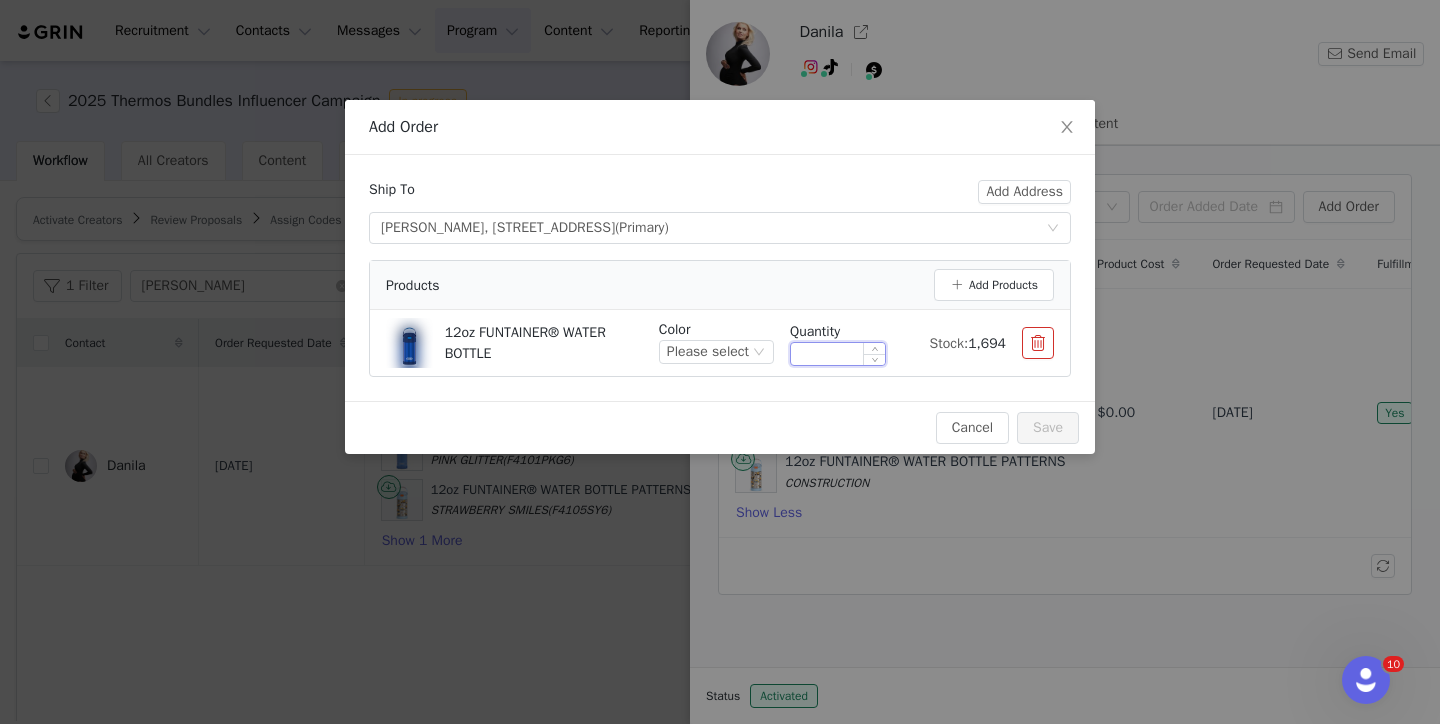 type on "1" 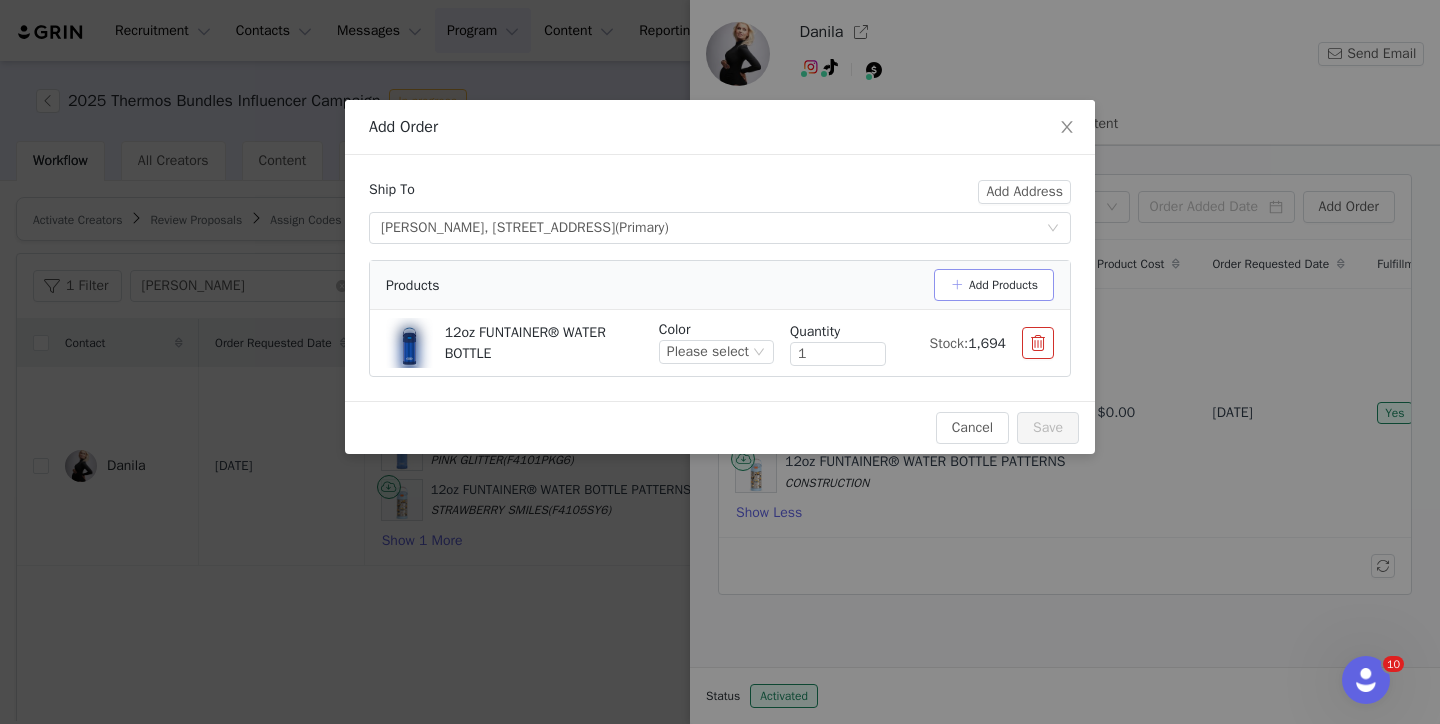 click on "Add Products" at bounding box center (994, 285) 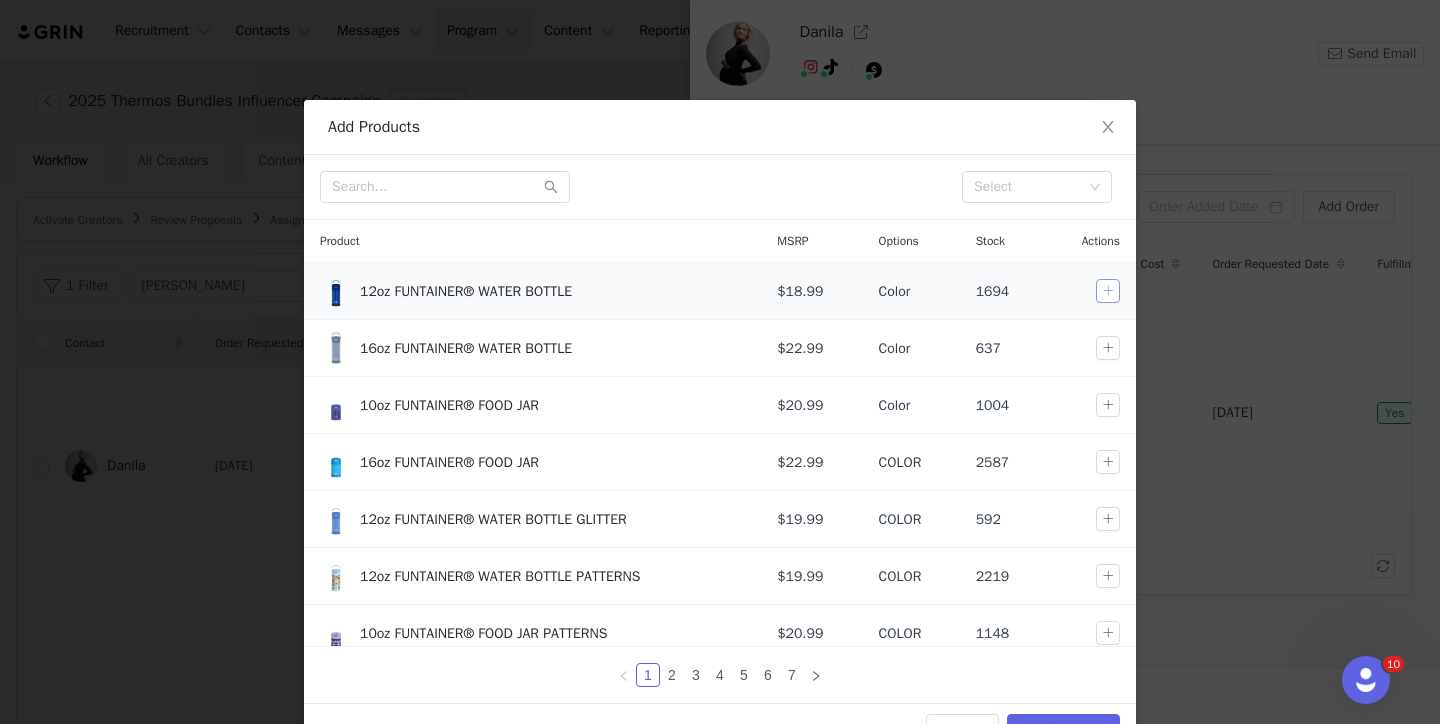 click at bounding box center (1108, 291) 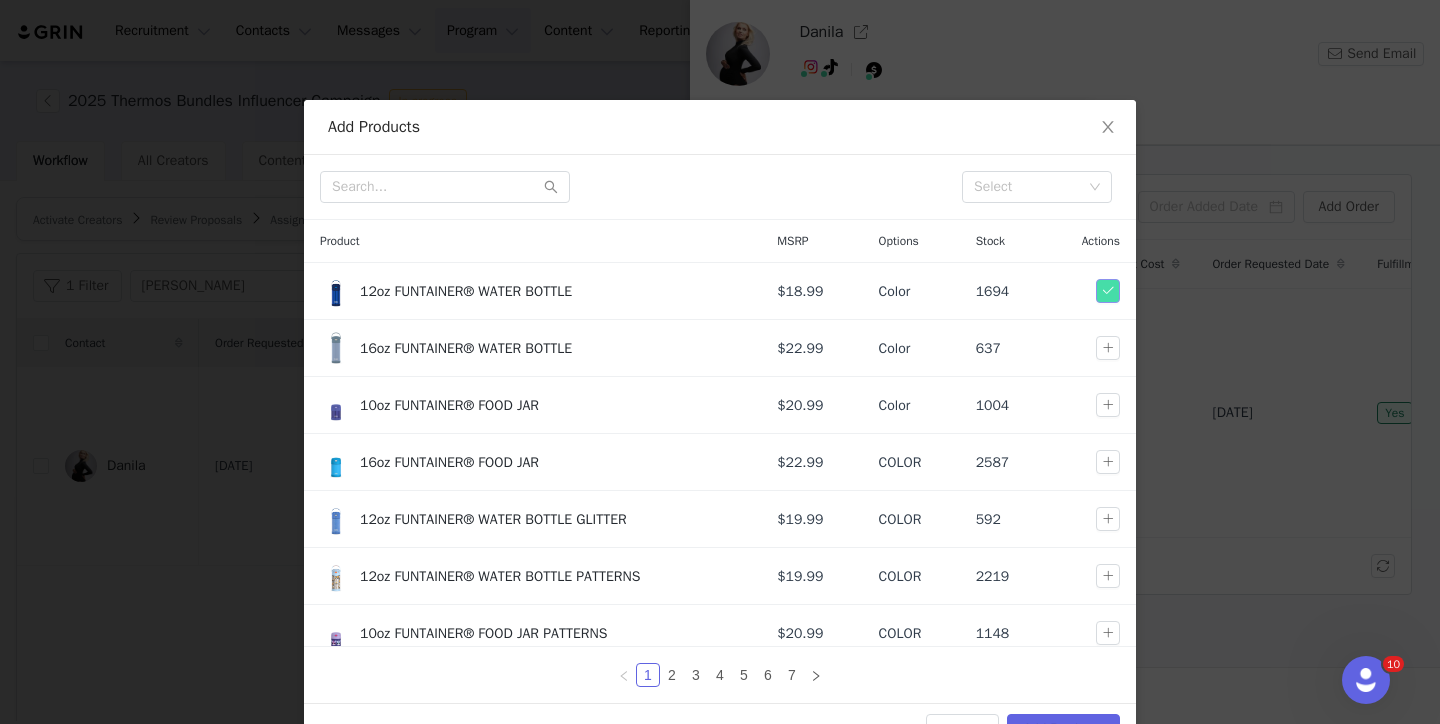 scroll, scrollTop: 56, scrollLeft: 0, axis: vertical 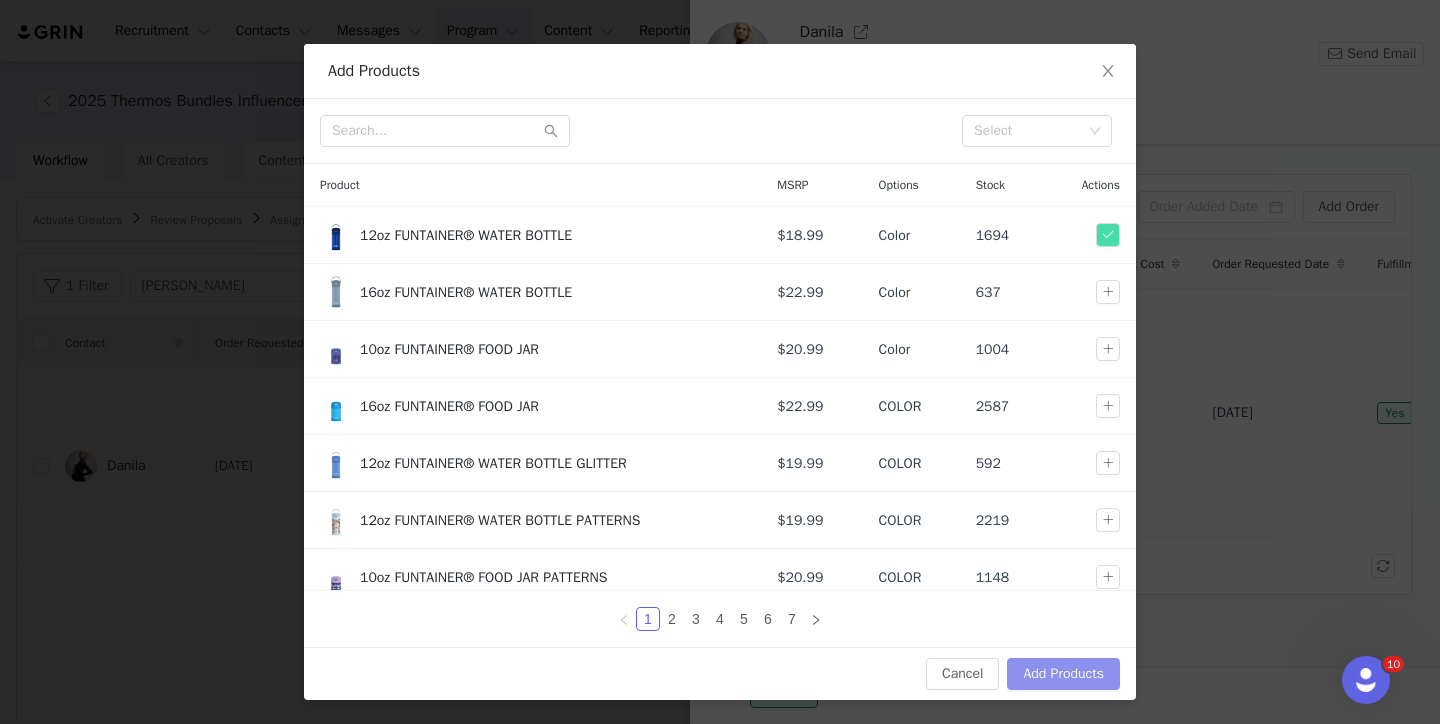 click on "Add Products" at bounding box center (1063, 674) 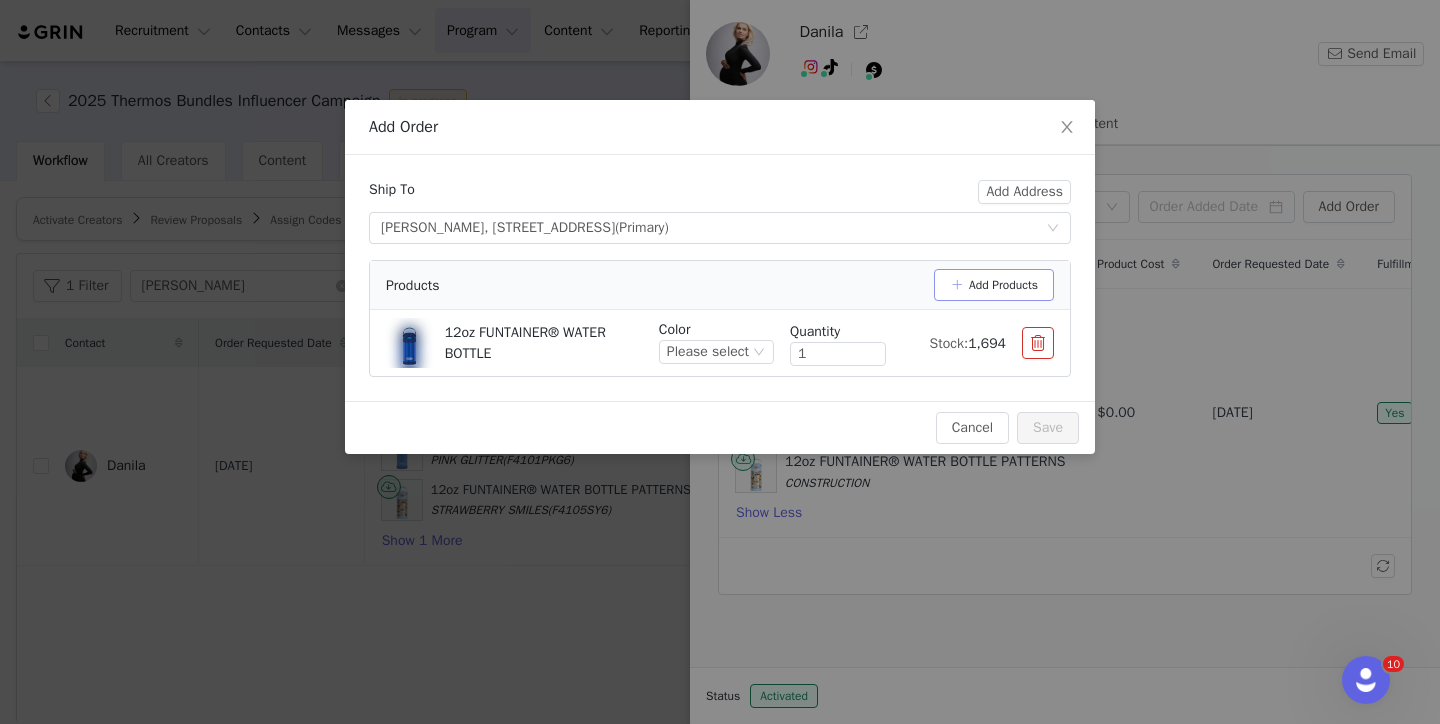 scroll, scrollTop: 0, scrollLeft: 0, axis: both 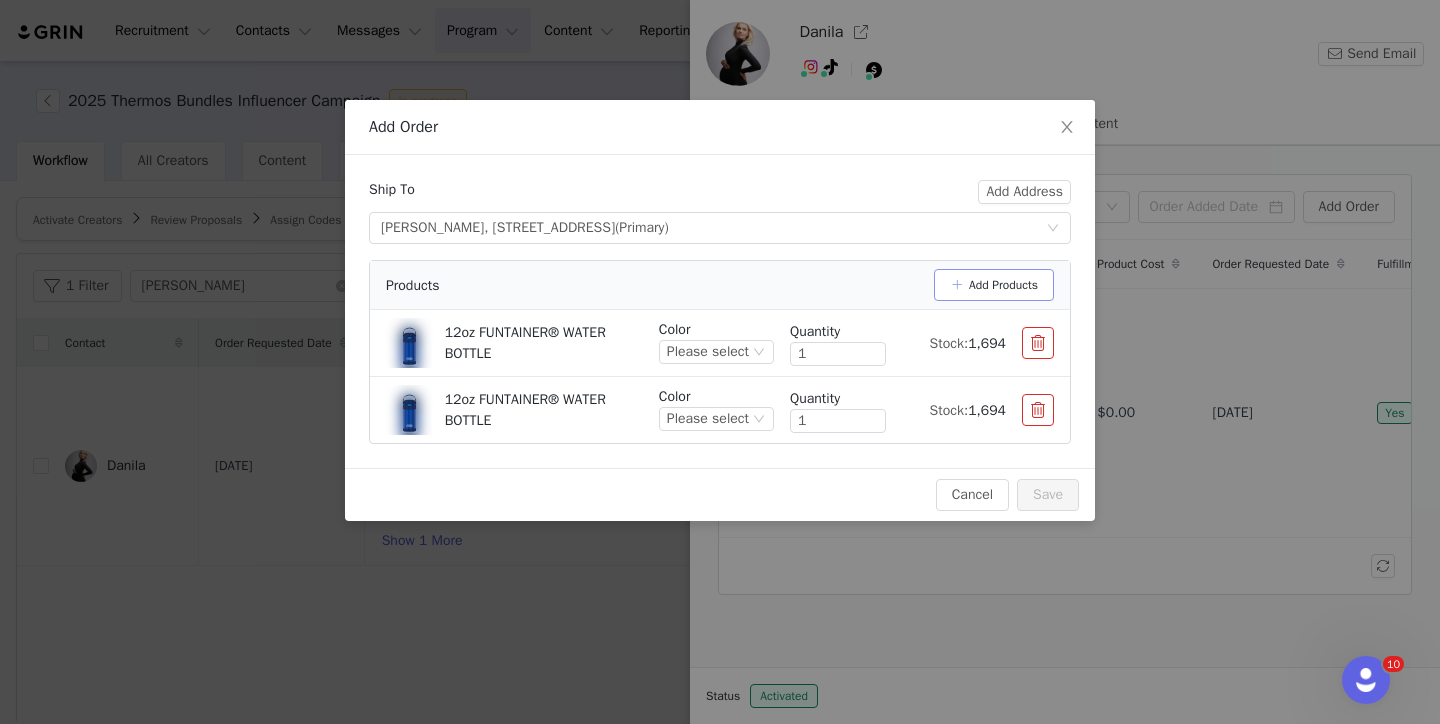 click on "Add Products" at bounding box center (994, 285) 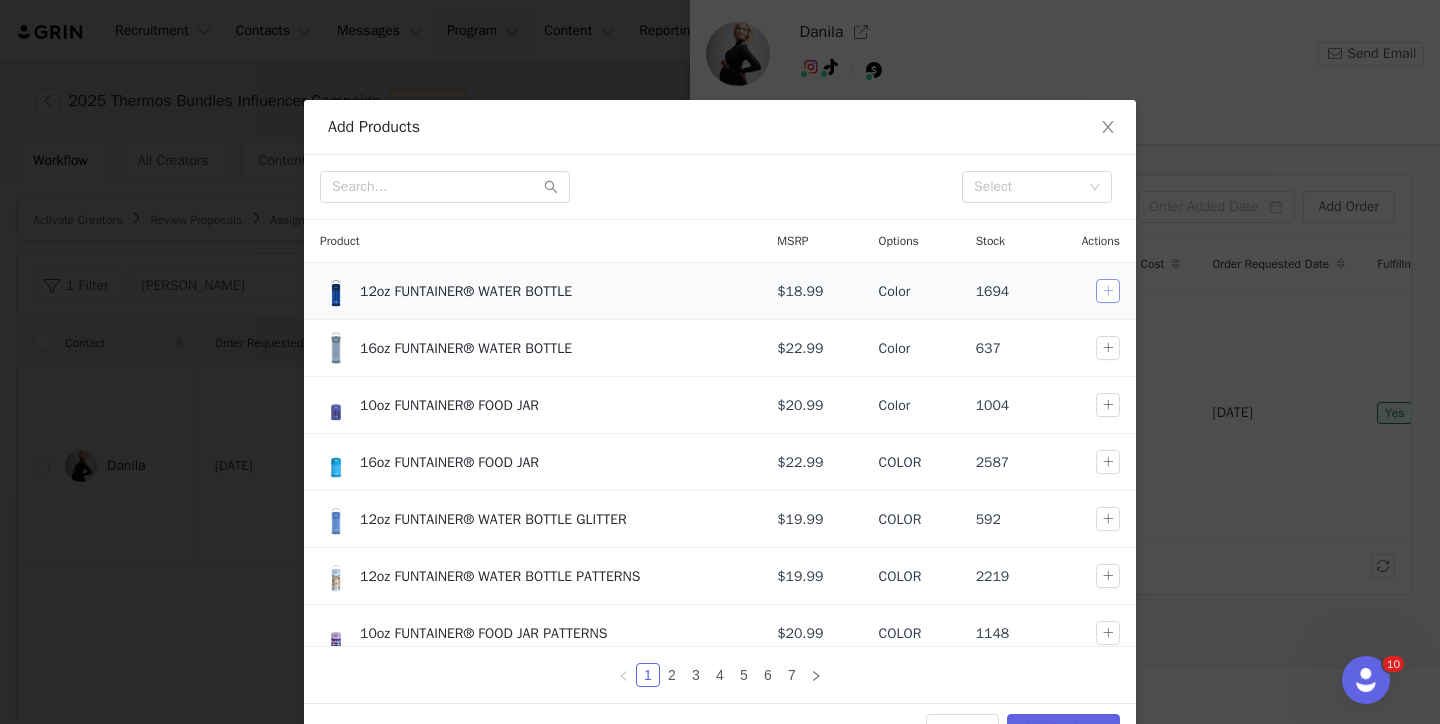 click at bounding box center [1108, 291] 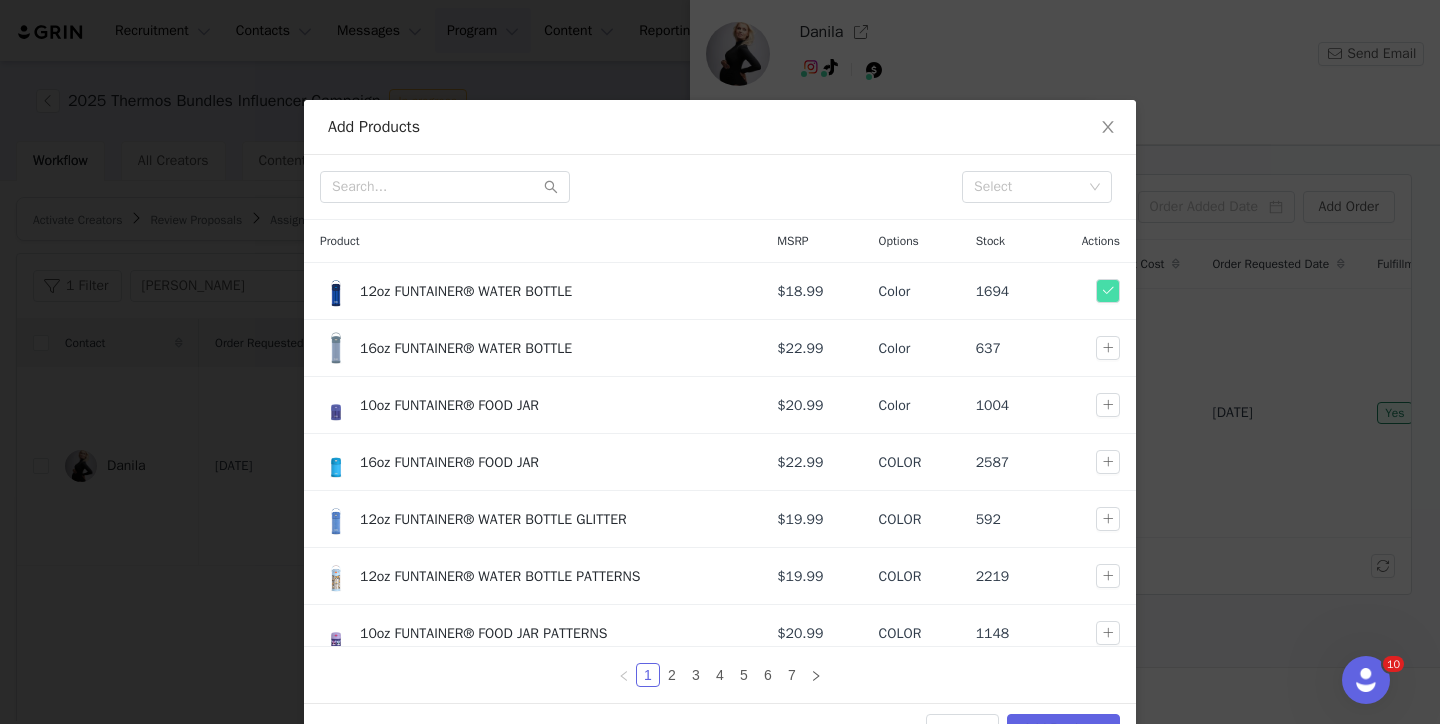 click on "Cancel Add Products" at bounding box center (720, 729) 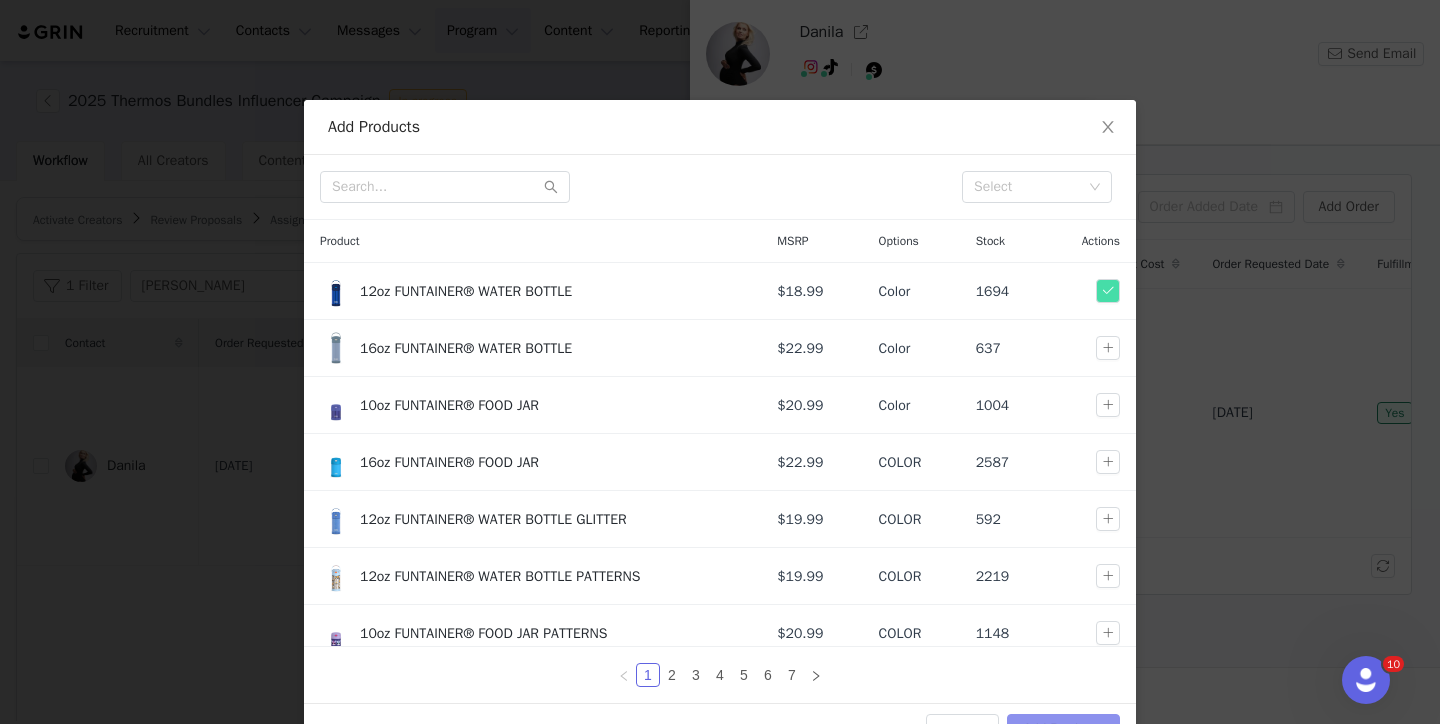 click on "Add Products" at bounding box center [1063, 730] 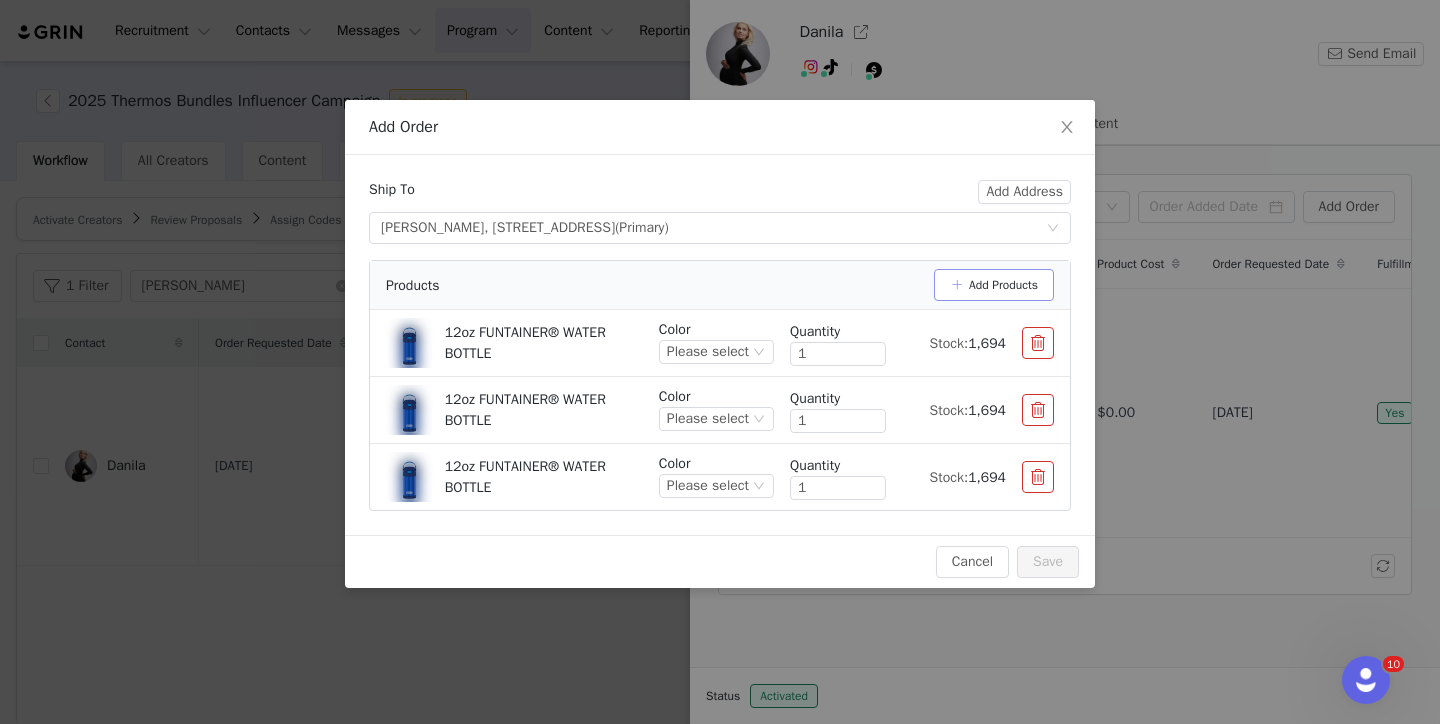 click on "Add Products" at bounding box center [994, 285] 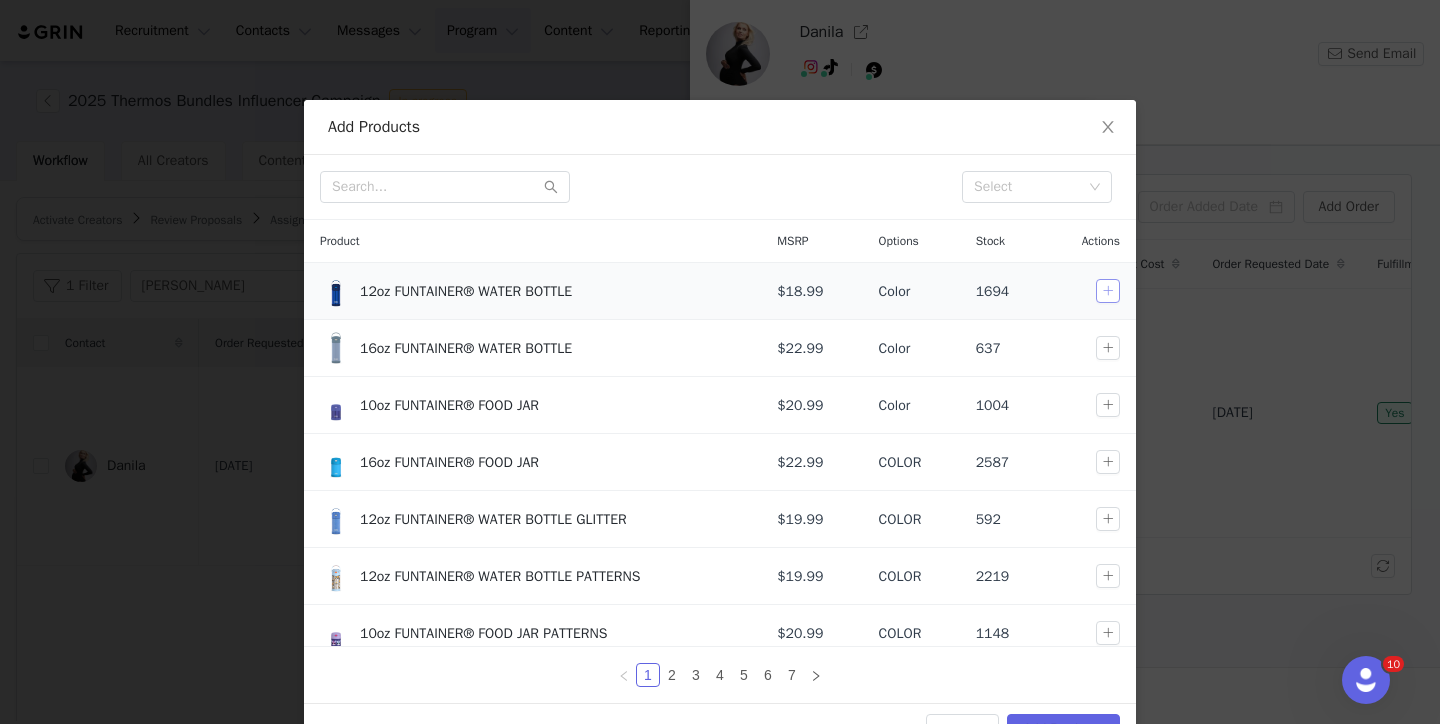 click at bounding box center [1108, 291] 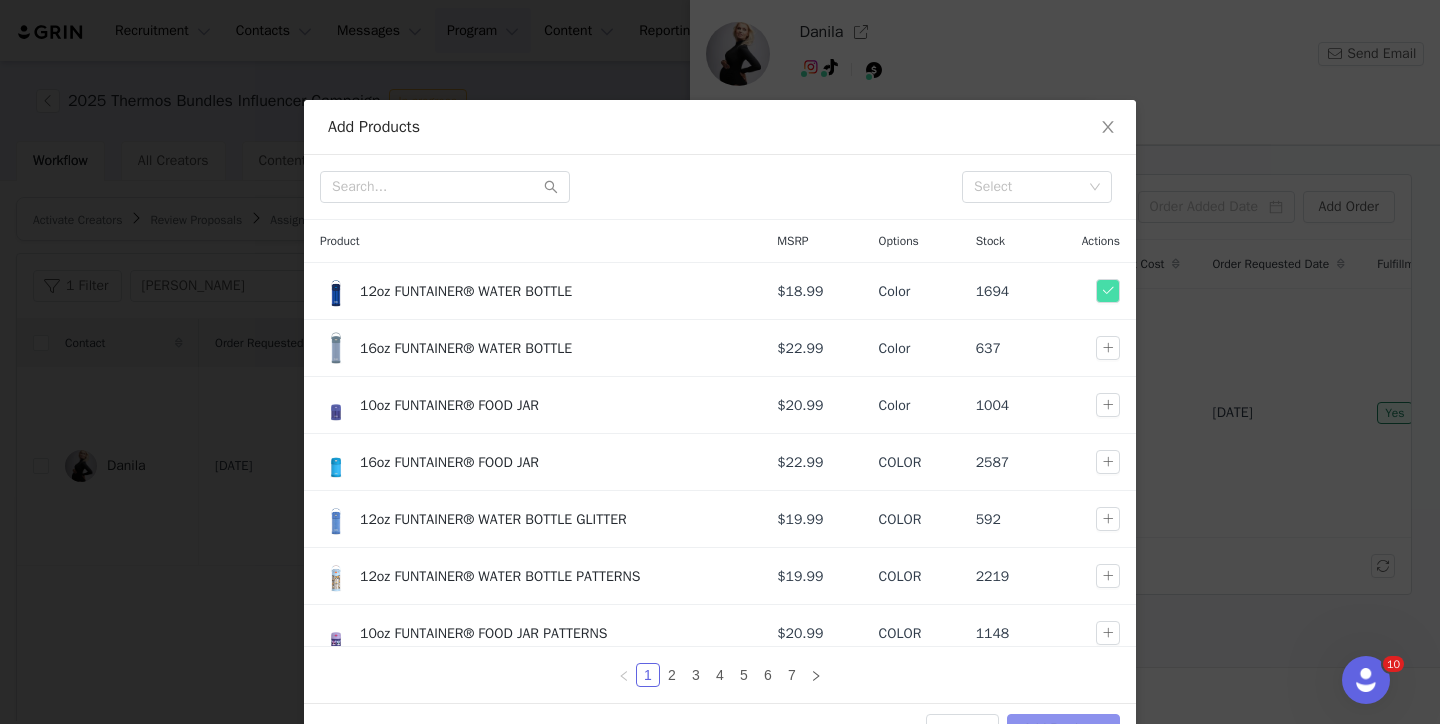 click on "Add Products" at bounding box center [1063, 730] 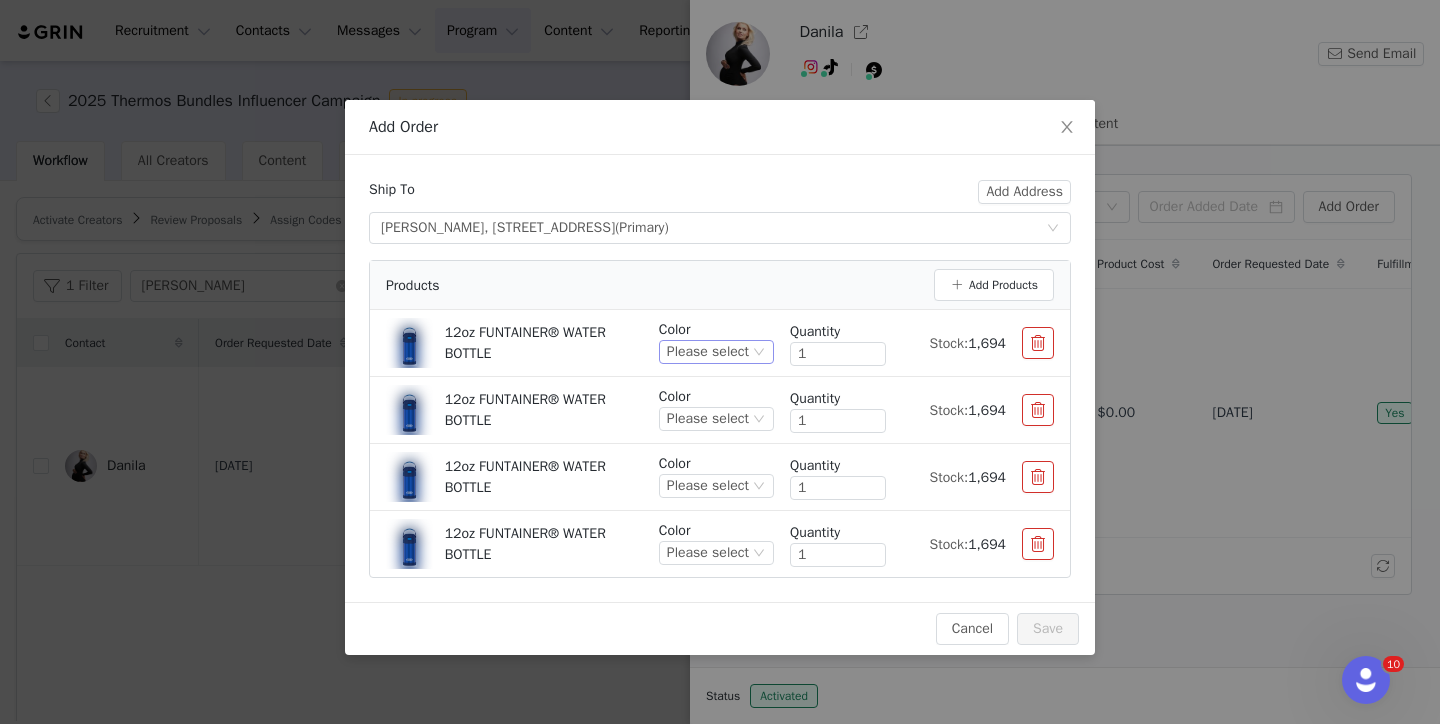 click on "Please select" at bounding box center [716, 352] 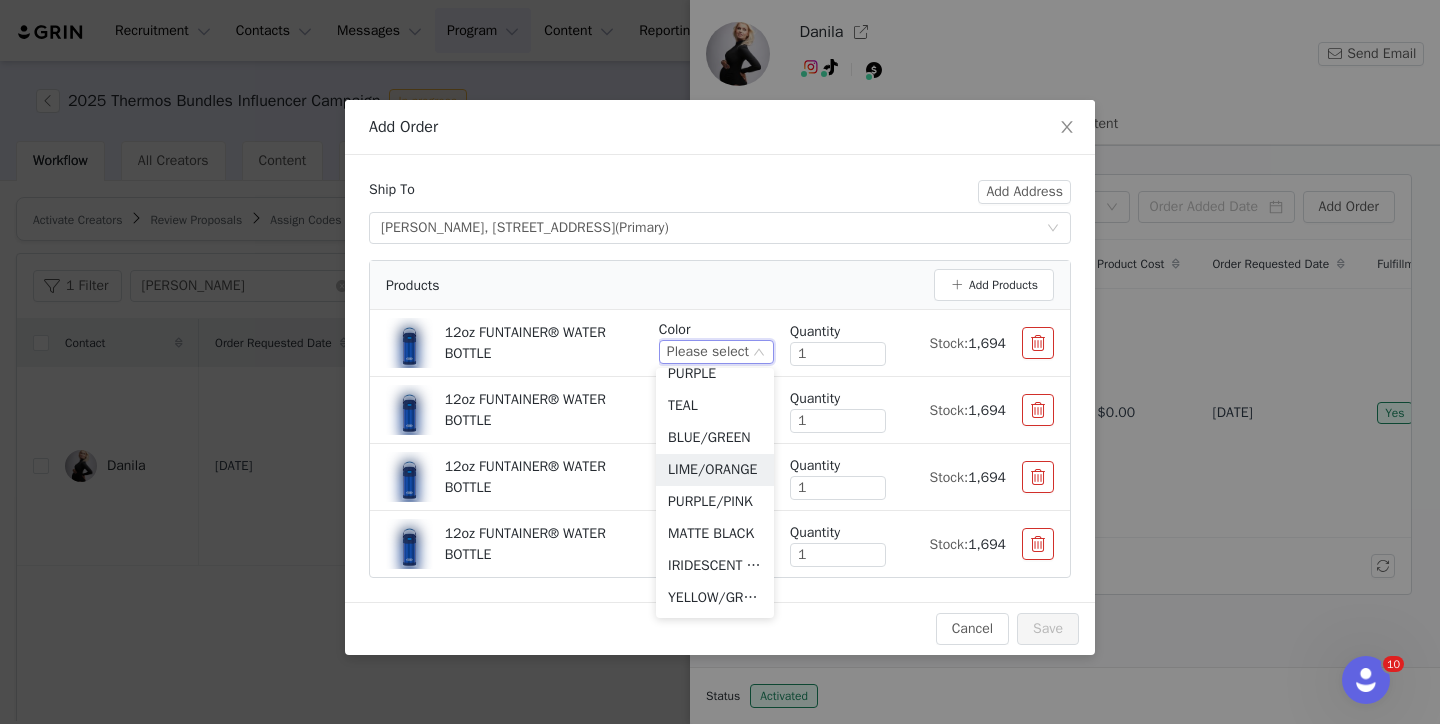 scroll, scrollTop: 164, scrollLeft: 0, axis: vertical 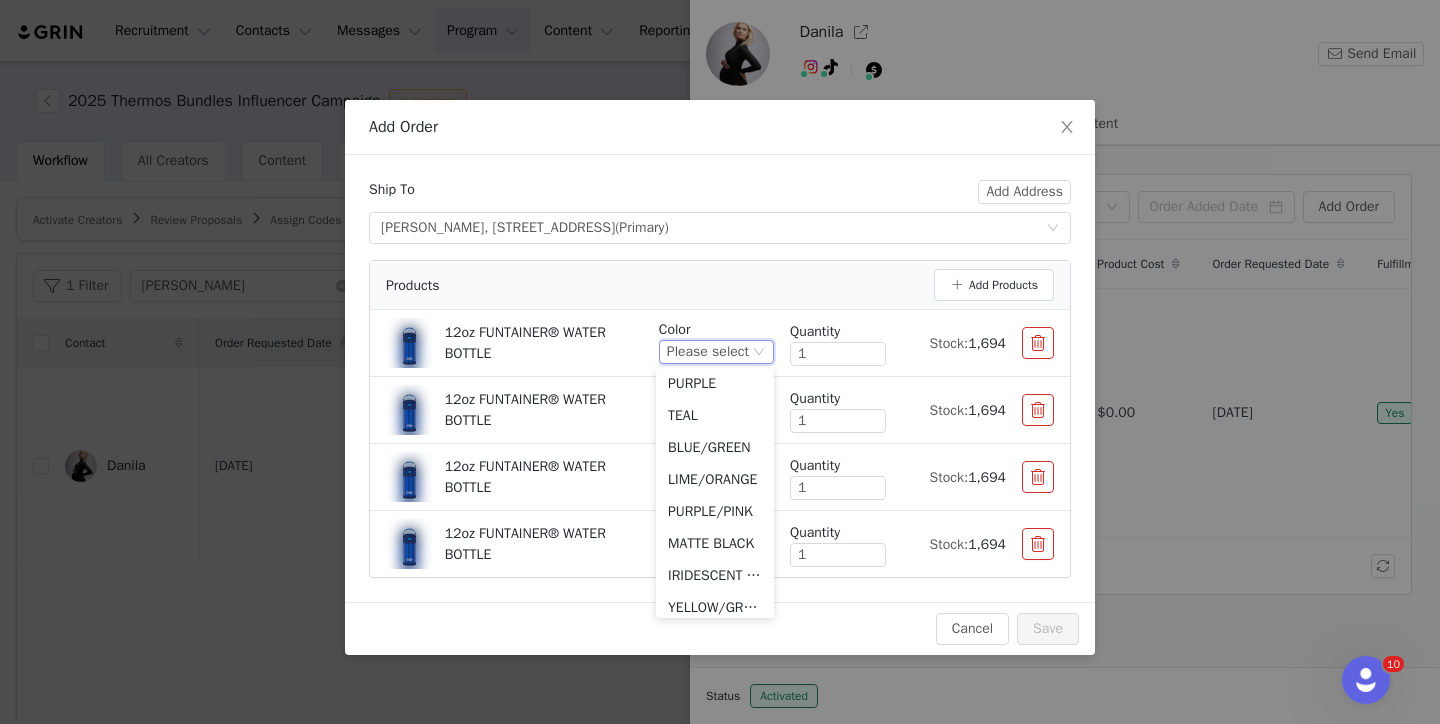 click at bounding box center [1038, 544] 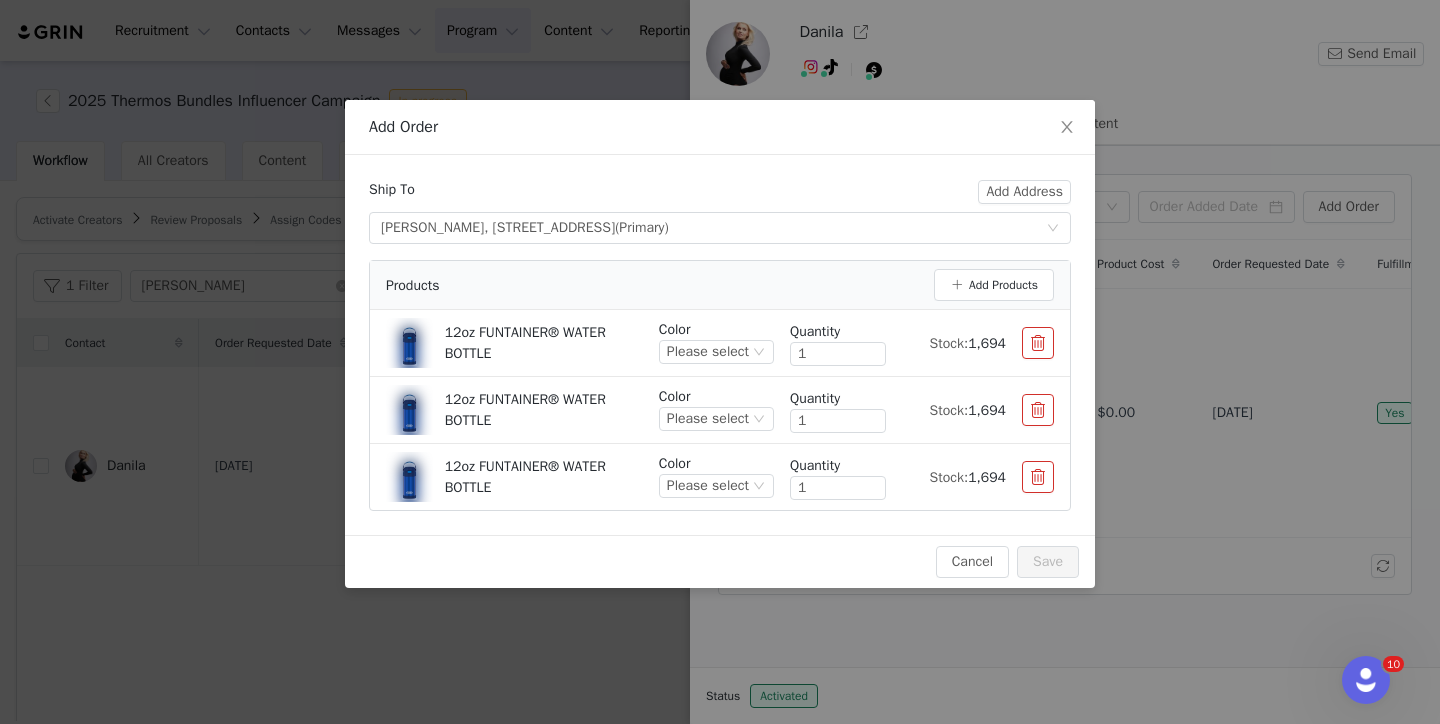 click on "Color Please select Quantity 1  Stock:  1,694" at bounding box center [856, 477] 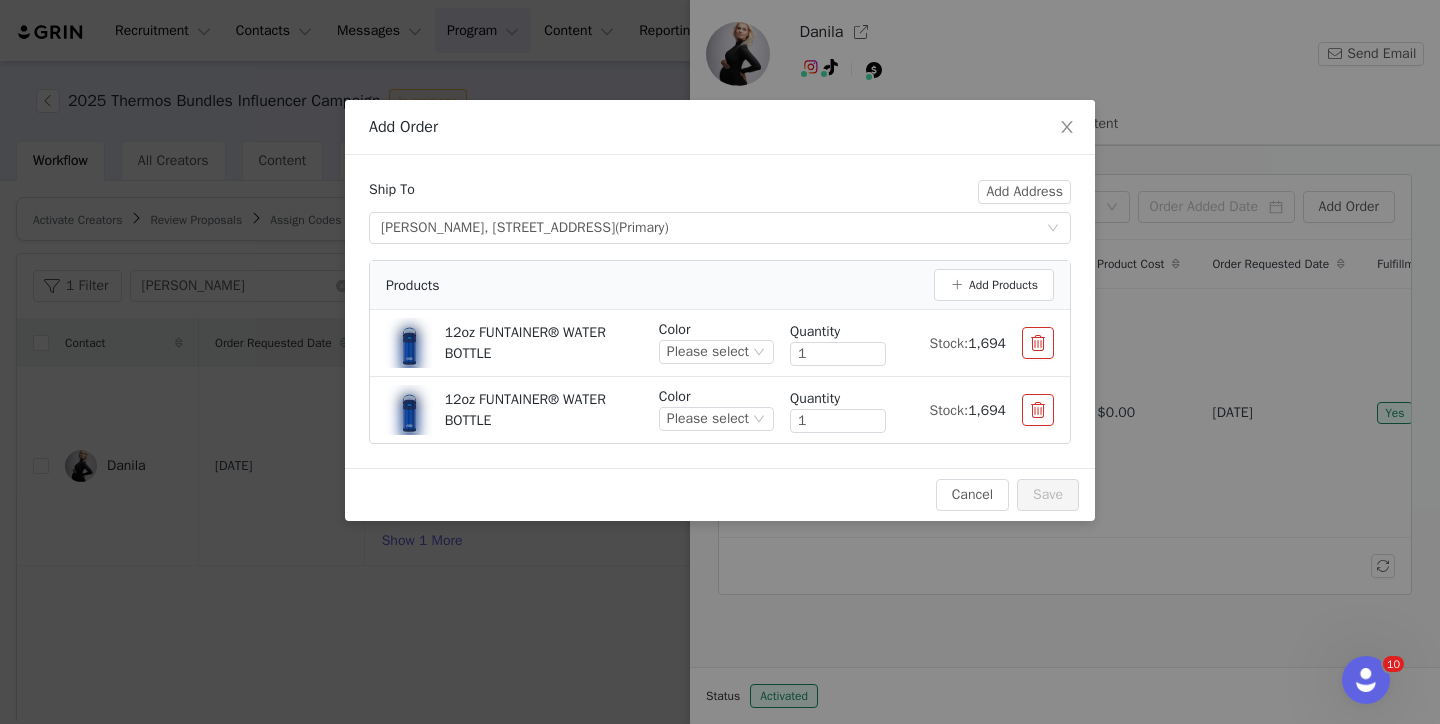 click on "Color" at bounding box center [716, 329] 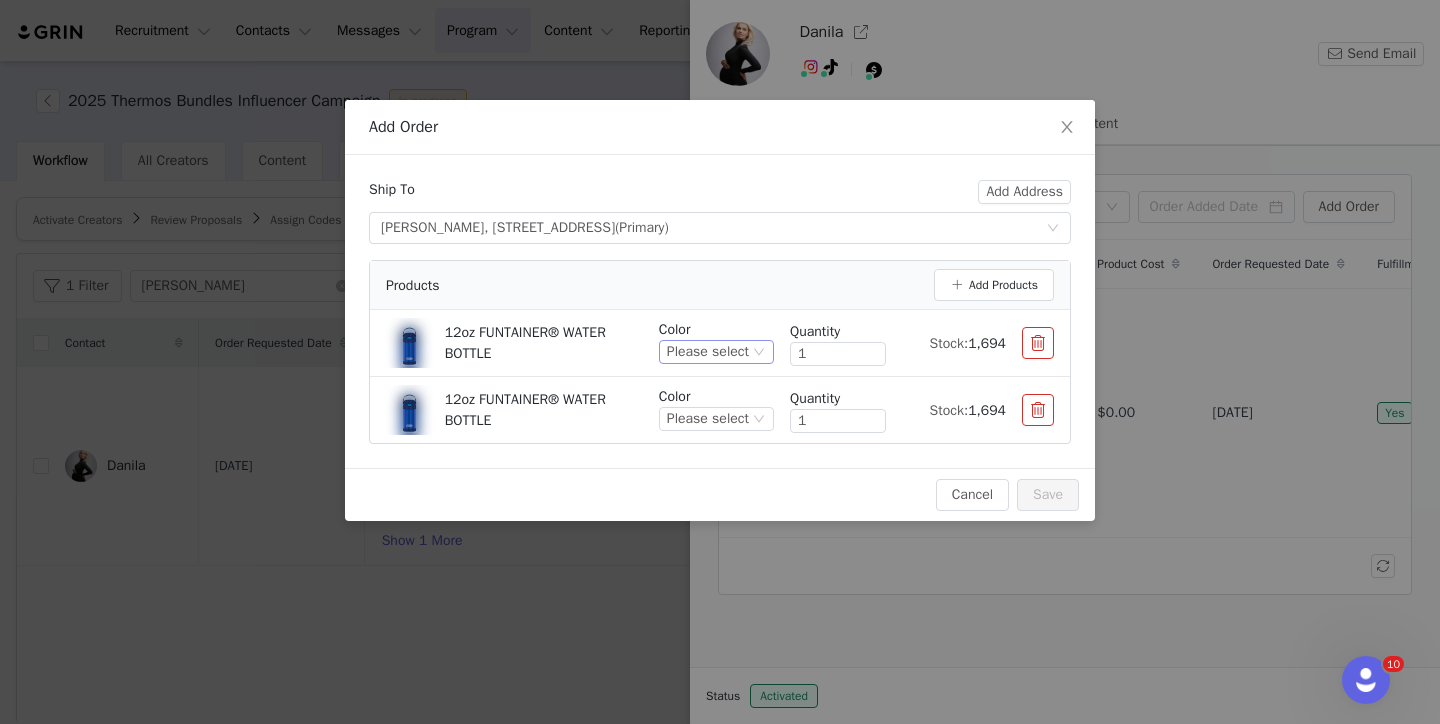 click on "Please select" at bounding box center (708, 352) 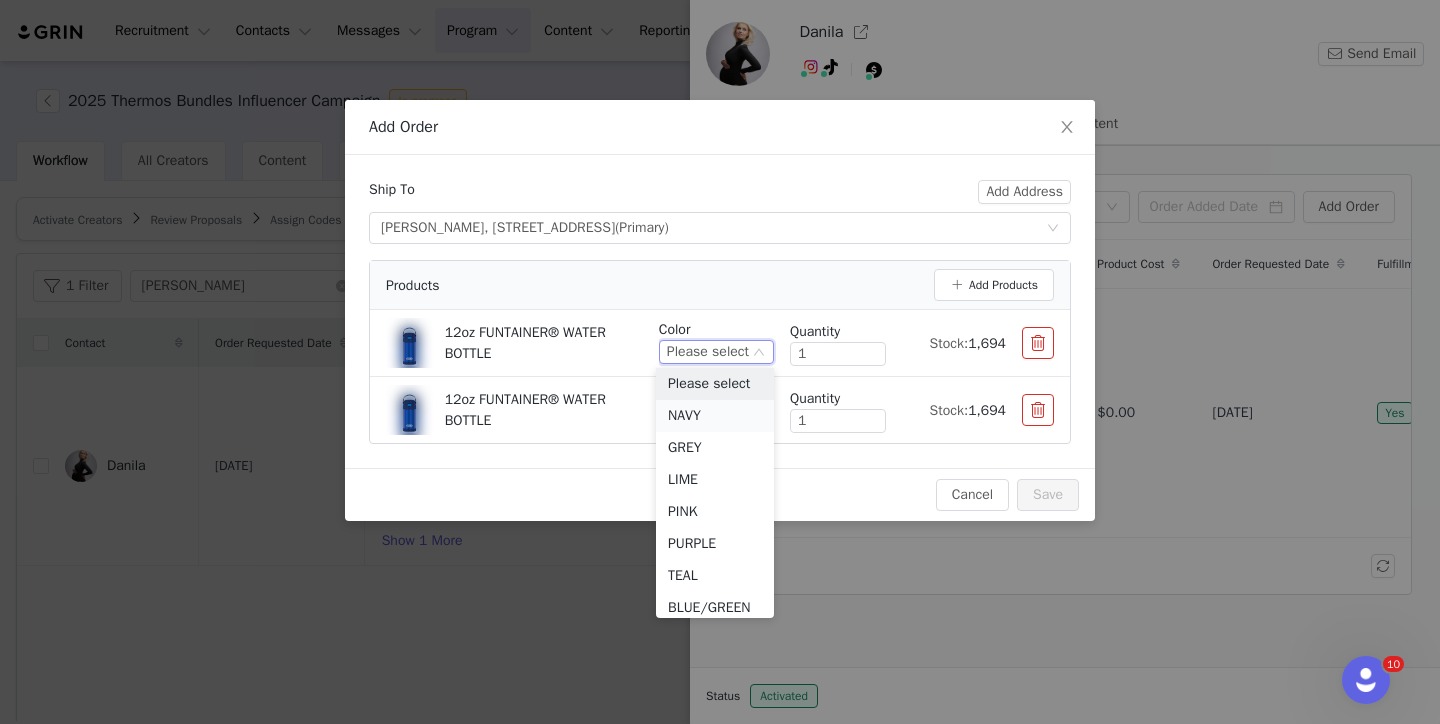 click on "NAVY" at bounding box center [715, 416] 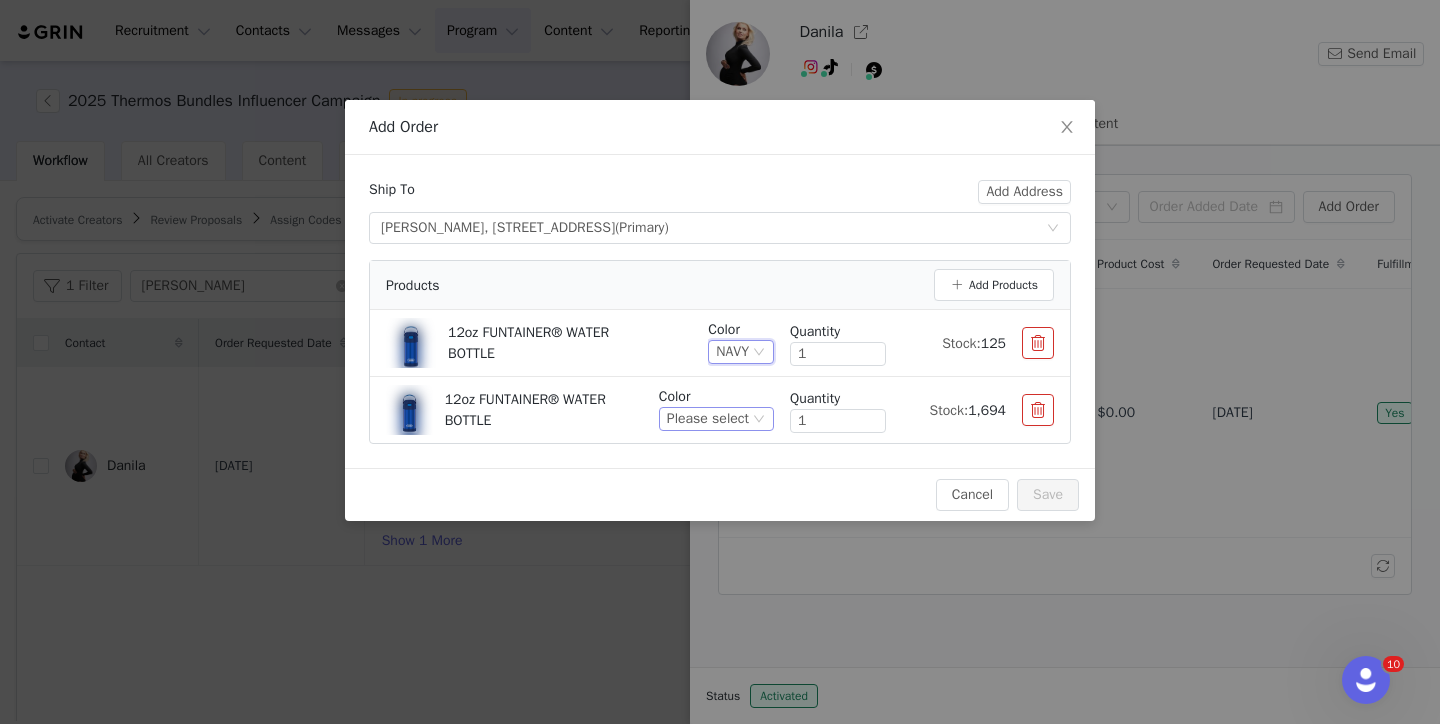 click on "Please select" at bounding box center (708, 419) 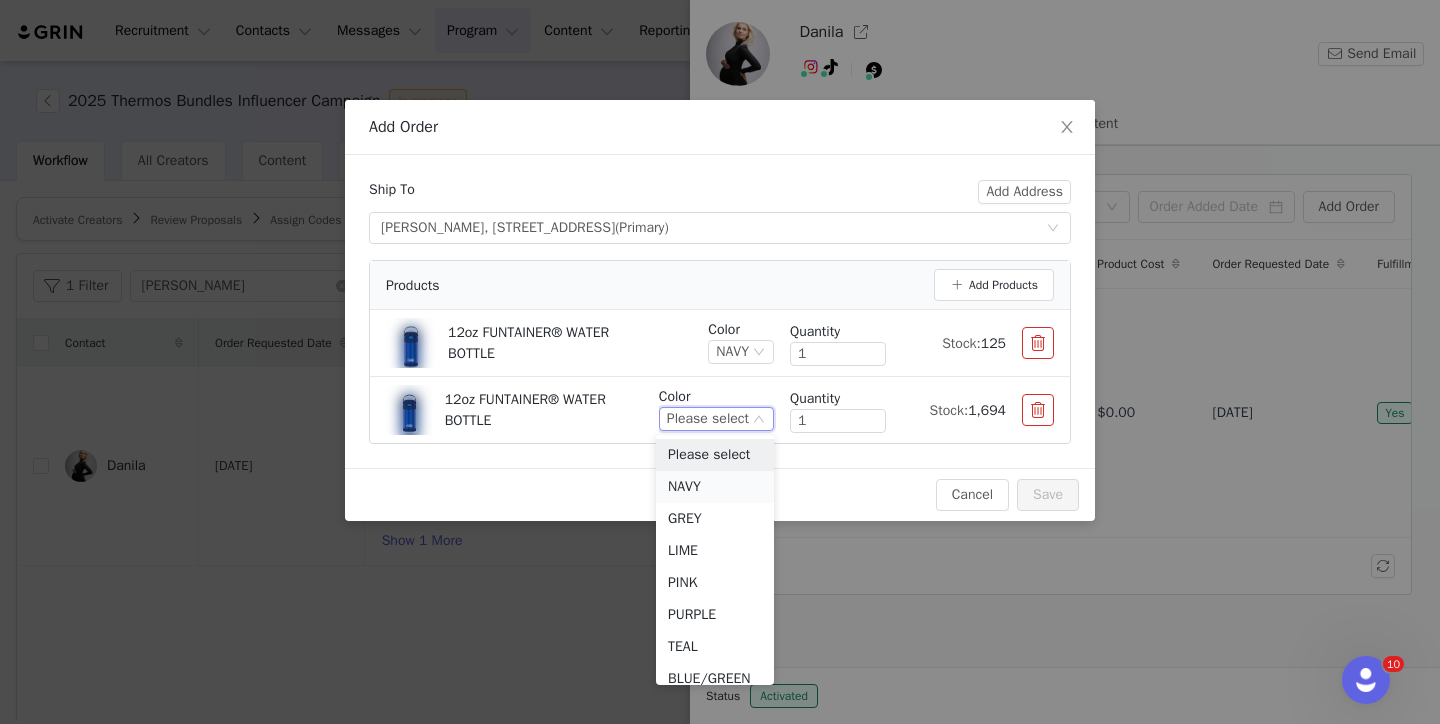 click on "NAVY" at bounding box center [715, 487] 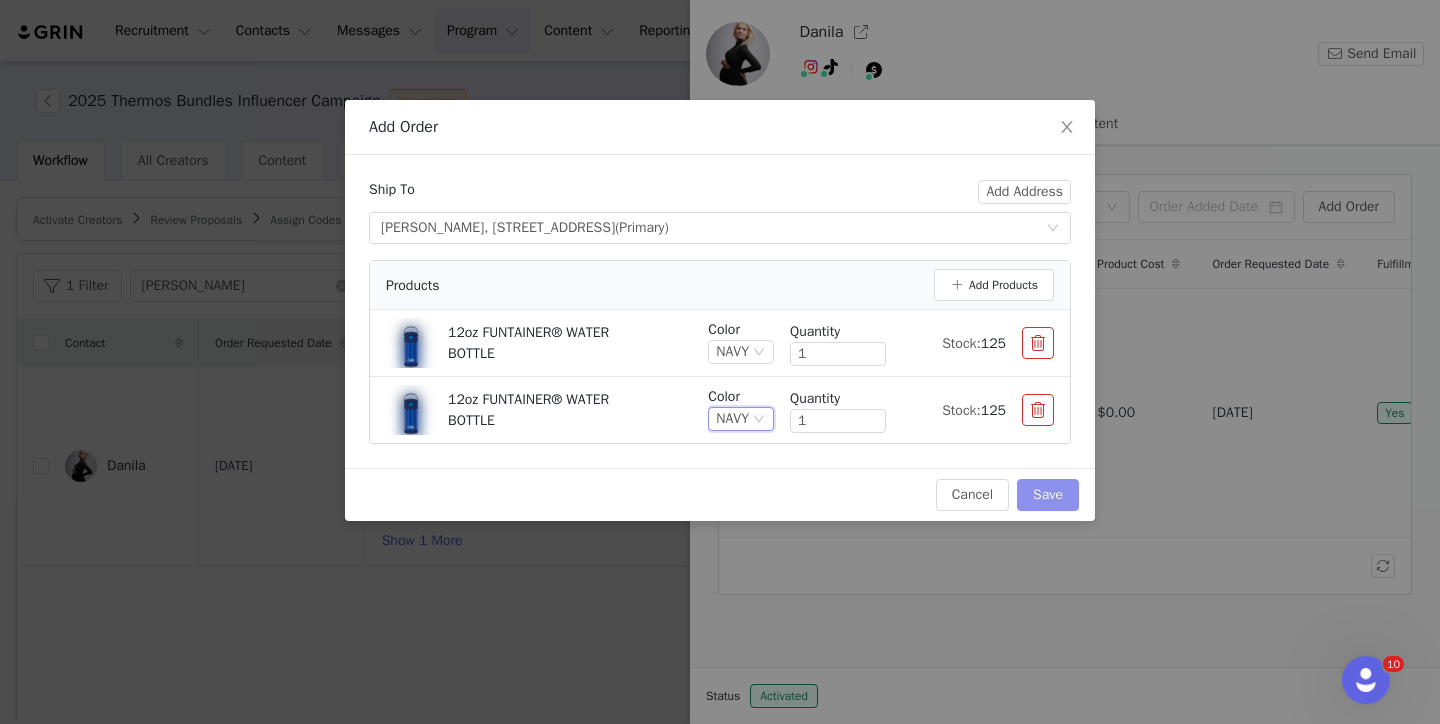 click on "Save" at bounding box center (1048, 495) 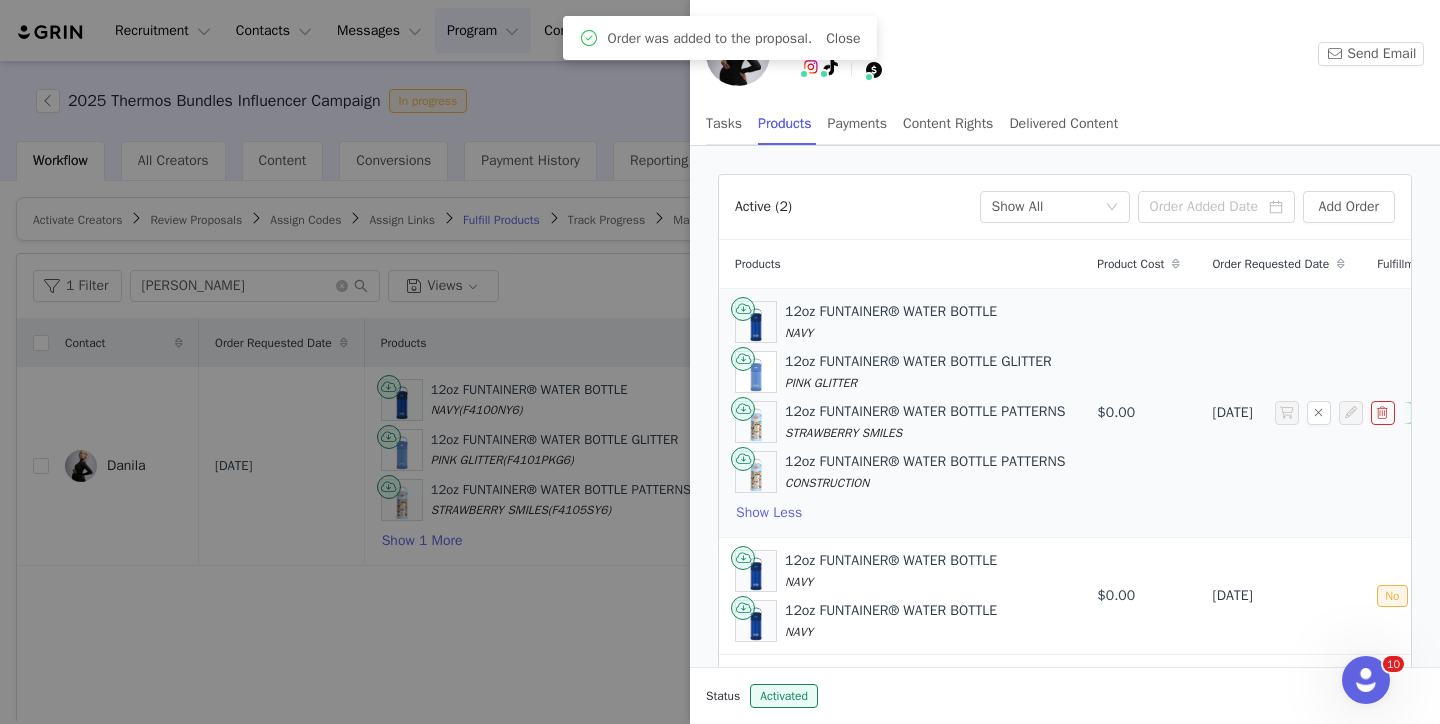 scroll, scrollTop: 22, scrollLeft: 0, axis: vertical 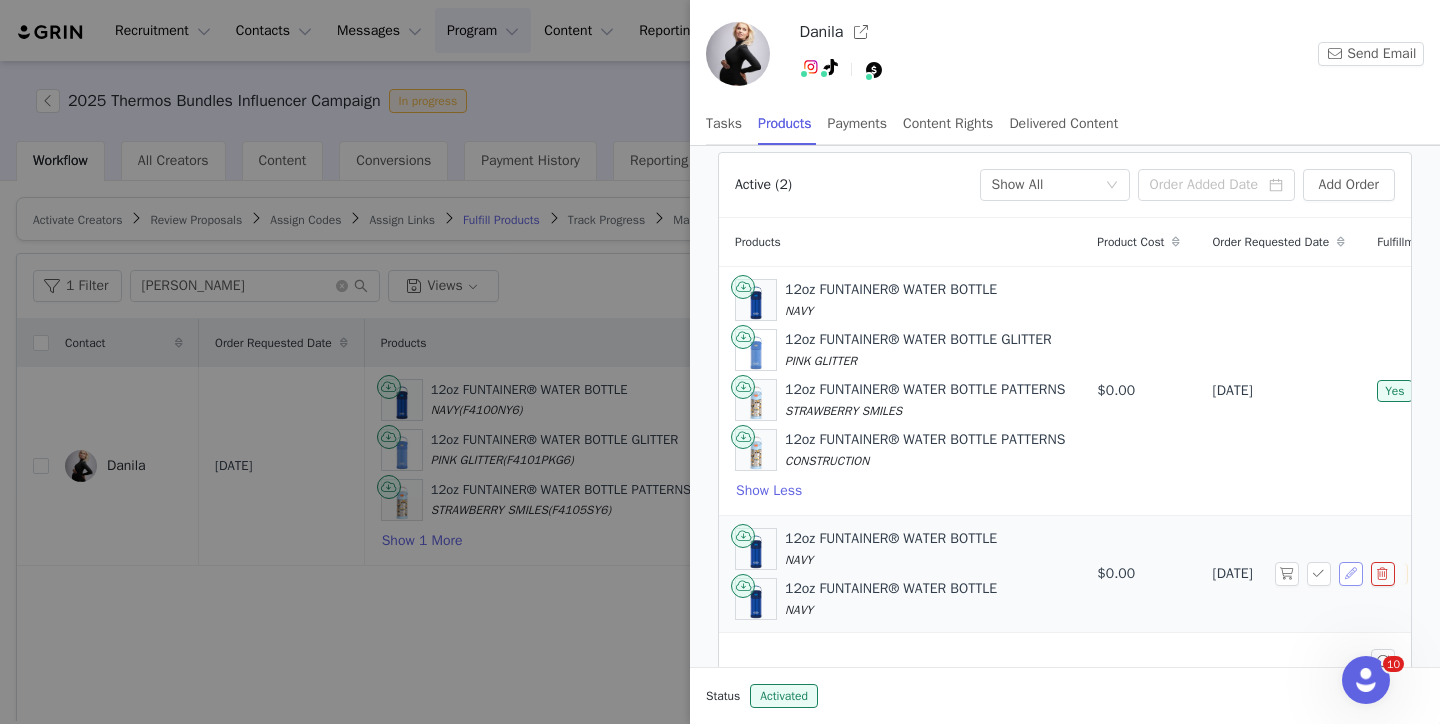 click at bounding box center [1351, 574] 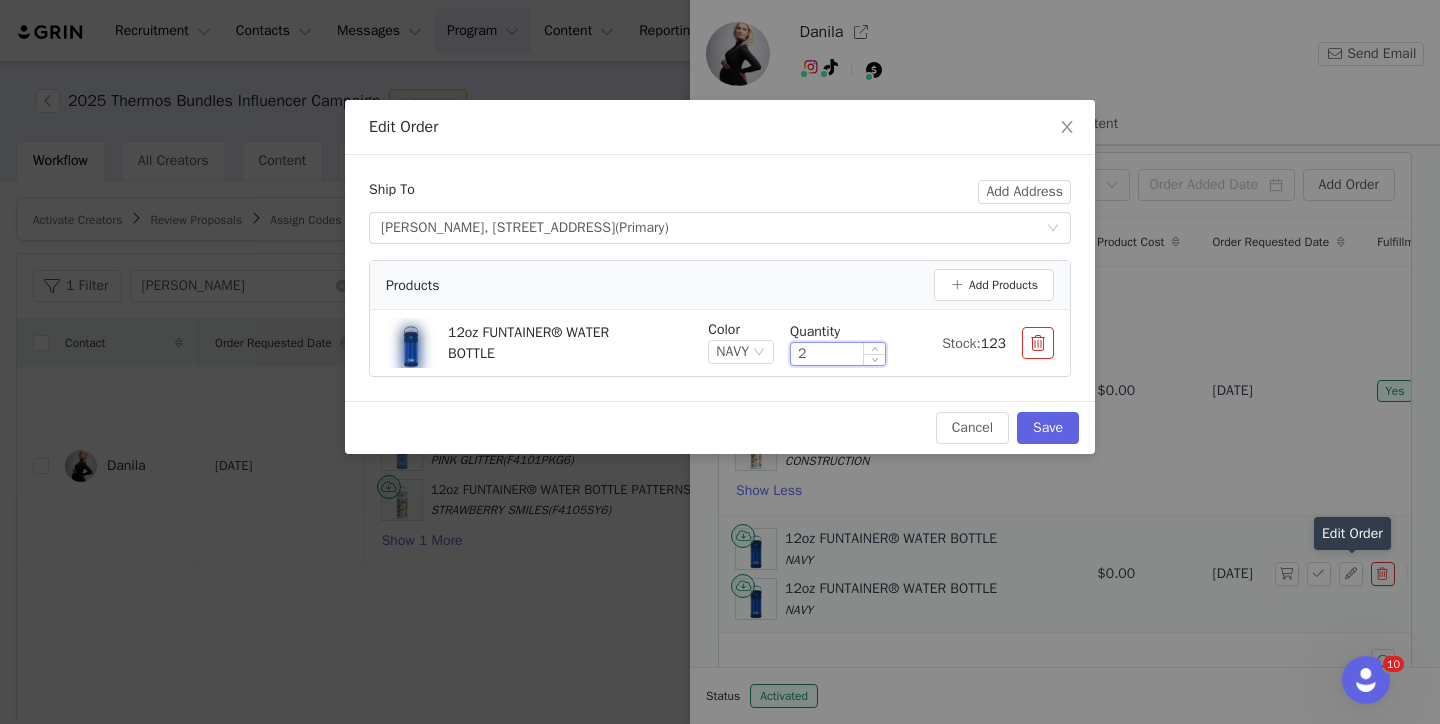 click on "2" at bounding box center [838, 354] 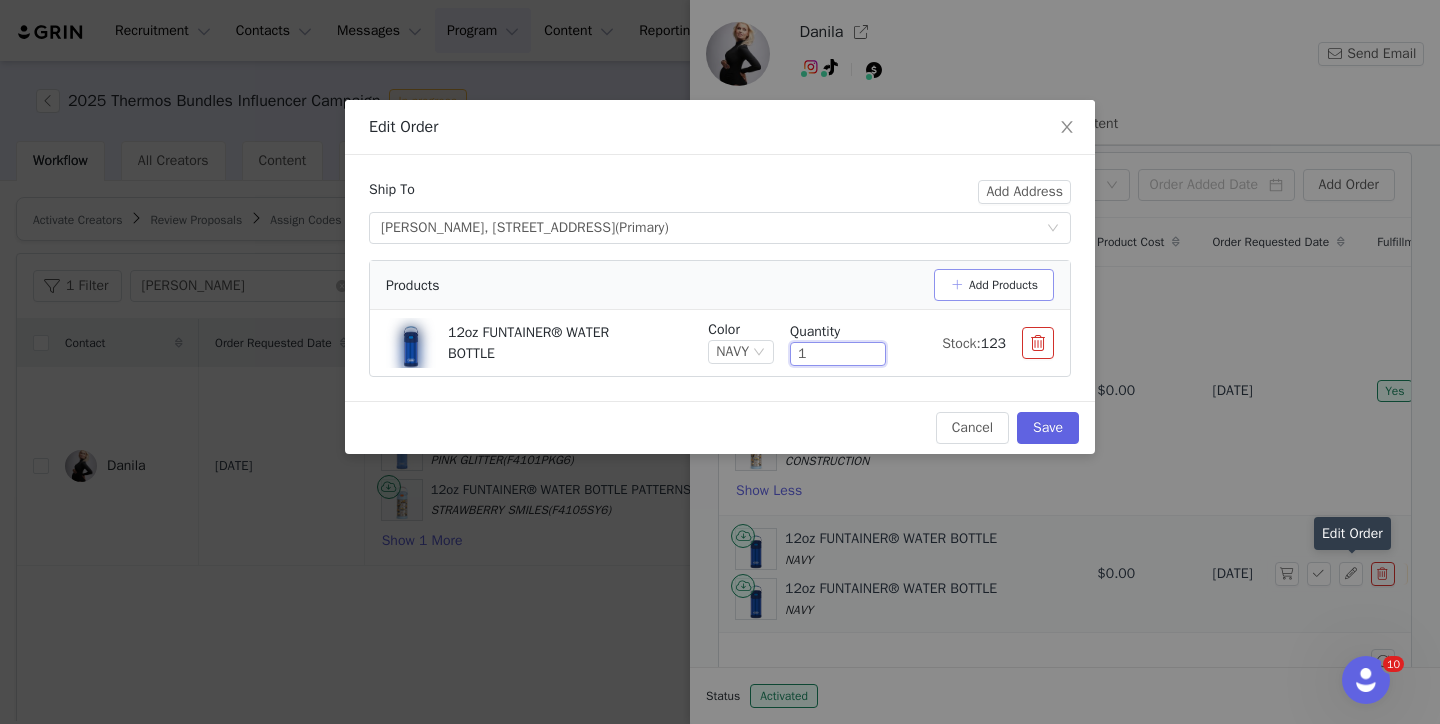 type on "1" 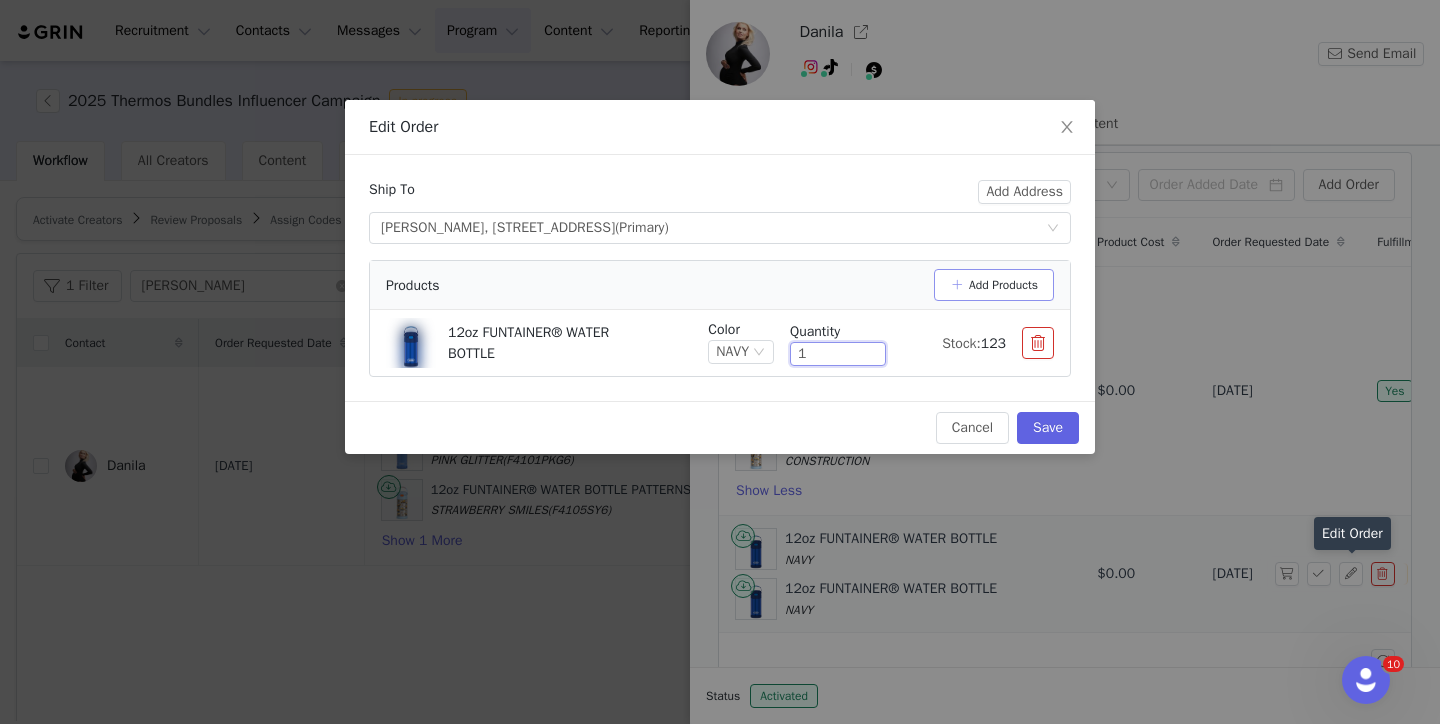 click on "Add Products" at bounding box center (994, 285) 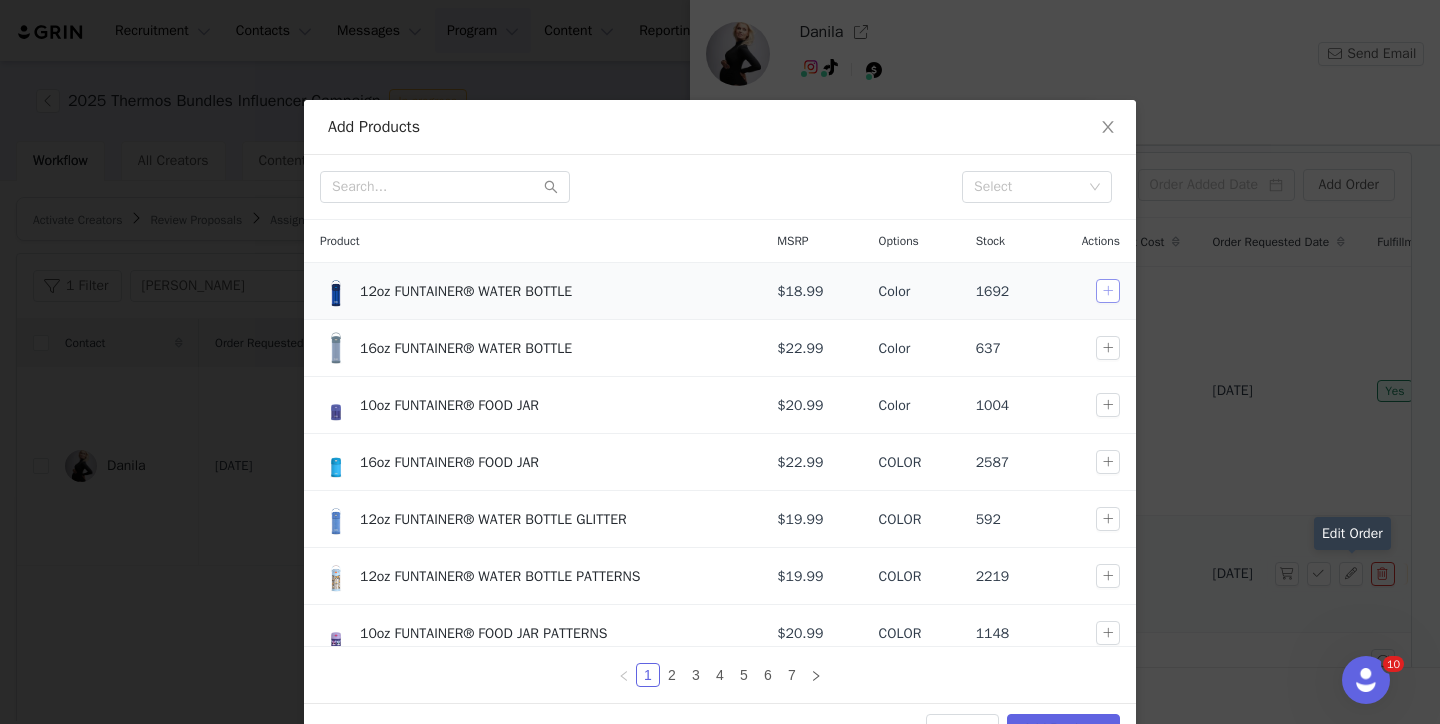 click at bounding box center (1108, 291) 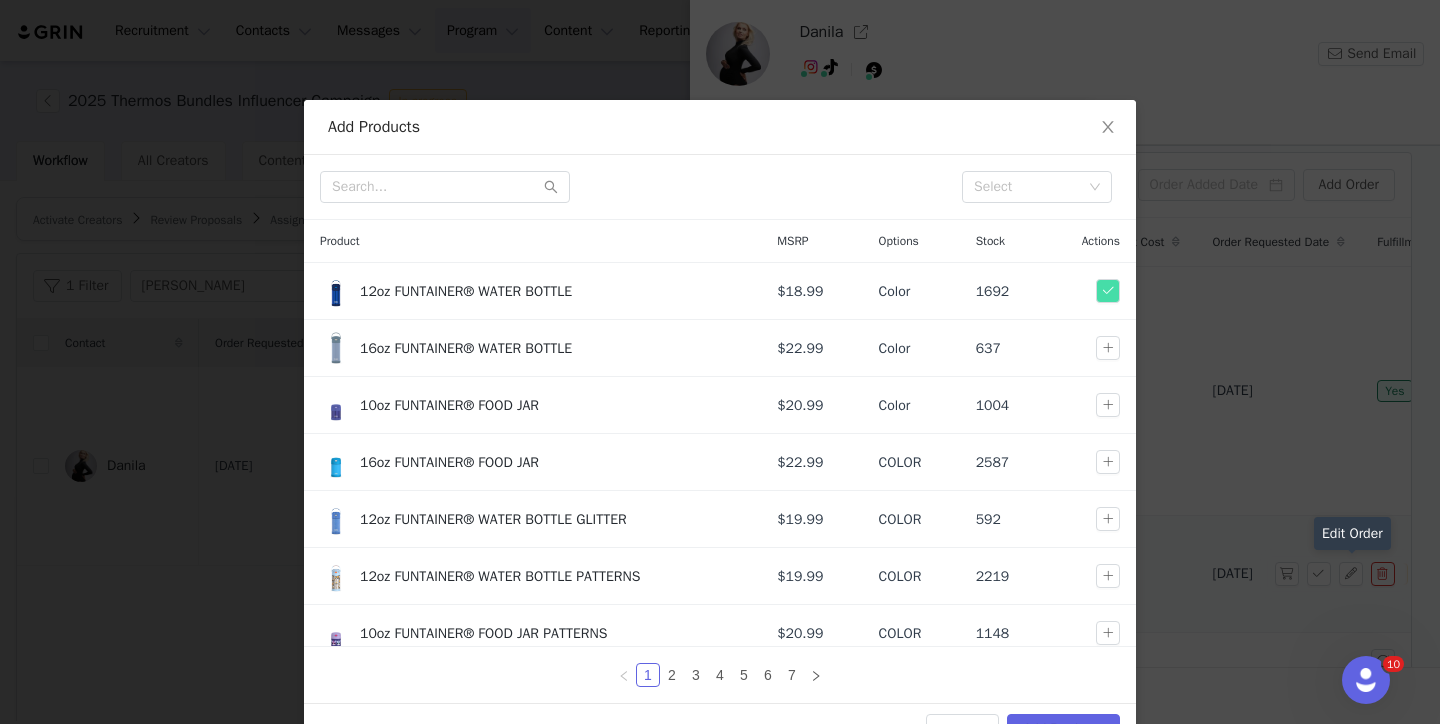 click on "Cancel Add Products" at bounding box center (720, 729) 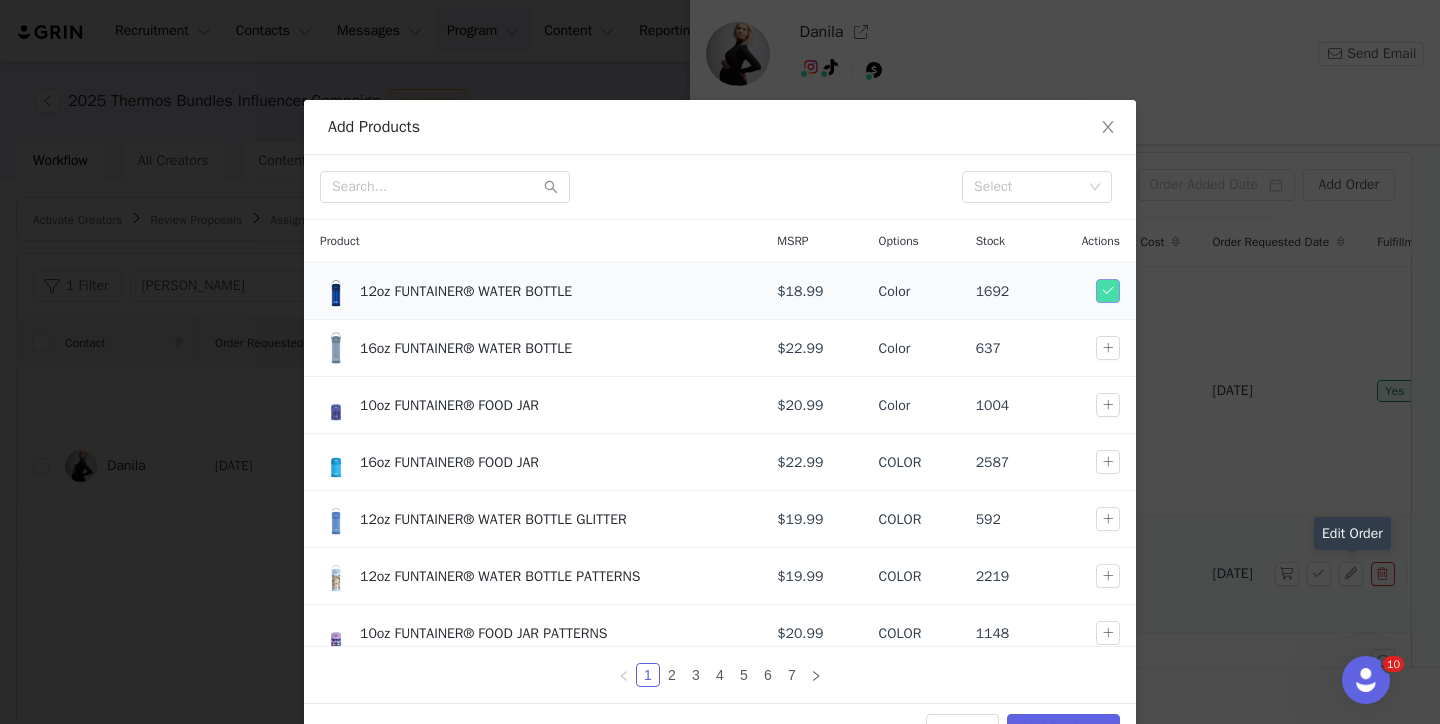 click at bounding box center (1108, 291) 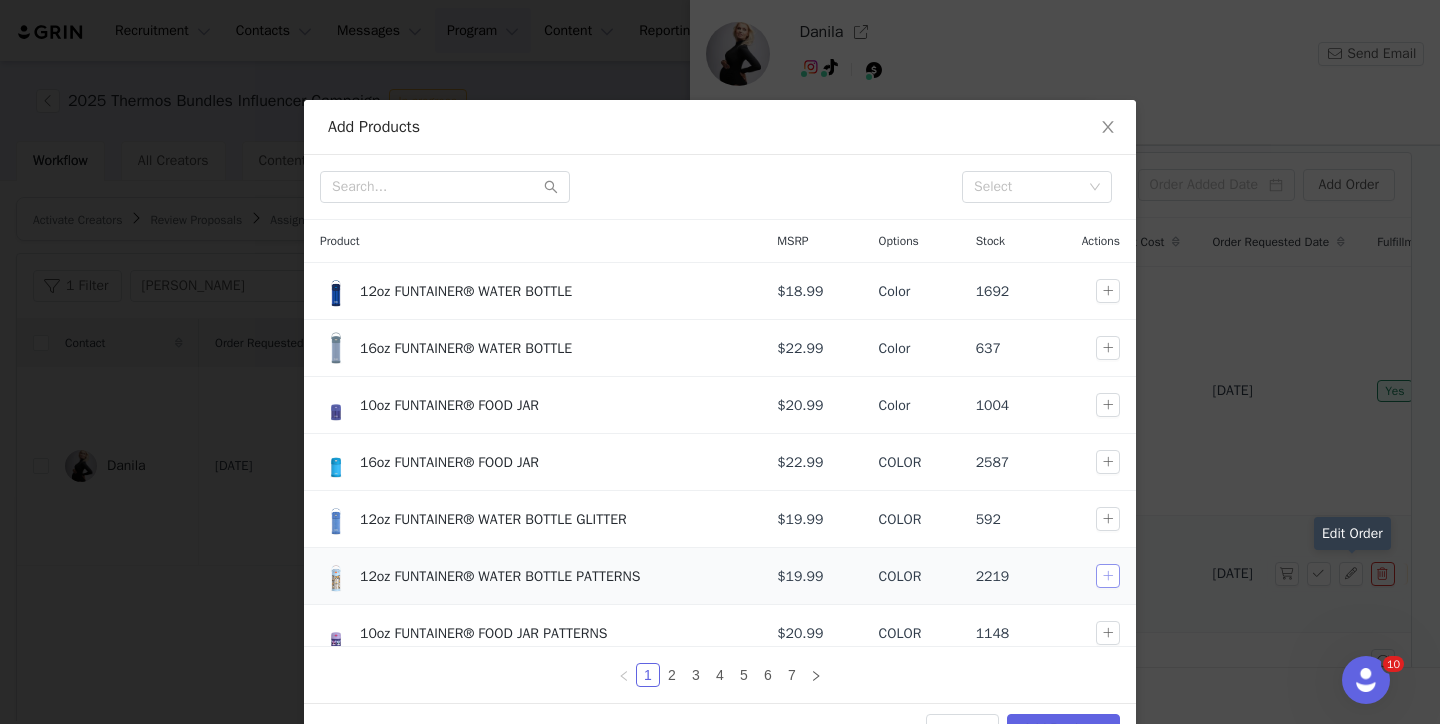 click at bounding box center (1108, 576) 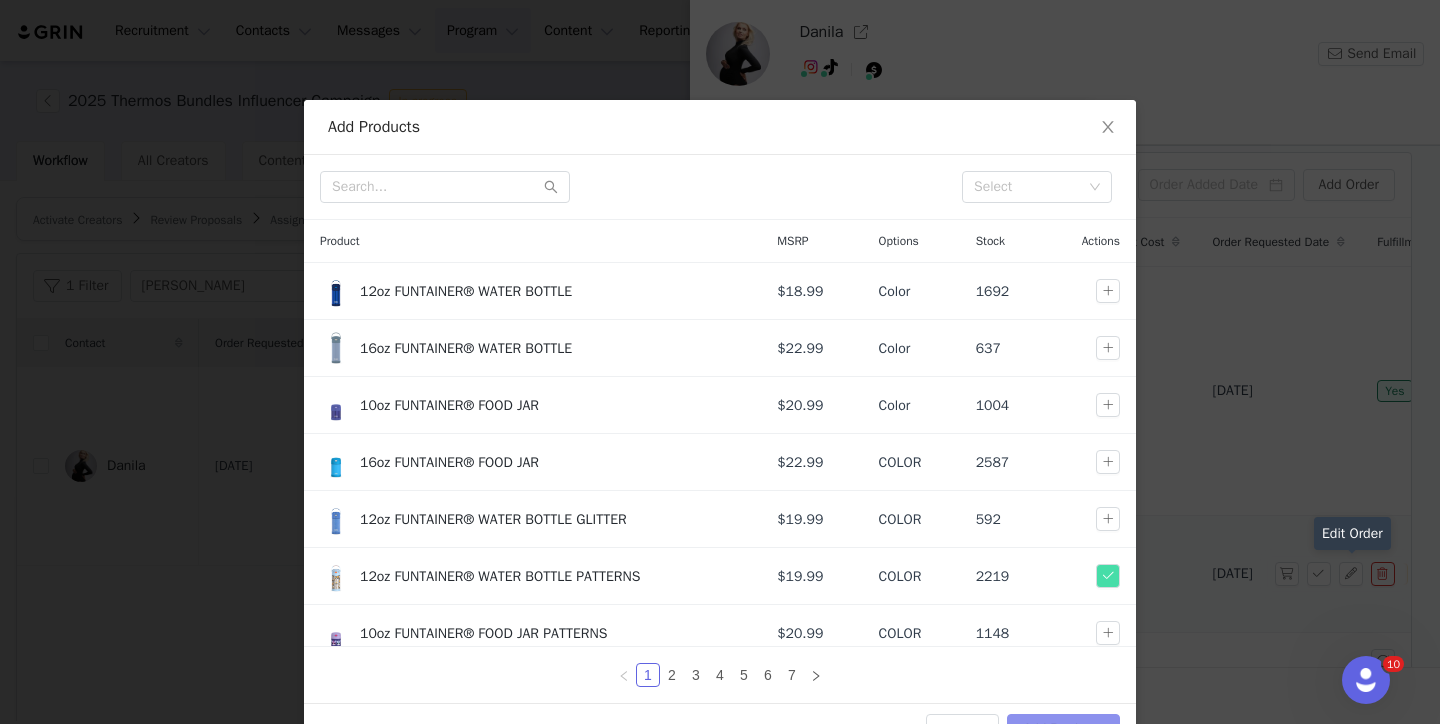 click on "Add Products" at bounding box center [1063, 730] 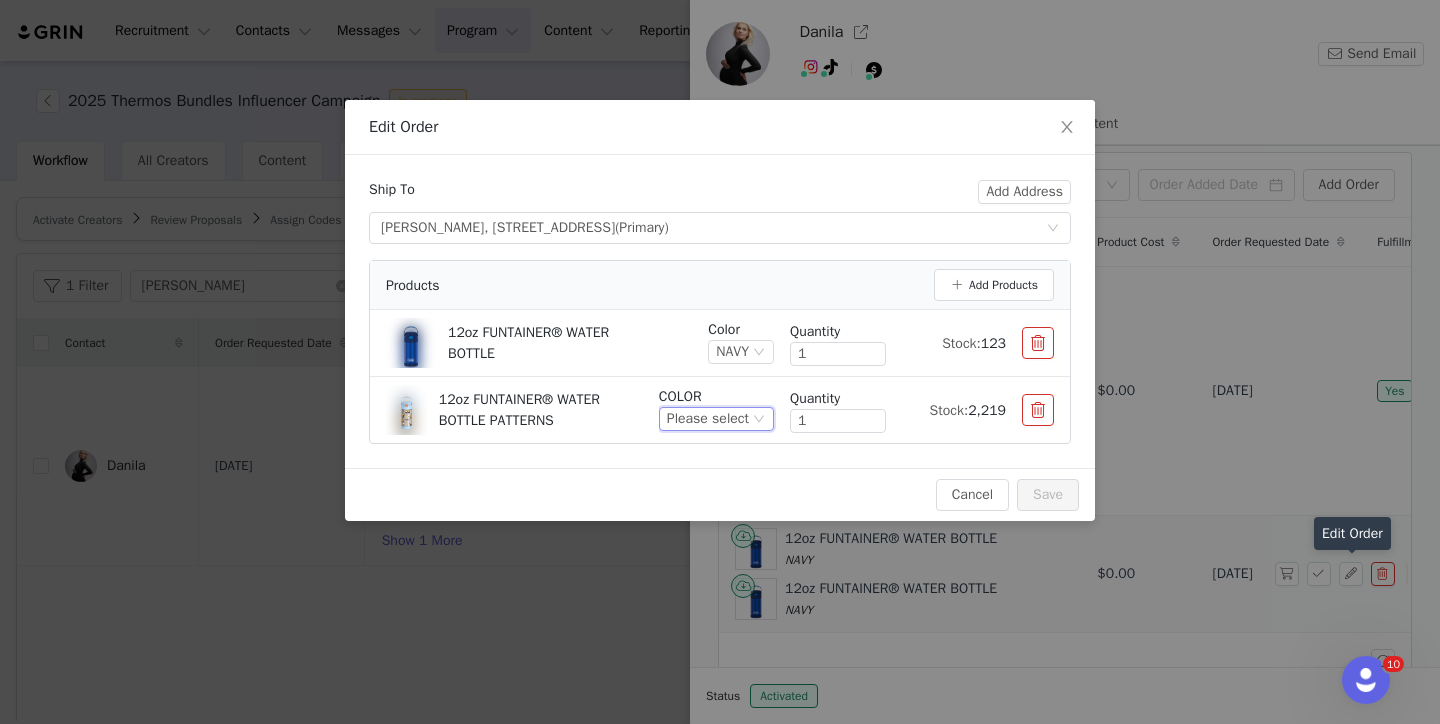 click on "Please select" at bounding box center [708, 419] 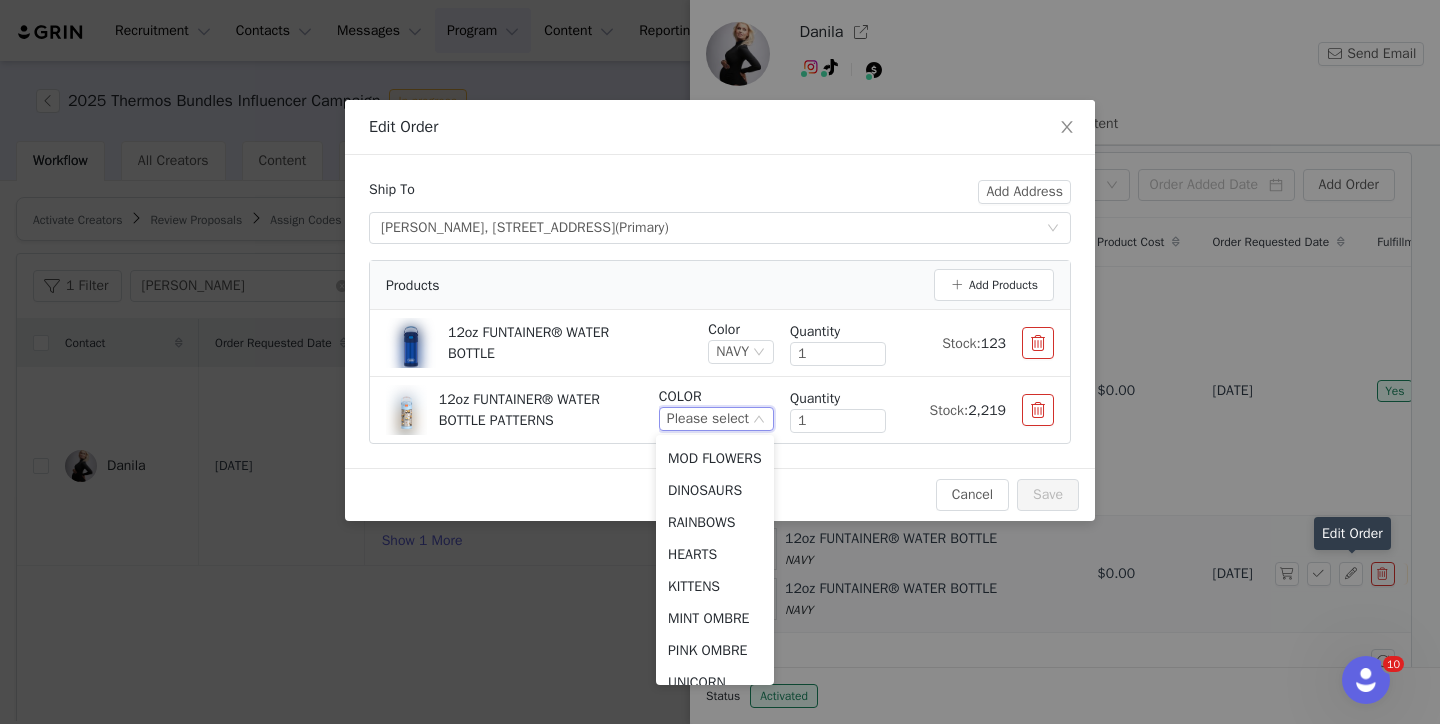scroll, scrollTop: 526, scrollLeft: 0, axis: vertical 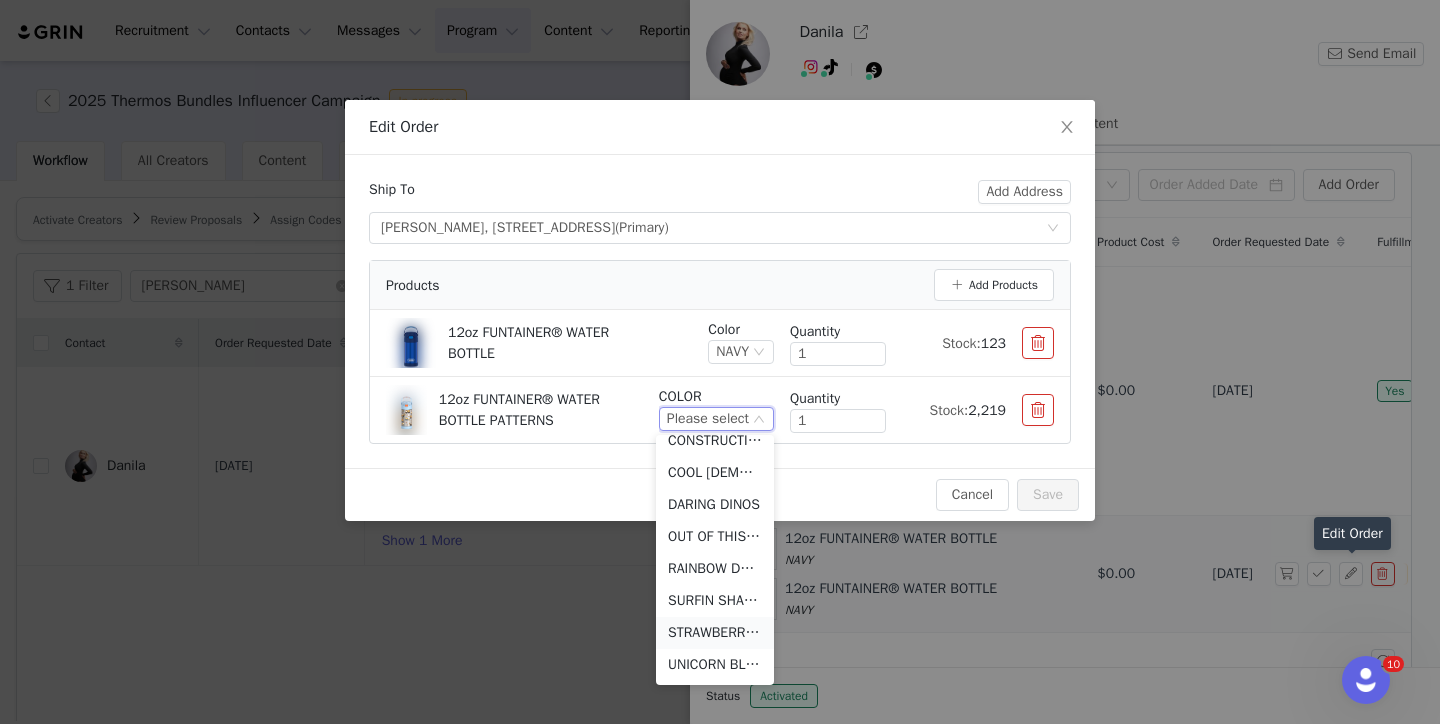 click on "STRAWBERRY SMILES" at bounding box center [715, 633] 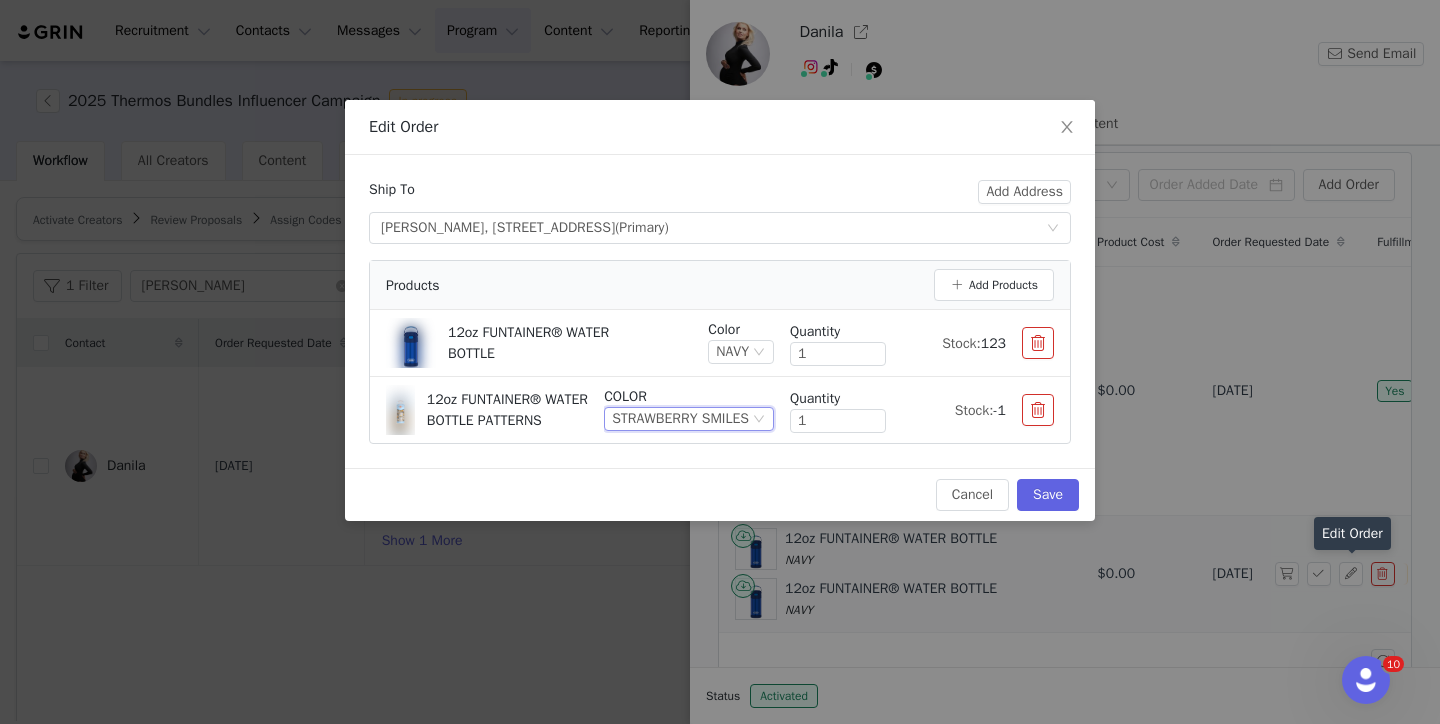 click on "Products     Add Products" at bounding box center [720, 285] 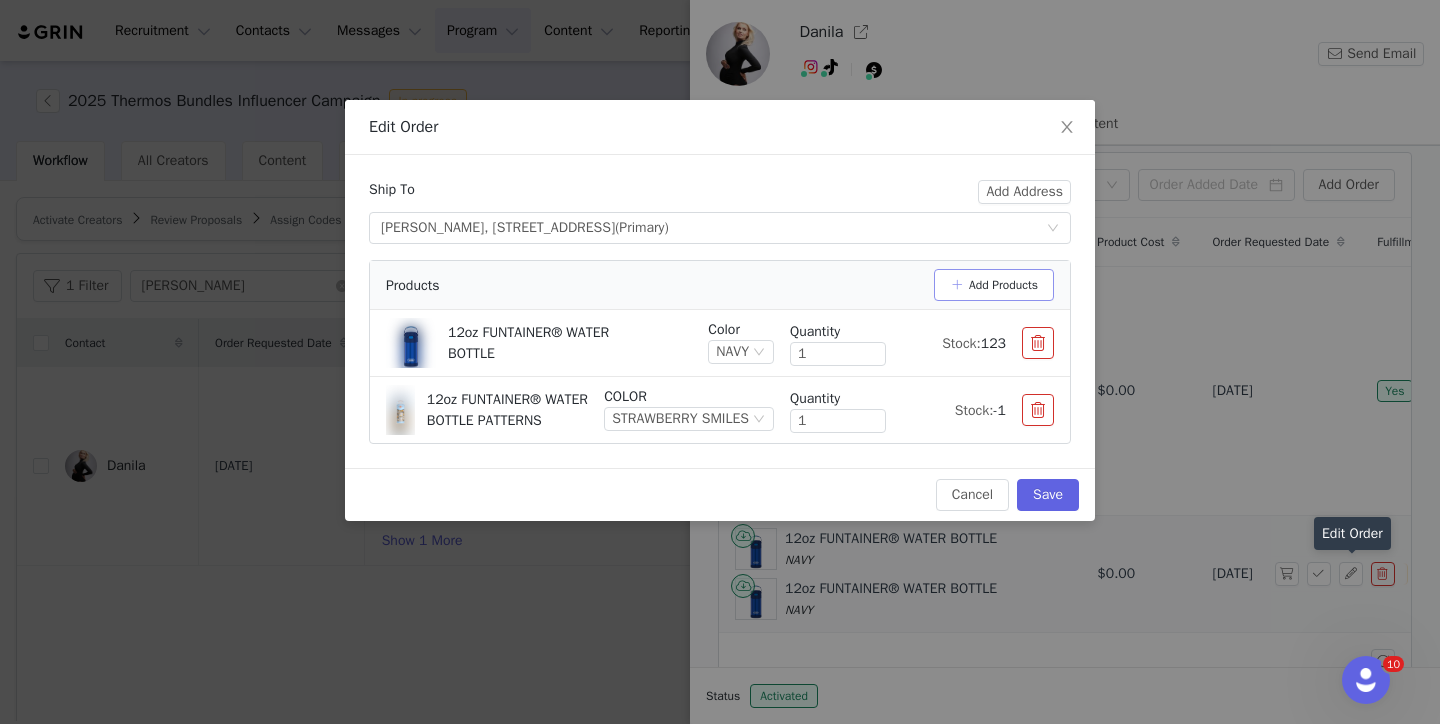 click on "Add Products" at bounding box center (994, 285) 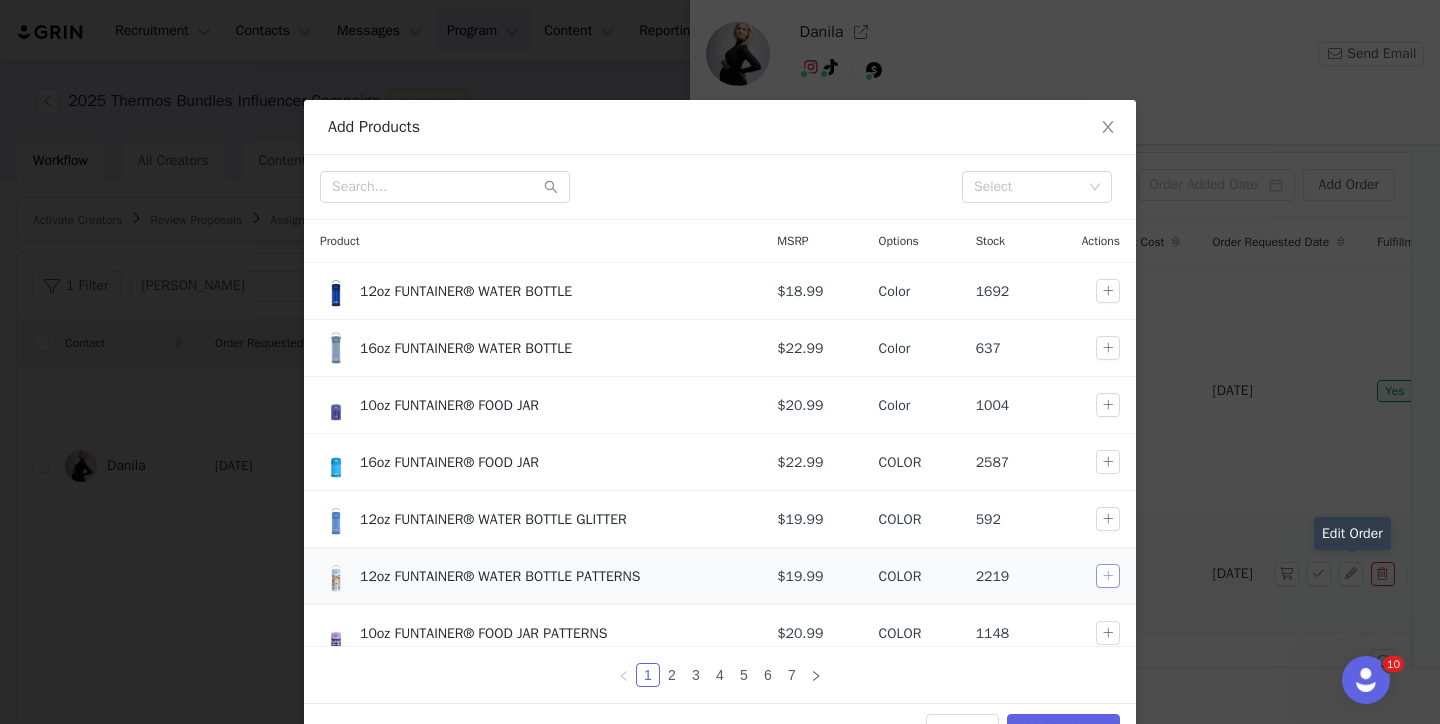 click at bounding box center [1108, 576] 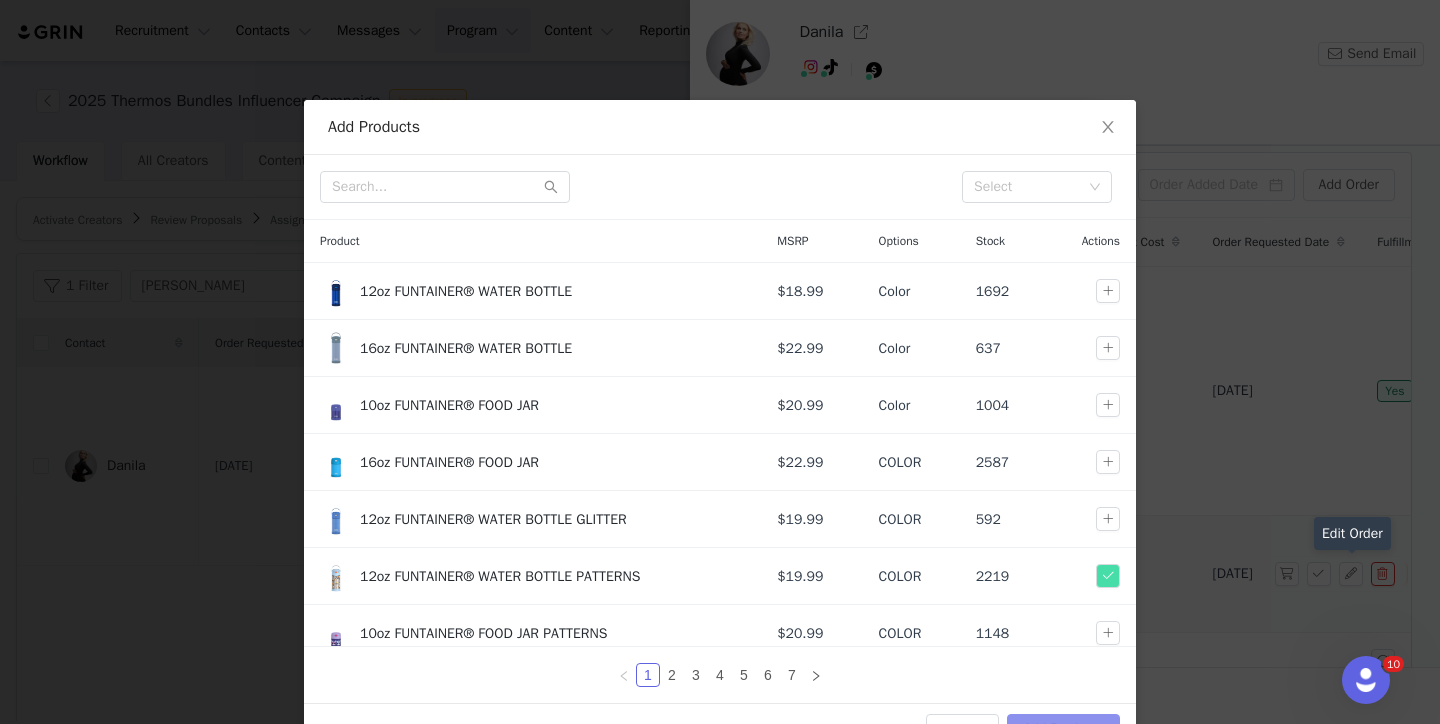 click on "Add Products" at bounding box center [1063, 730] 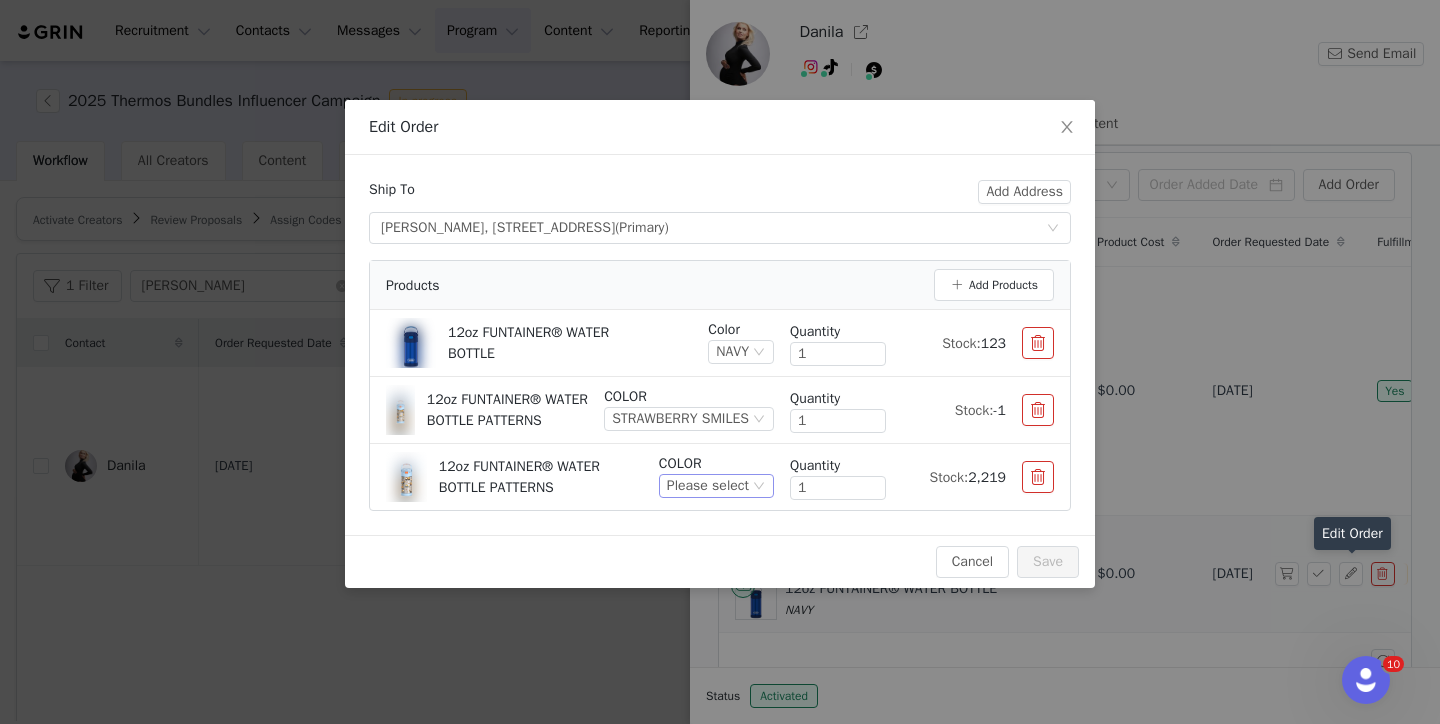 click on "Please select" at bounding box center [708, 486] 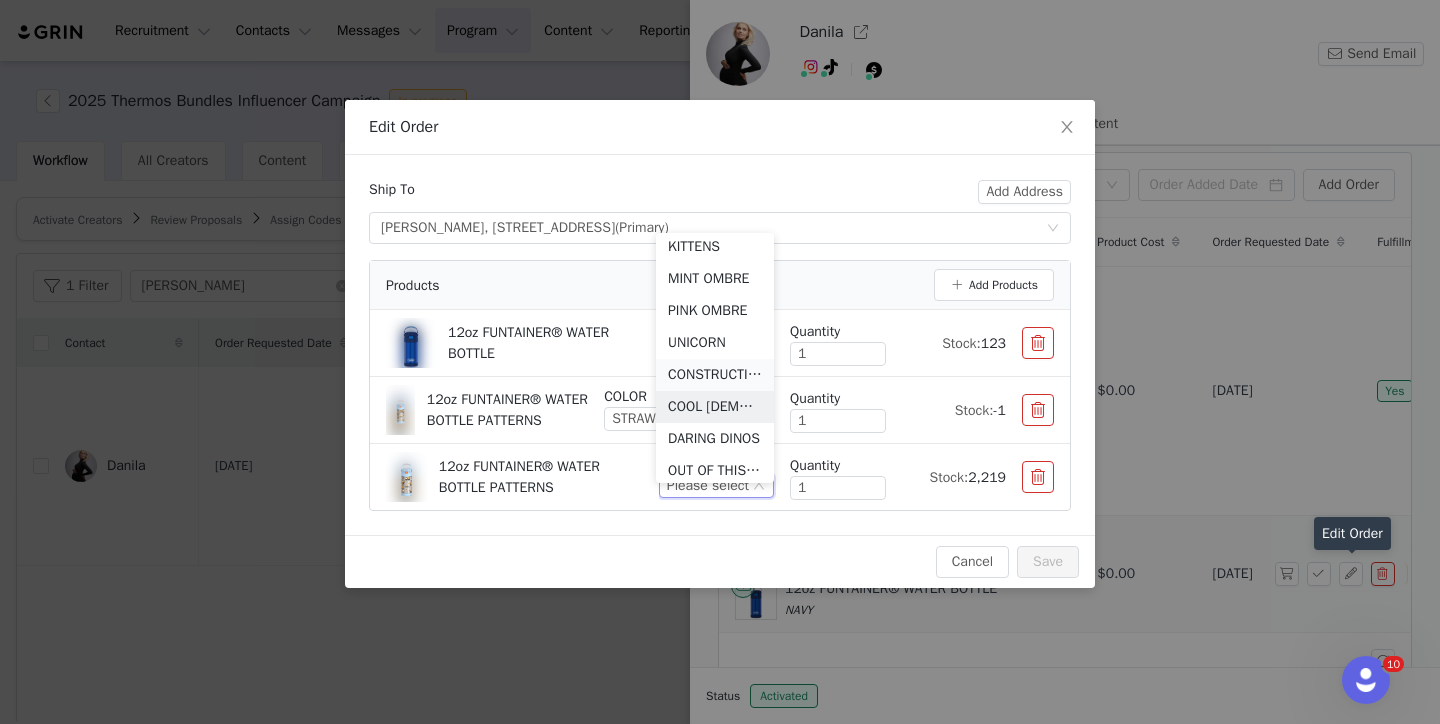 scroll, scrollTop: 388, scrollLeft: 0, axis: vertical 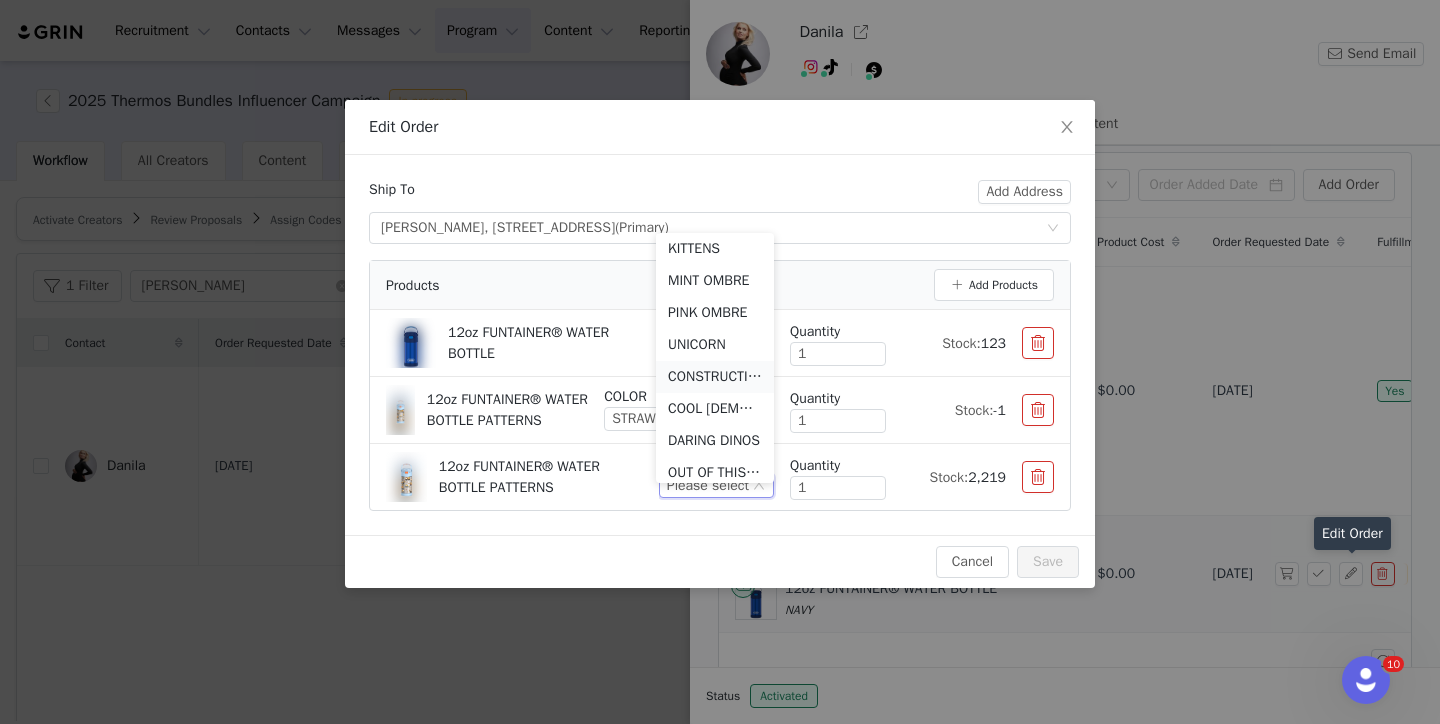 click on "CONSTRUCTION" at bounding box center [715, 377] 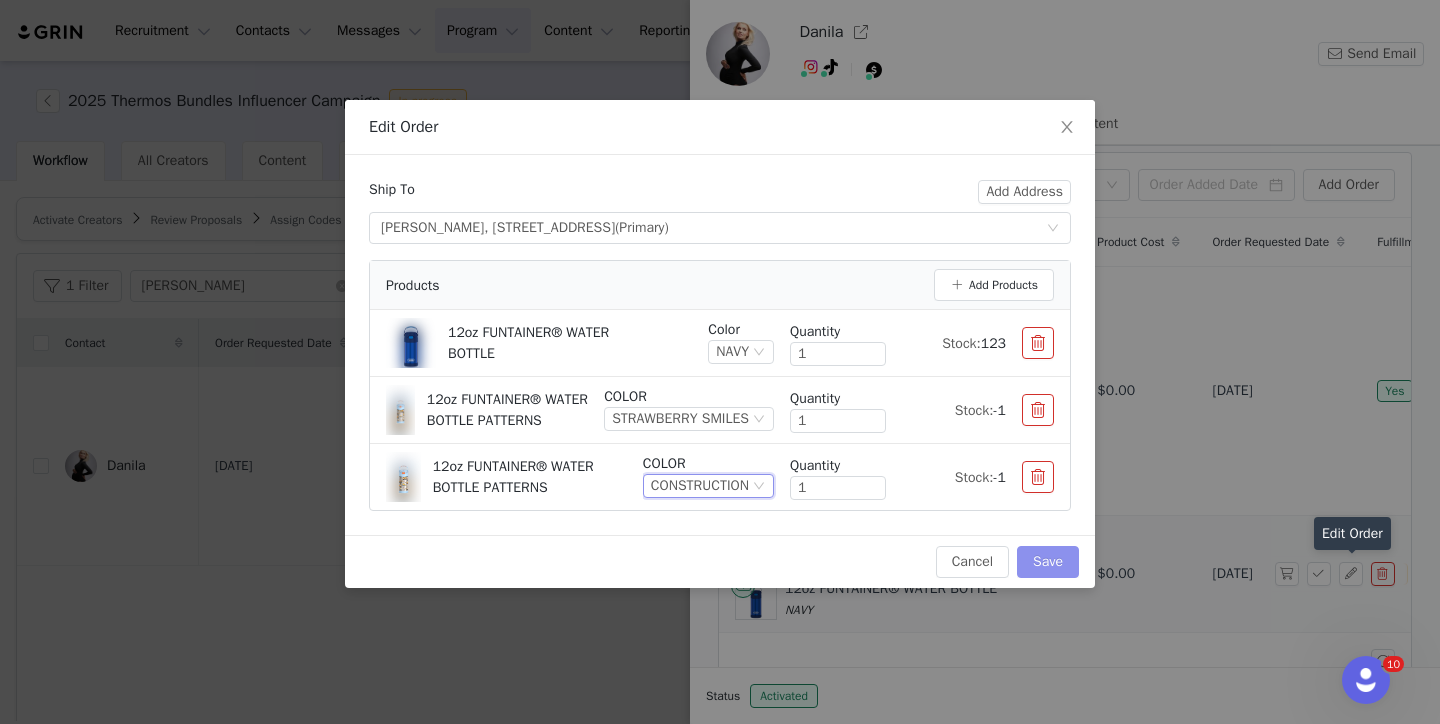 click on "Save" at bounding box center (1048, 562) 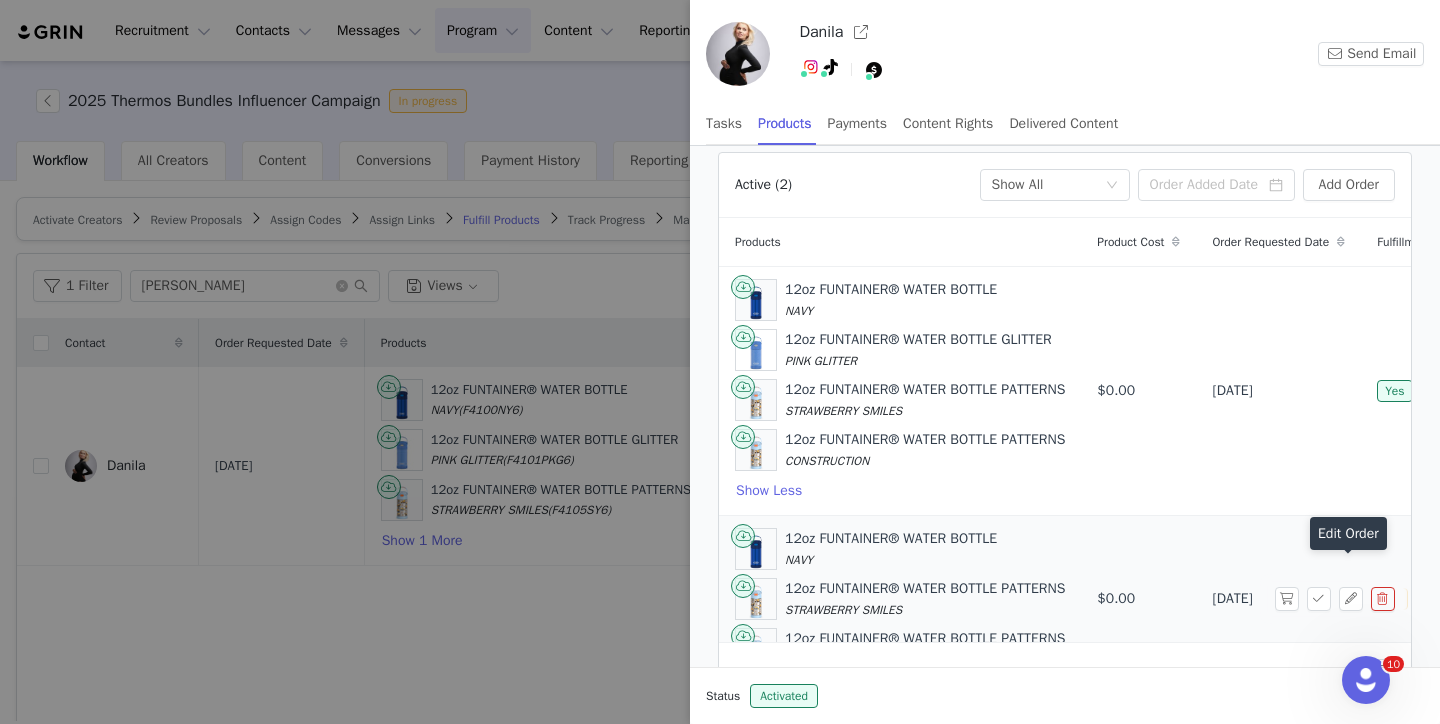 scroll, scrollTop: 40, scrollLeft: 0, axis: vertical 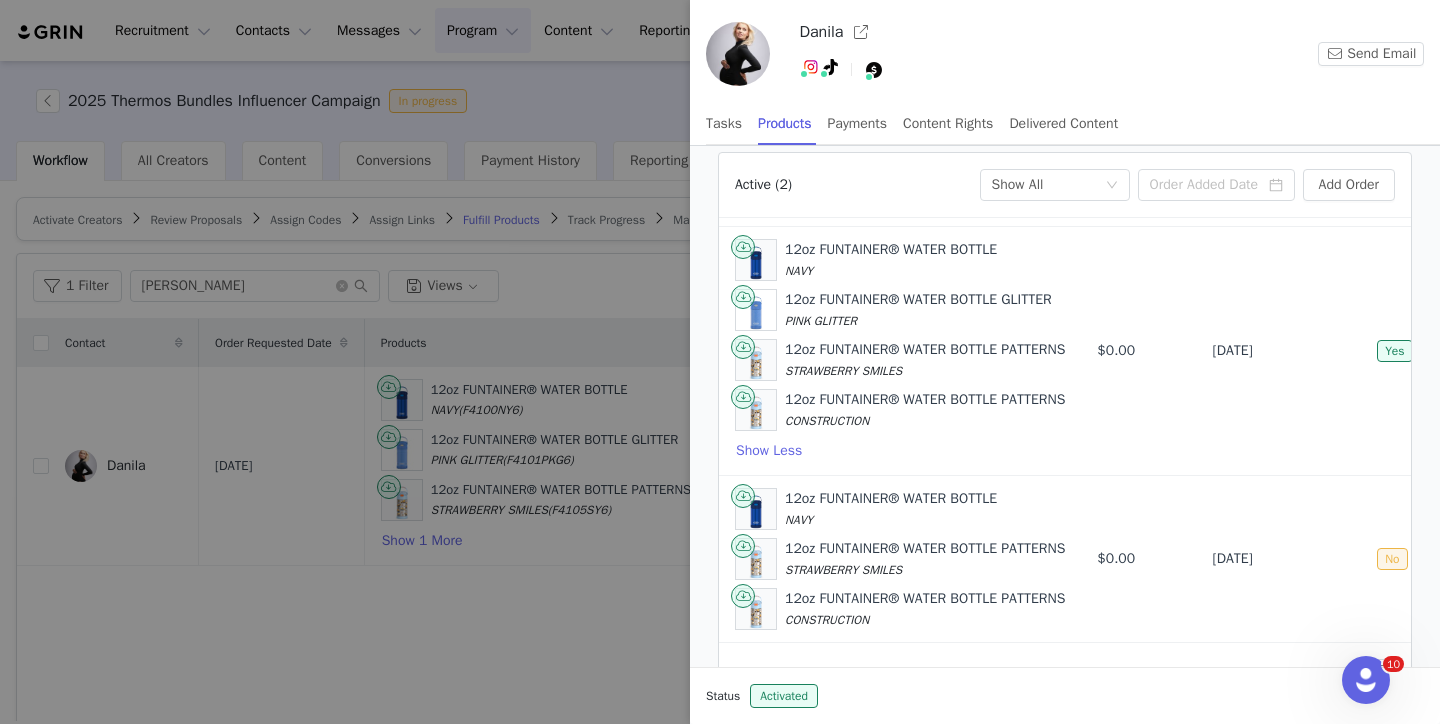 click at bounding box center [1351, 559] 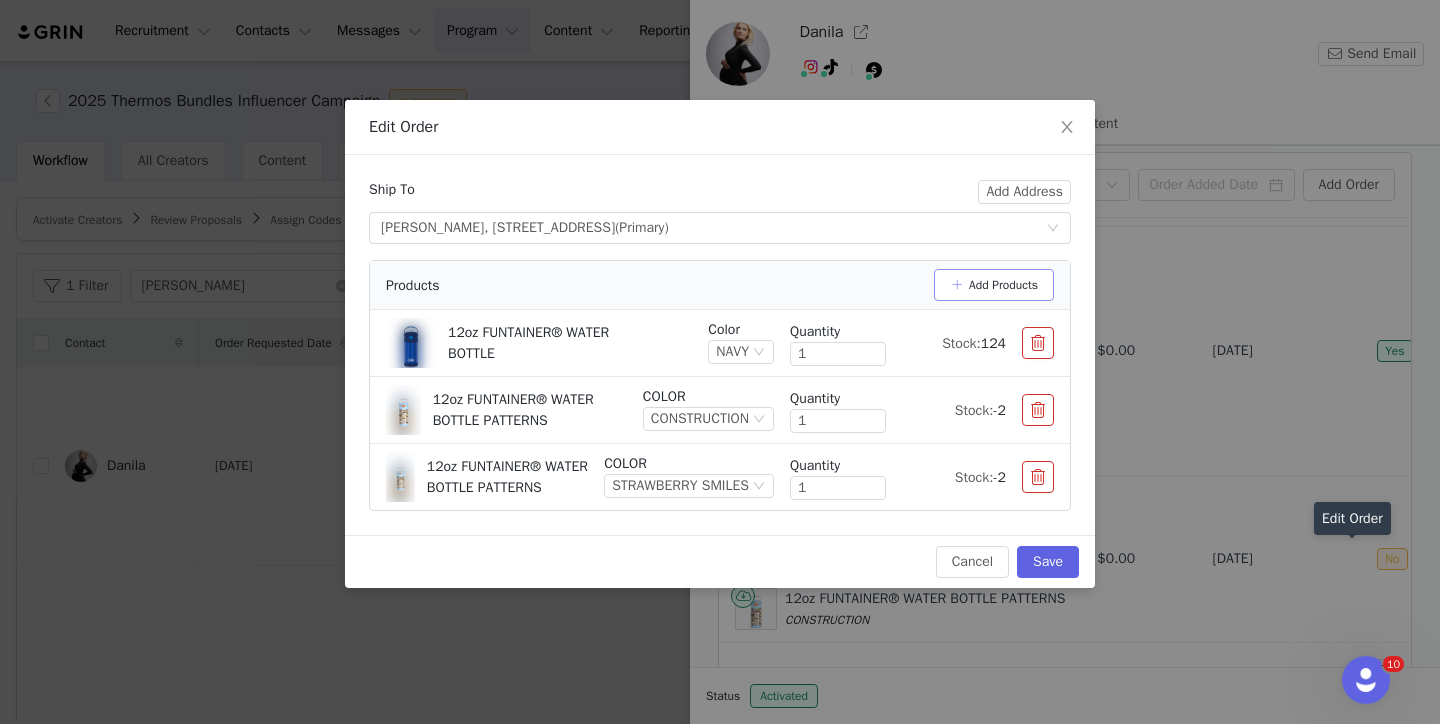 click on "Add Products" at bounding box center [994, 285] 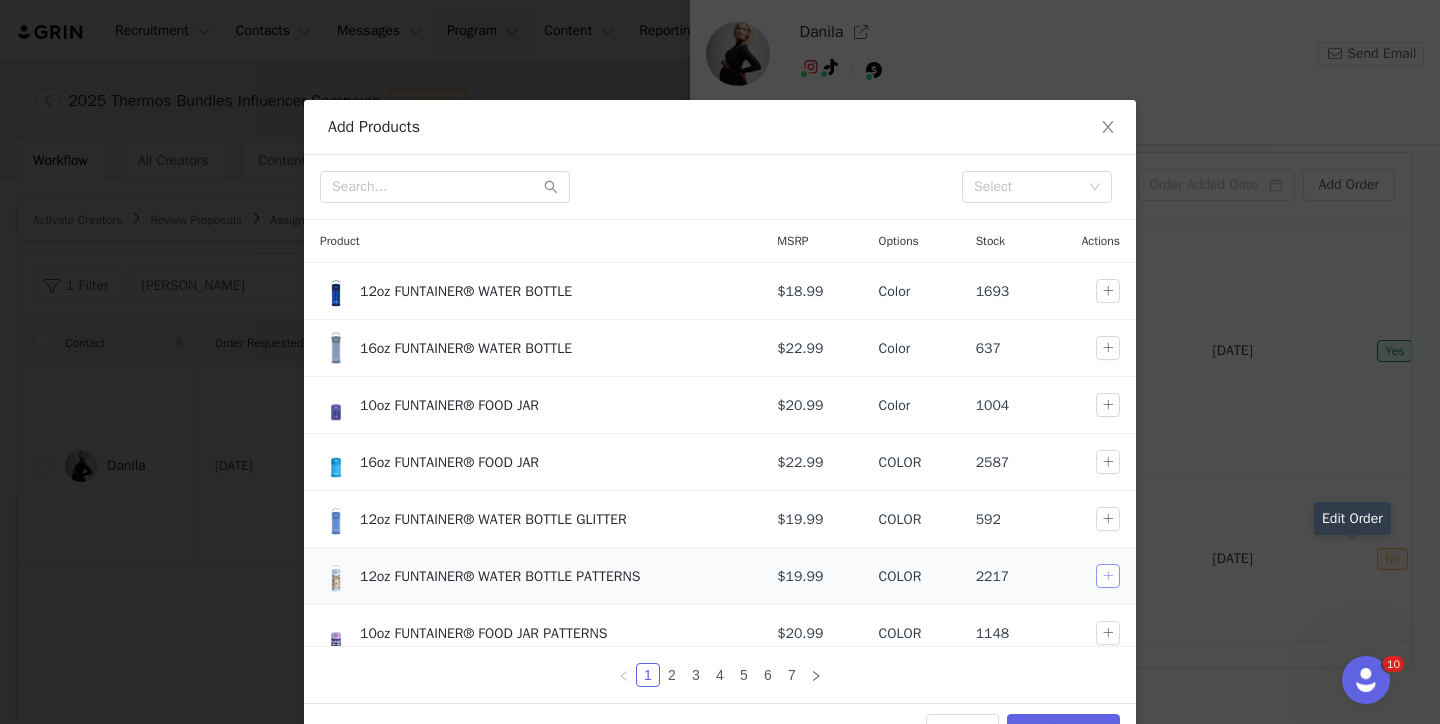 click at bounding box center (1108, 576) 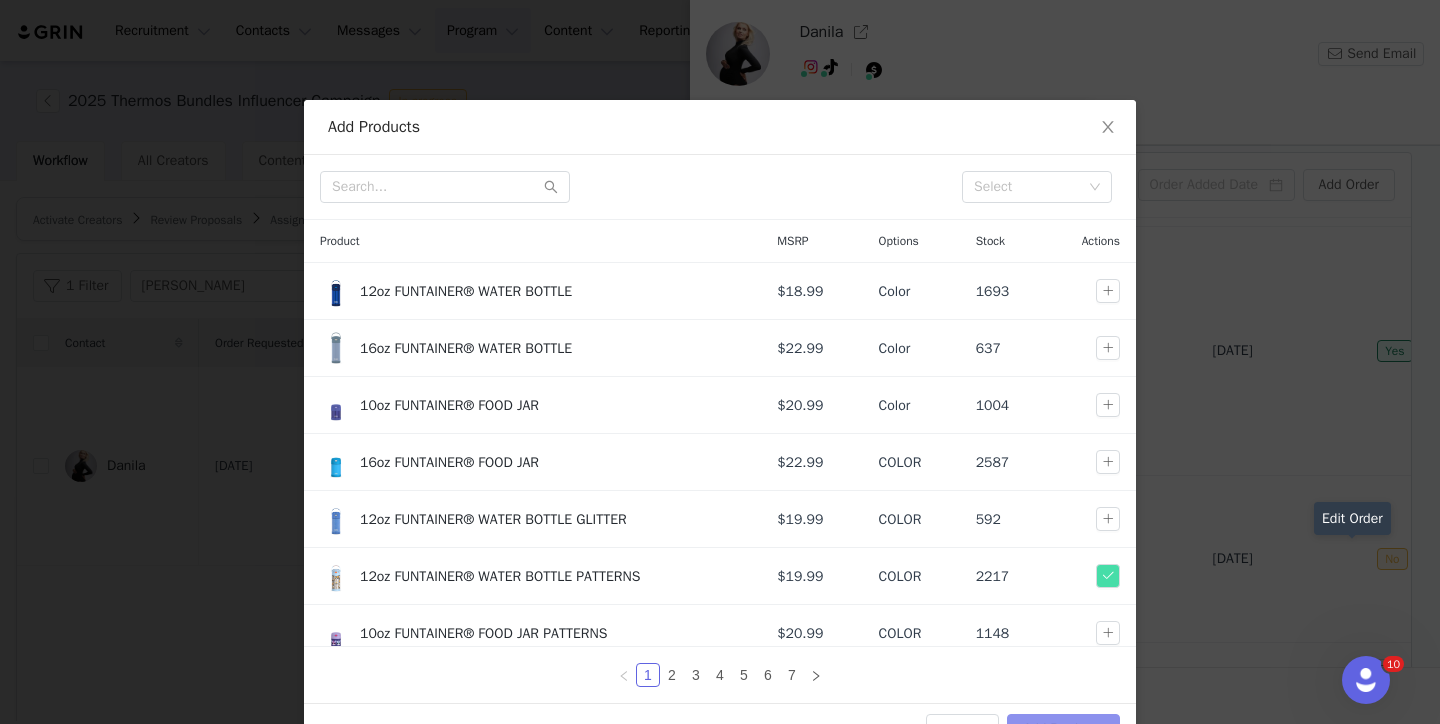 click on "Add Products" at bounding box center [1063, 730] 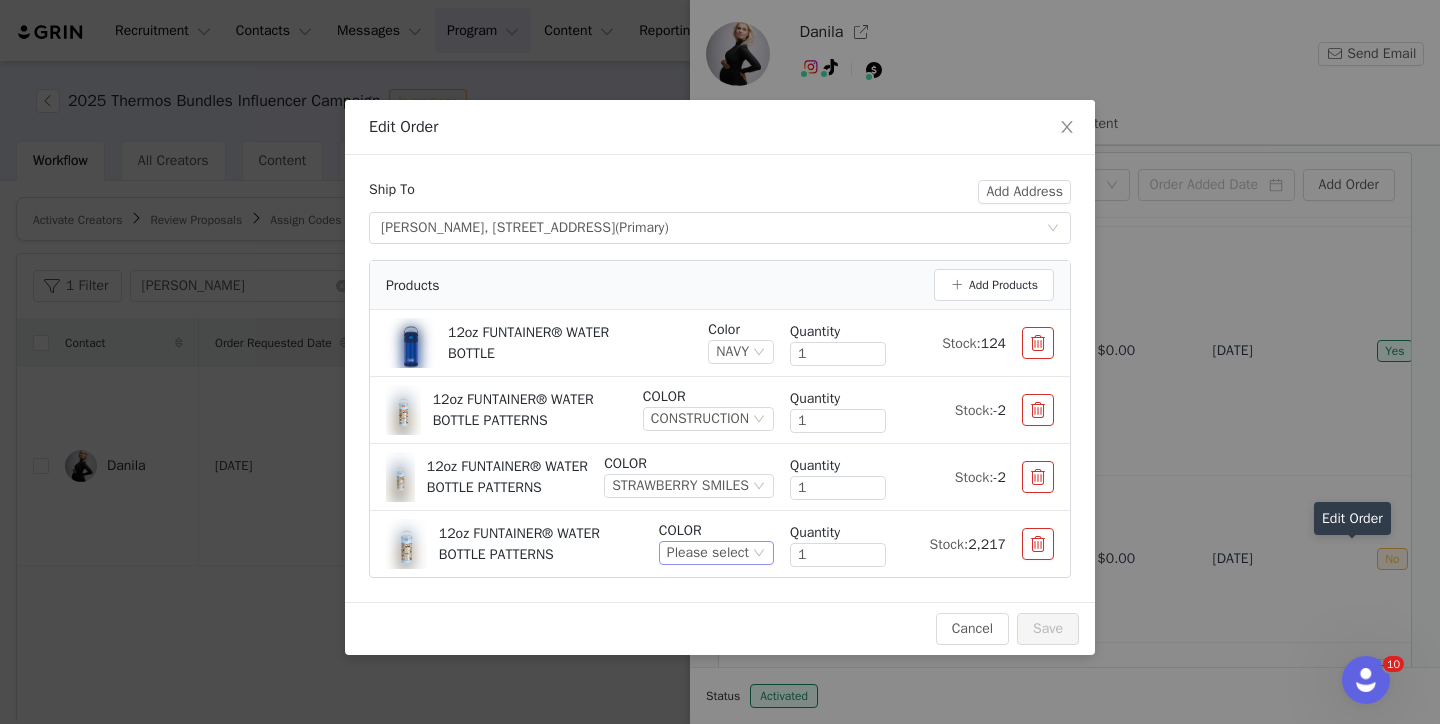 click on "Please select" at bounding box center (708, 553) 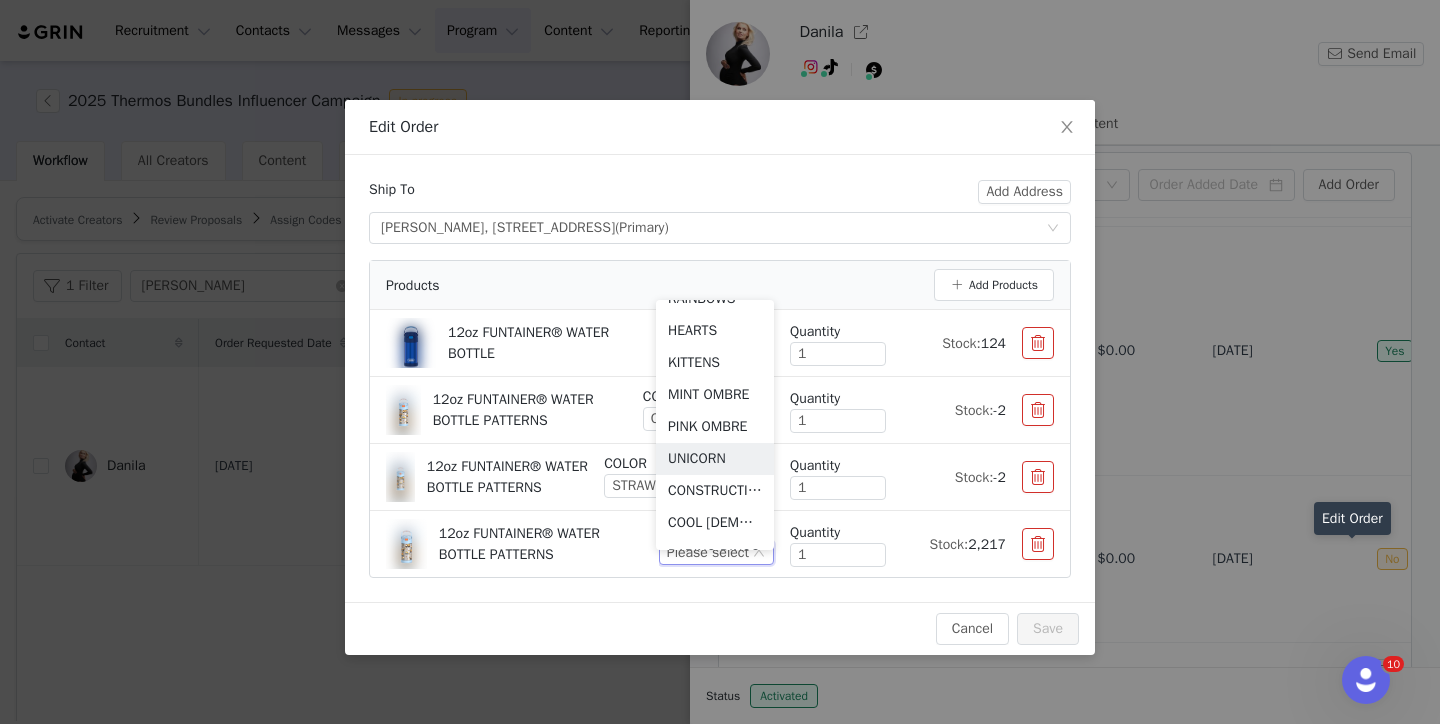 scroll, scrollTop: 343, scrollLeft: 0, axis: vertical 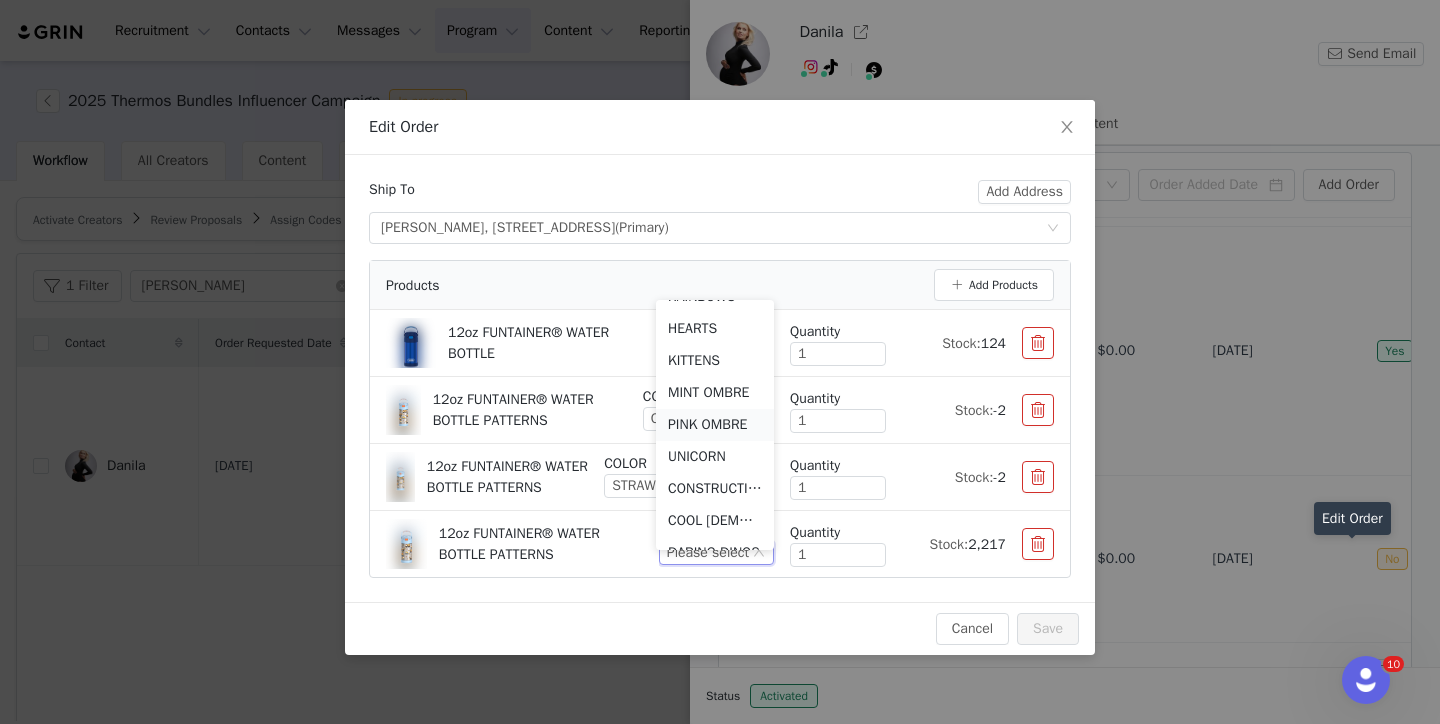 click on "PINK OMBRE" at bounding box center [715, 425] 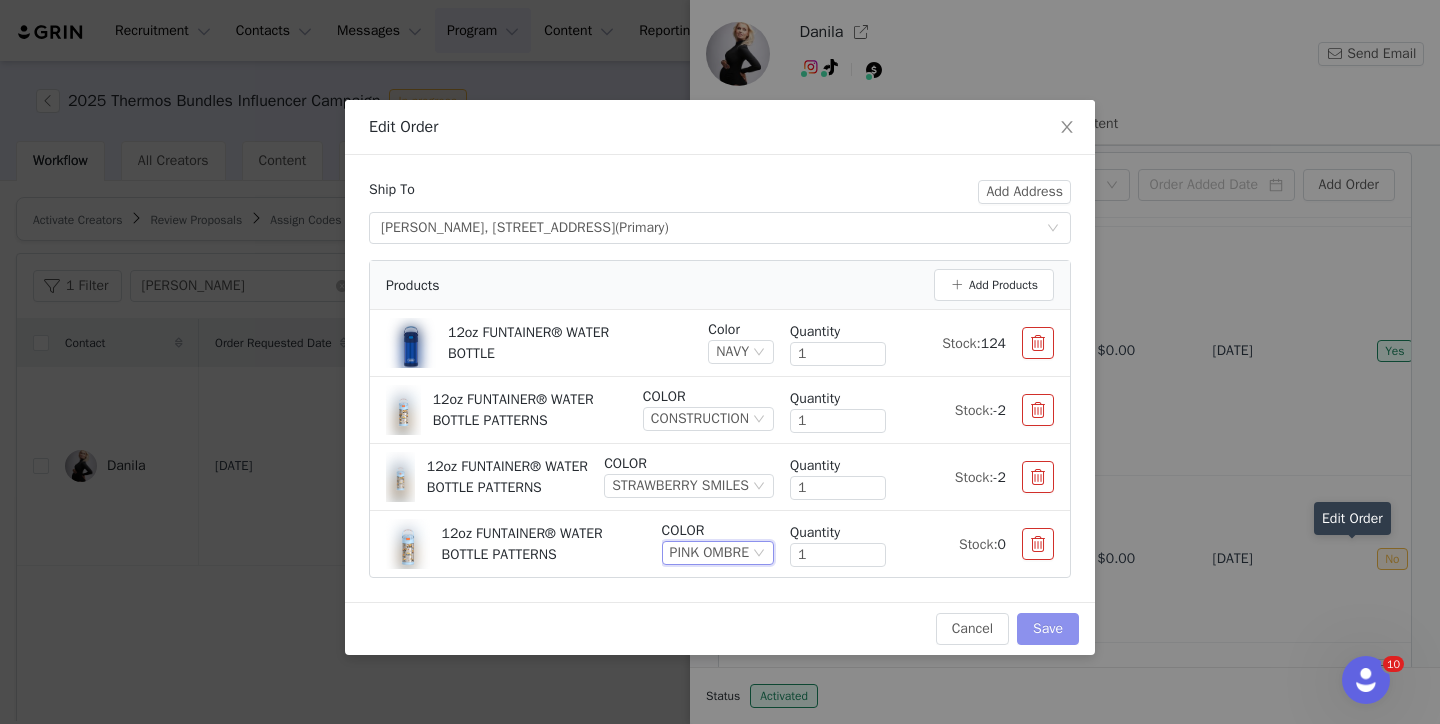 click on "Save" at bounding box center [1048, 629] 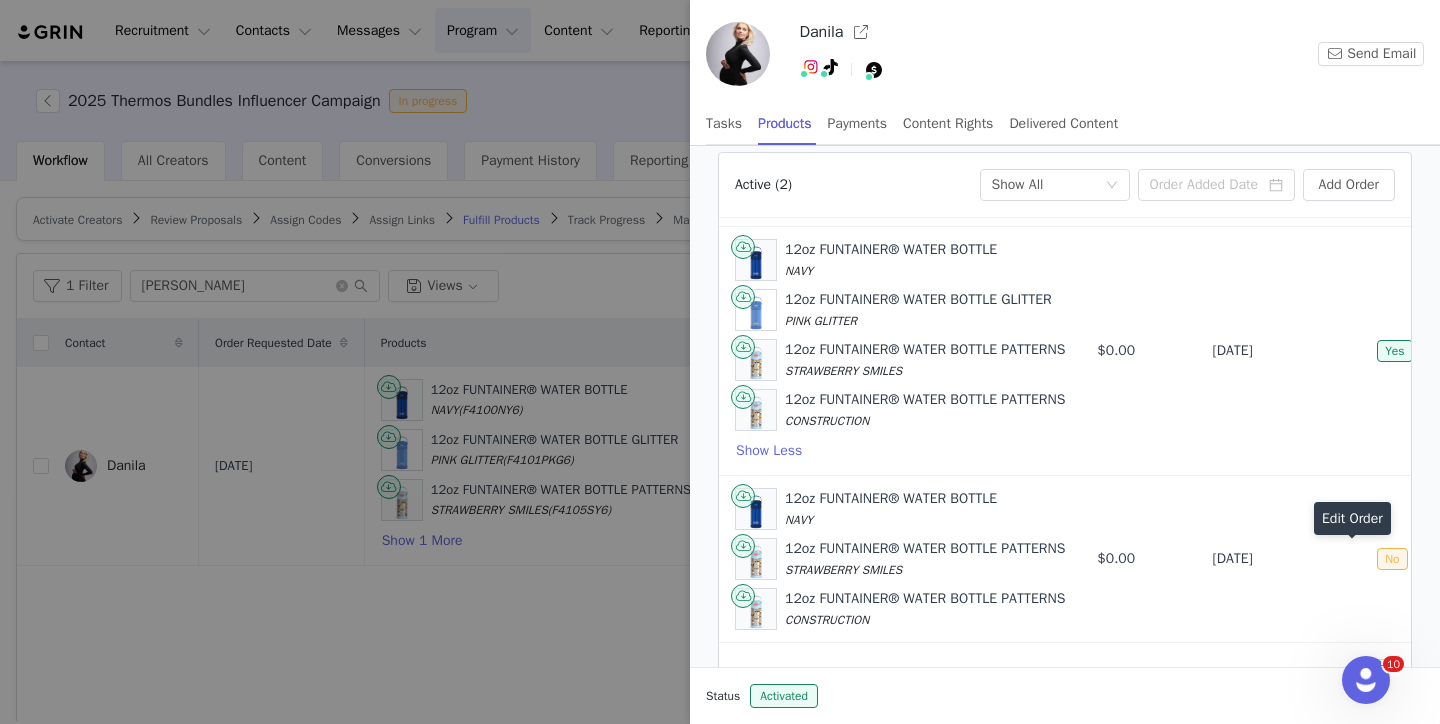 scroll, scrollTop: 106, scrollLeft: 0, axis: vertical 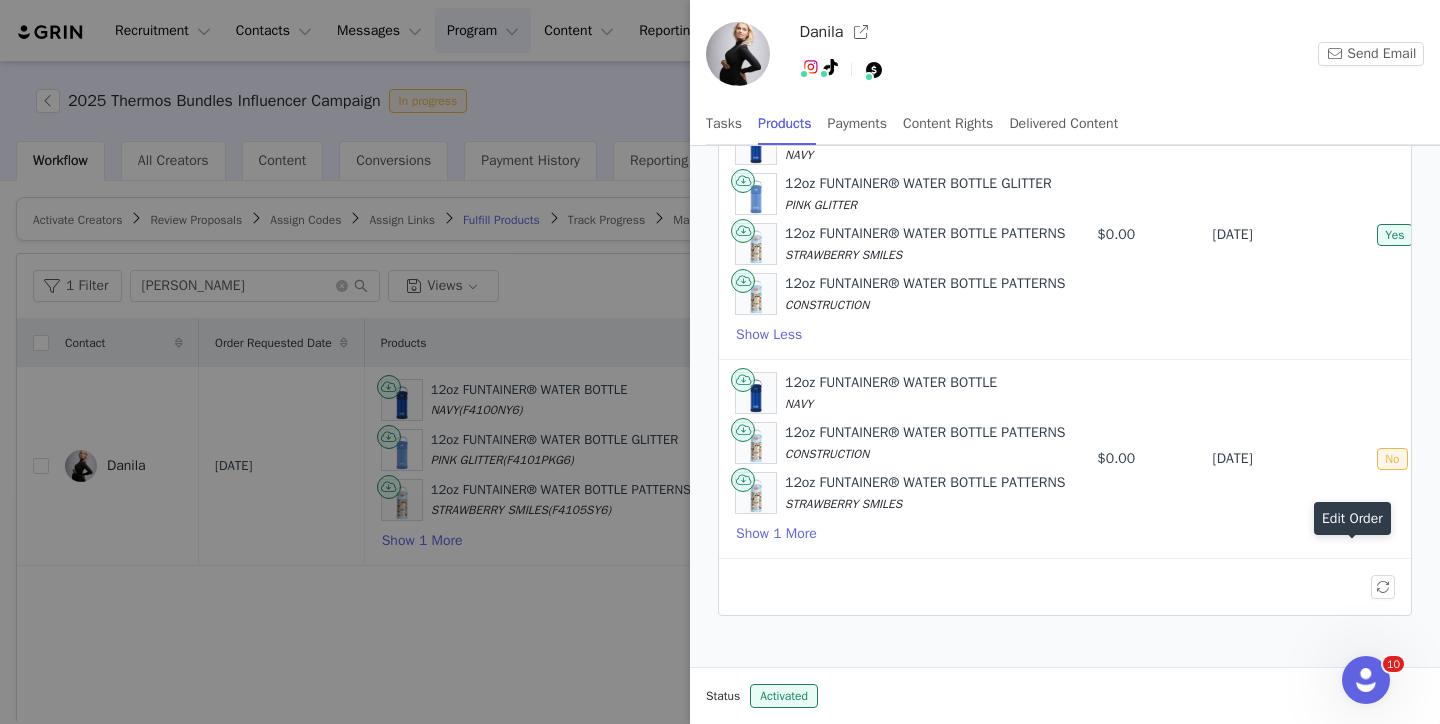 click at bounding box center (720, 362) 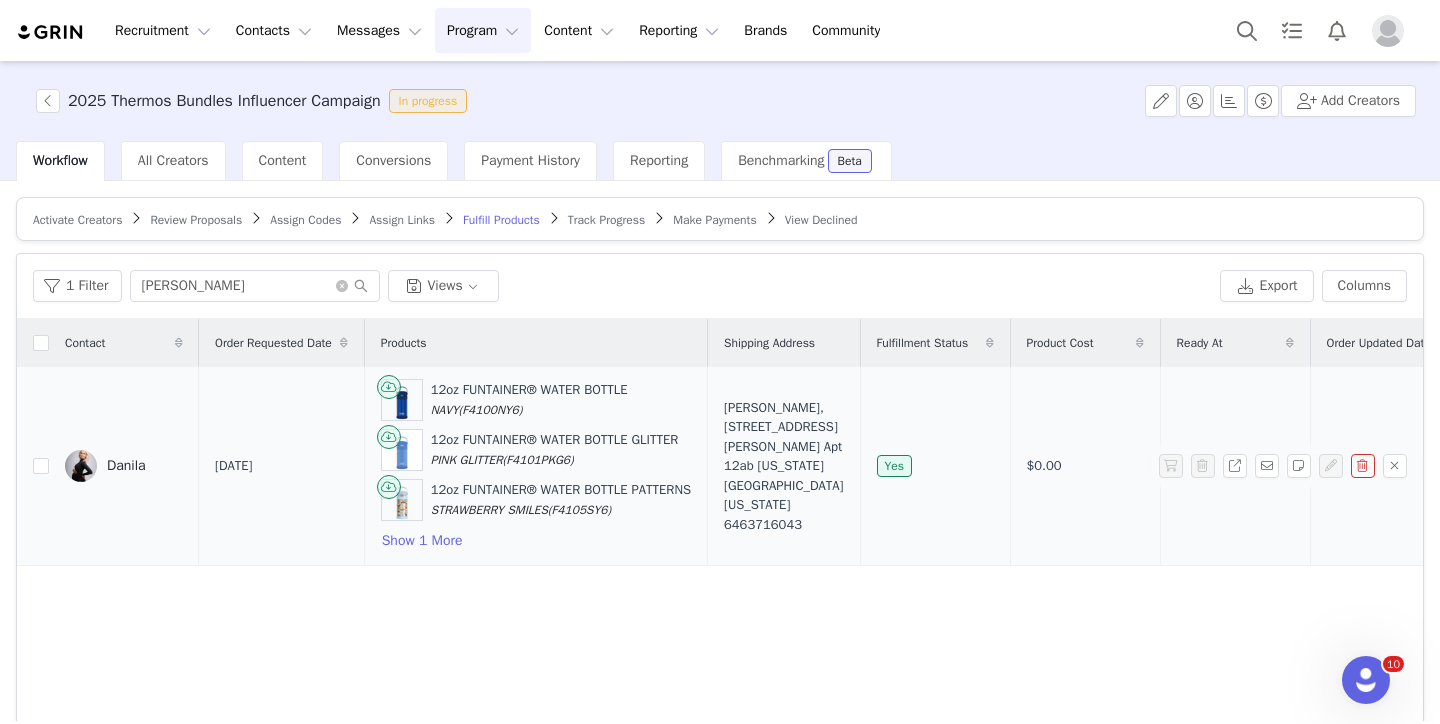 click on "Danila" at bounding box center [126, 466] 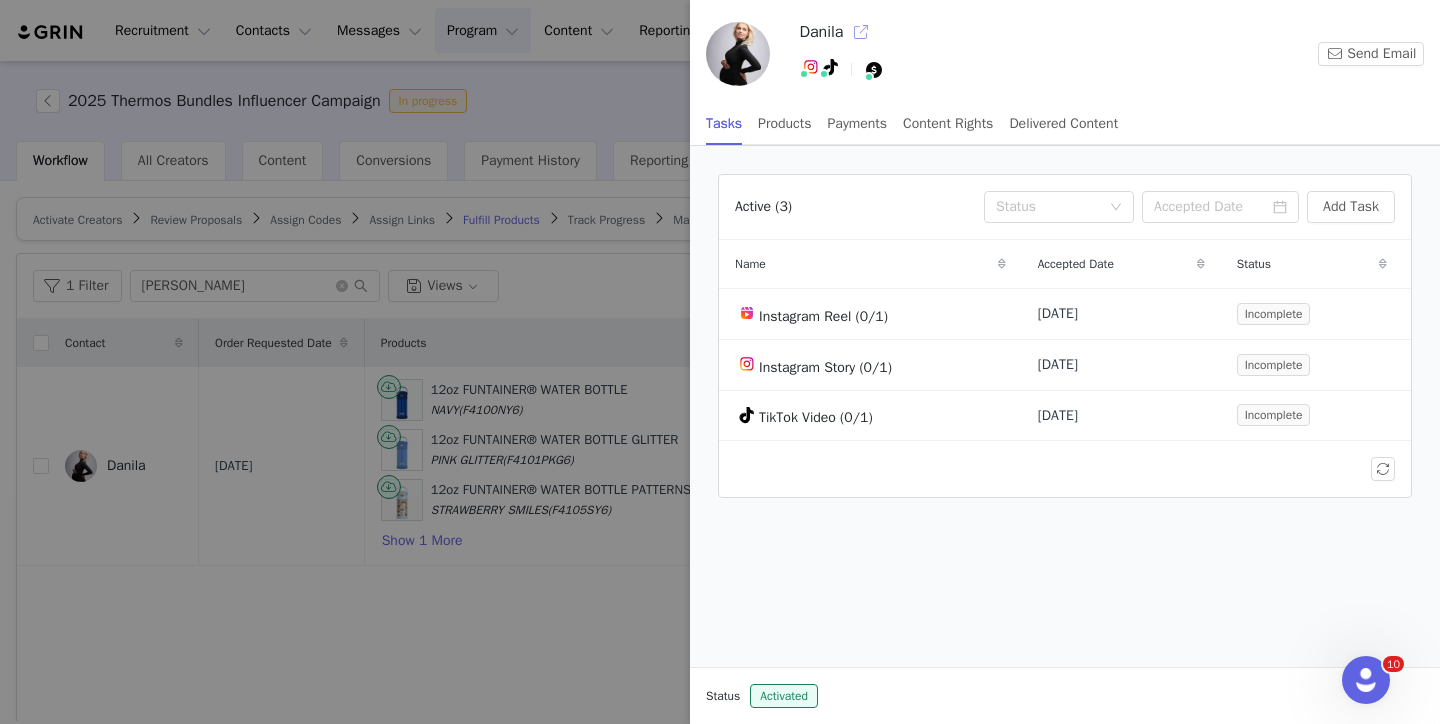 click at bounding box center (861, 32) 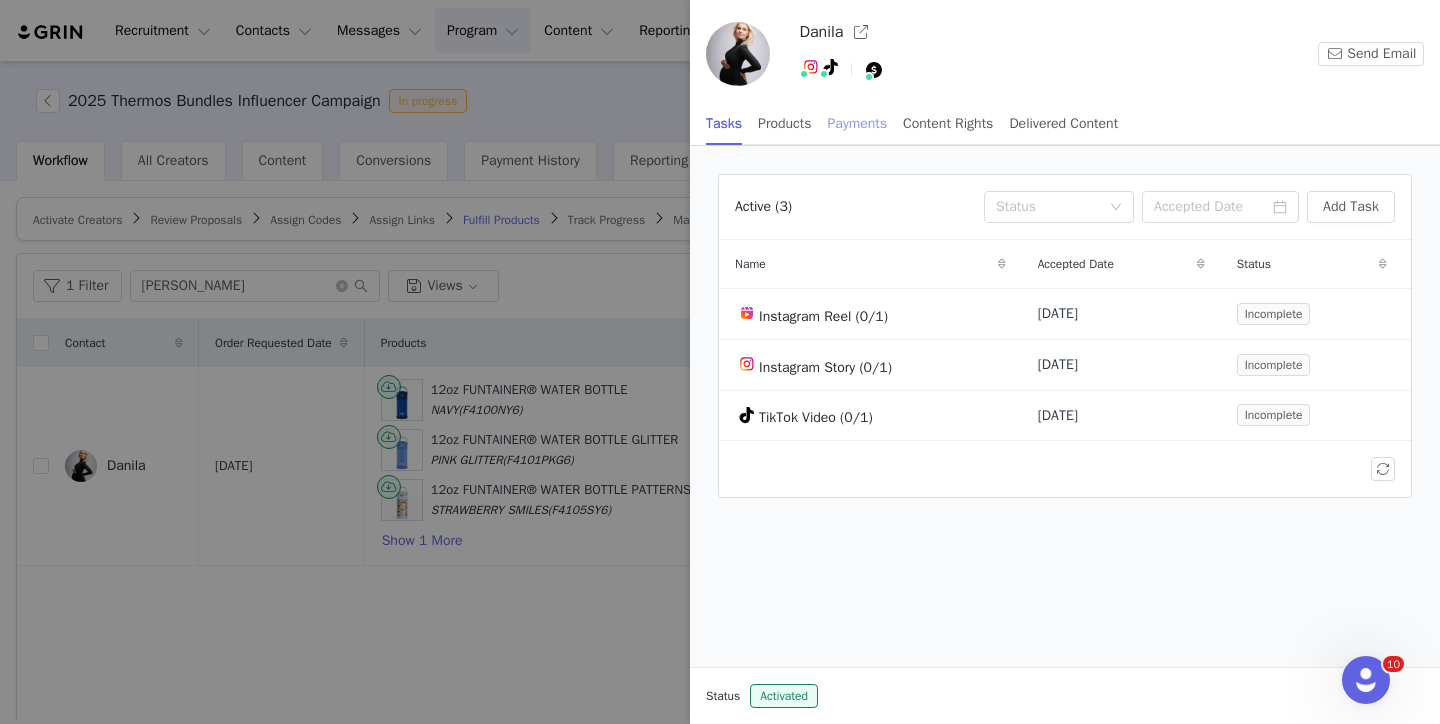 click on "Payments" at bounding box center [858, 123] 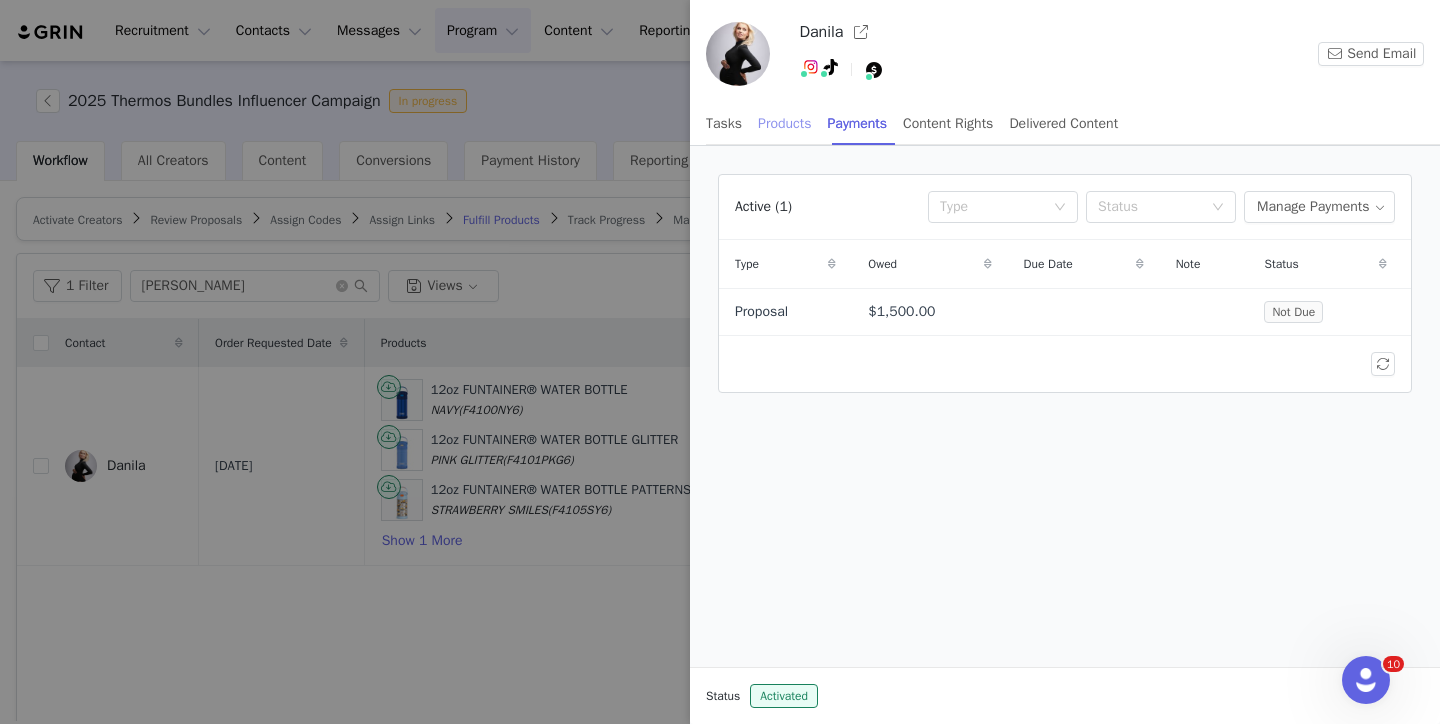 click on "Products" at bounding box center [784, 123] 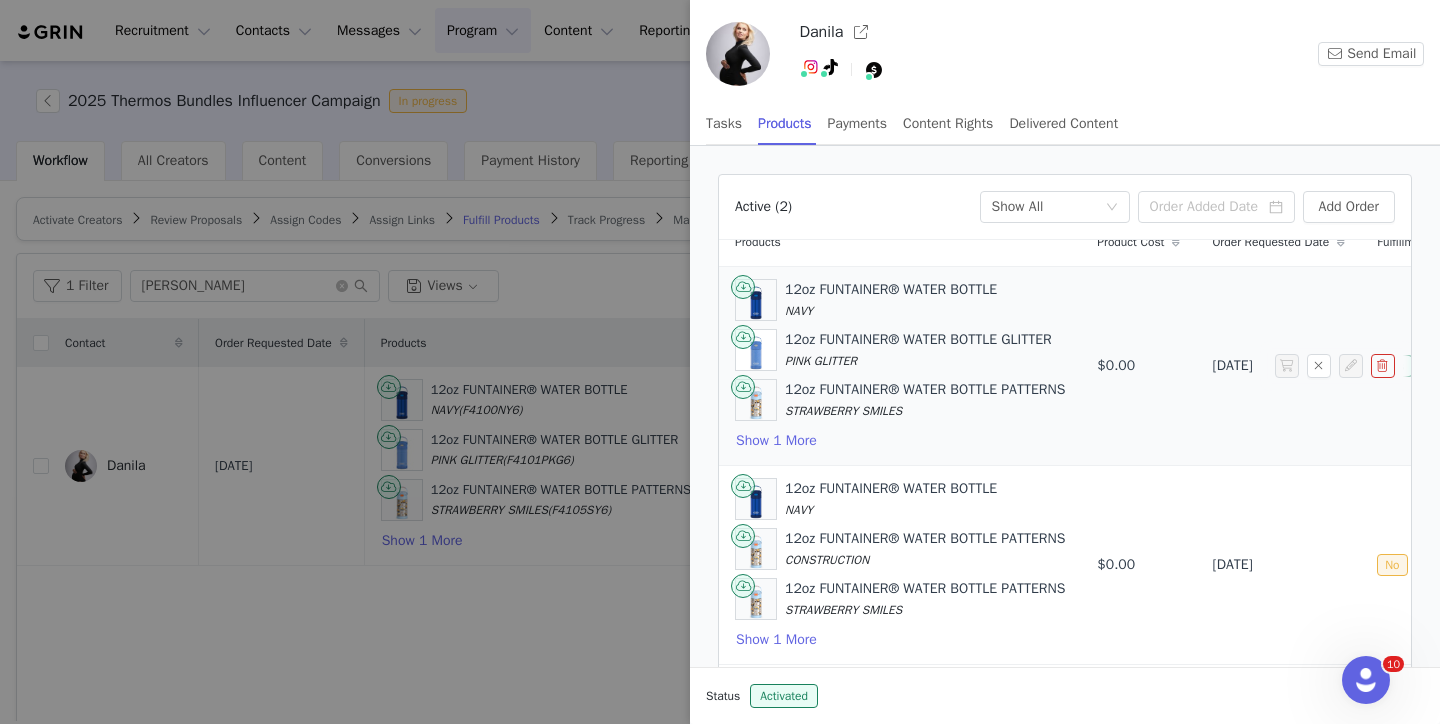 scroll, scrollTop: 0, scrollLeft: 0, axis: both 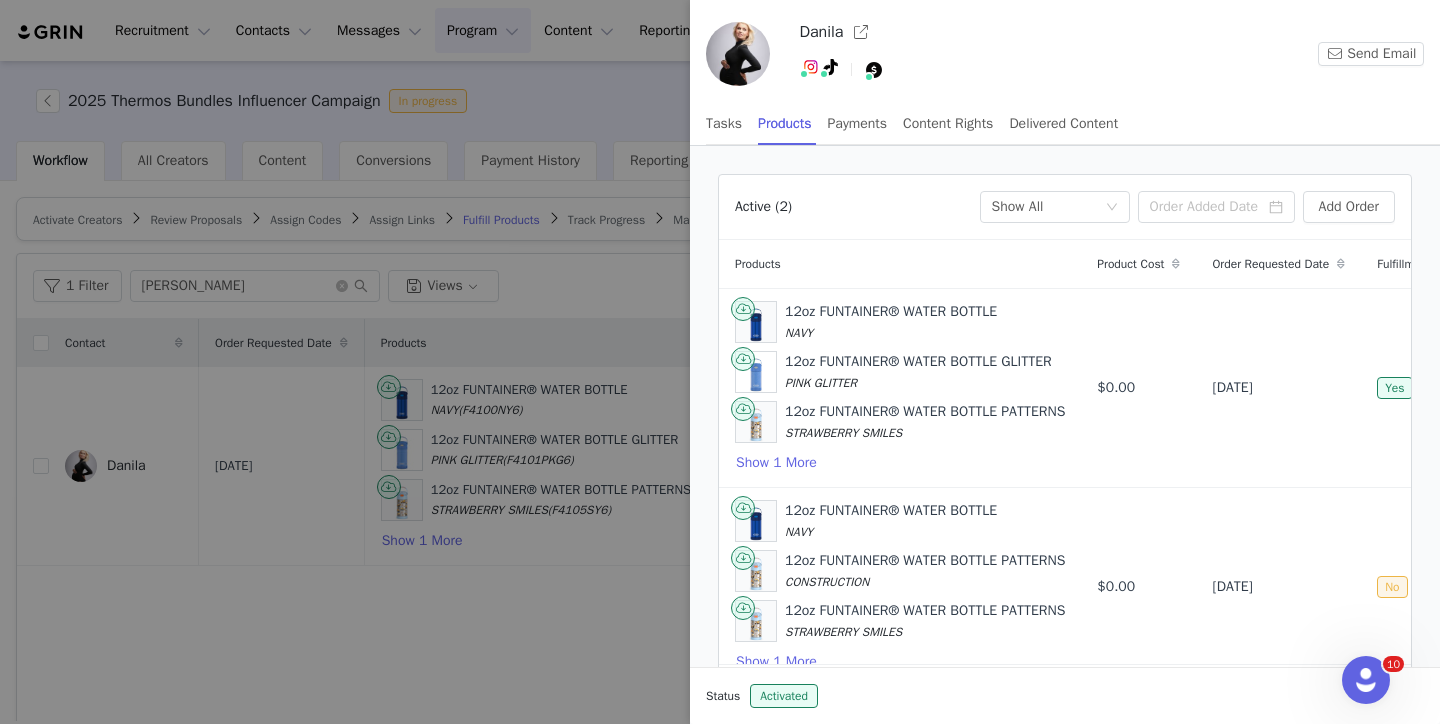 click at bounding box center (720, 362) 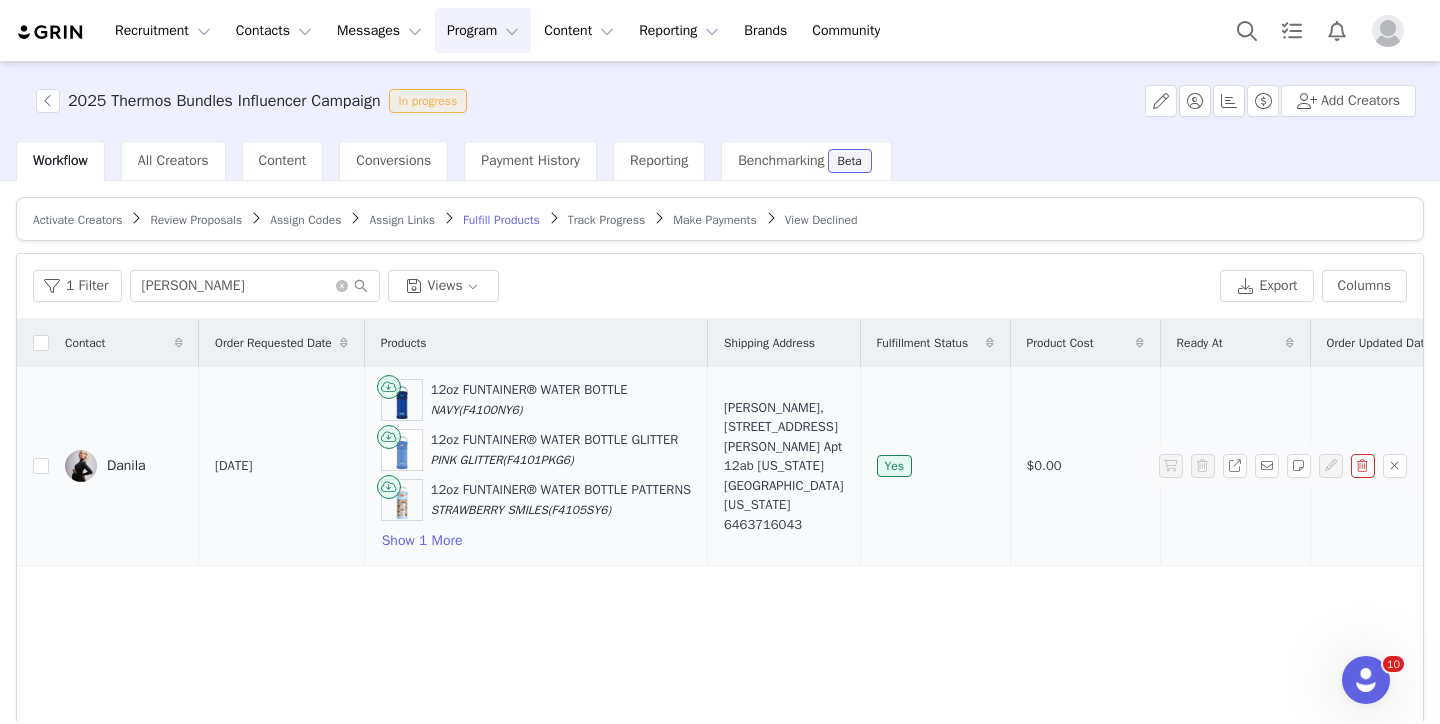 click on "Danila Davidson, 2 Peter Cooper Rd. Apt 12ab New York, New York 10010 United States   6463716043" at bounding box center (783, 466) 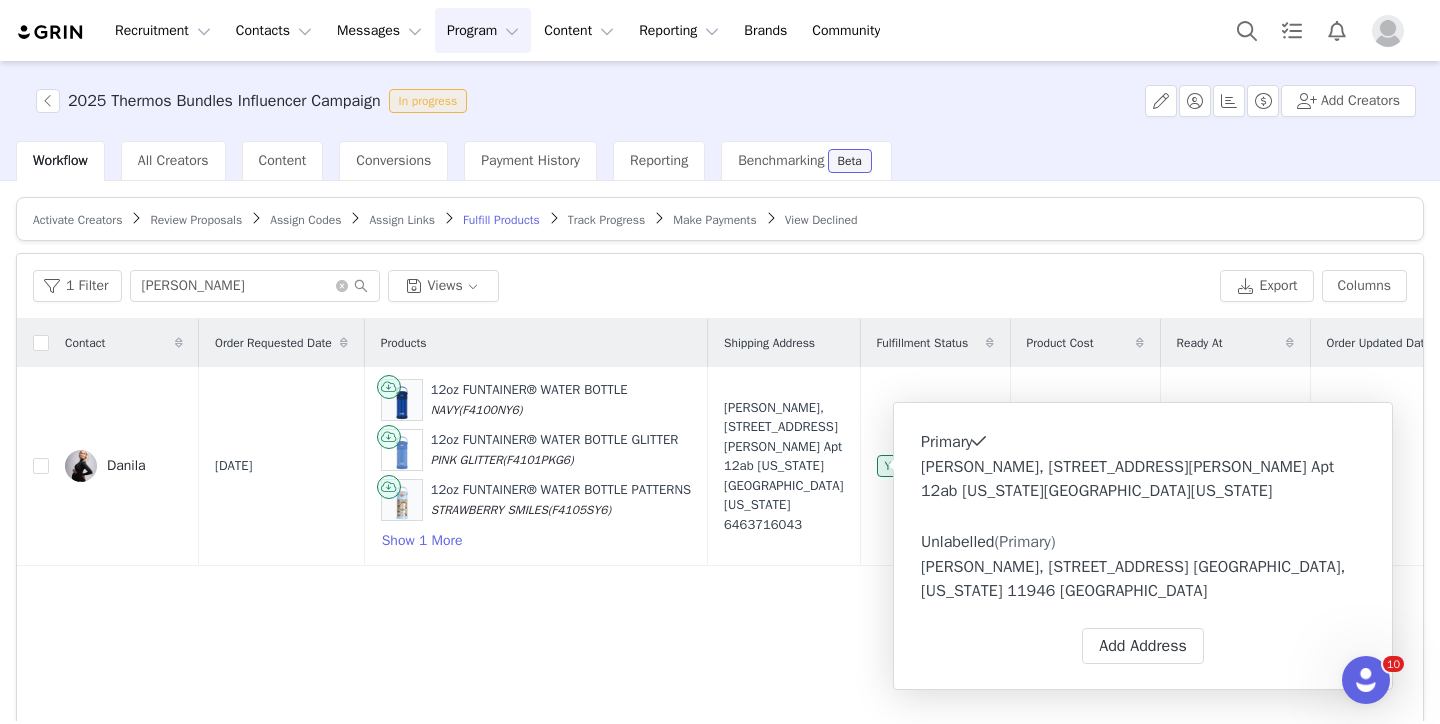 click on "[PERSON_NAME], [STREET_ADDRESS] [GEOGRAPHIC_DATA], [US_STATE] 11946 [GEOGRAPHIC_DATA]" at bounding box center (1143, 579) 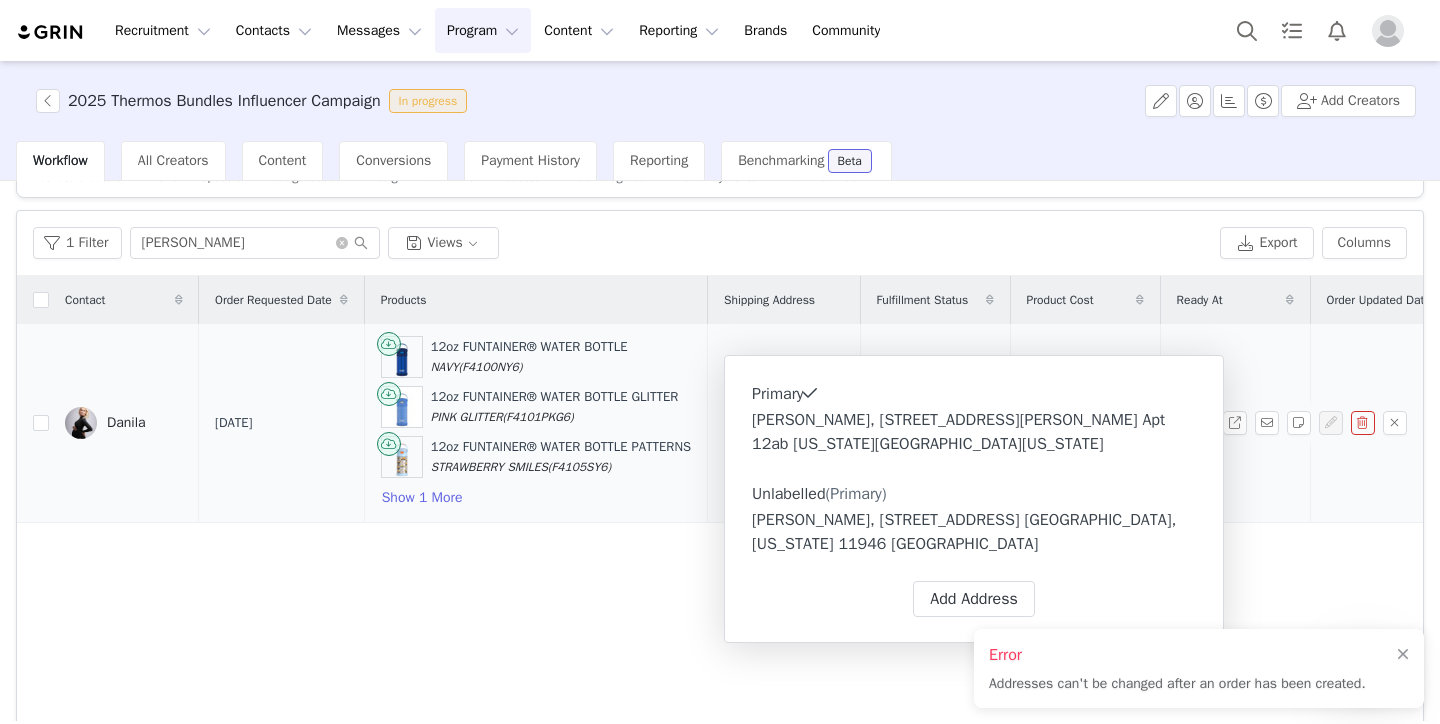 scroll, scrollTop: 49, scrollLeft: 0, axis: vertical 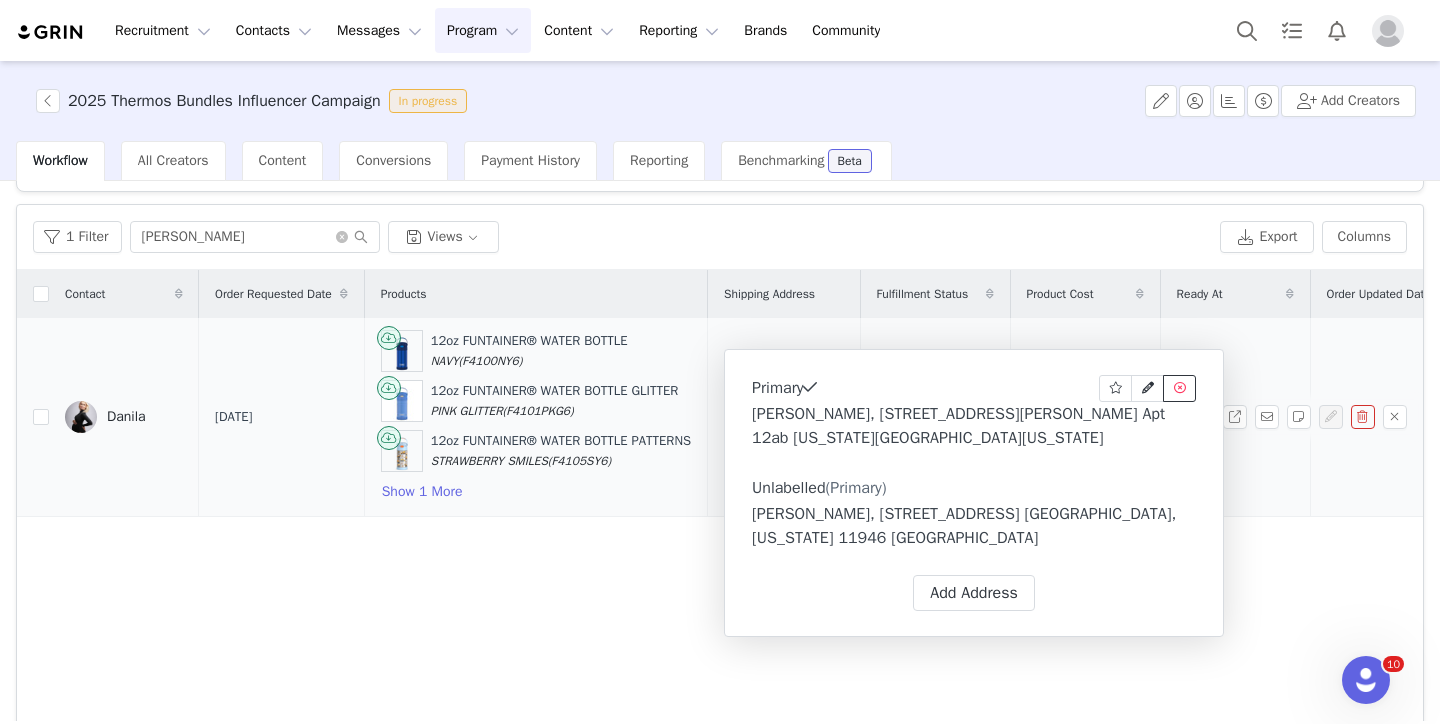 click at bounding box center (1180, 388) 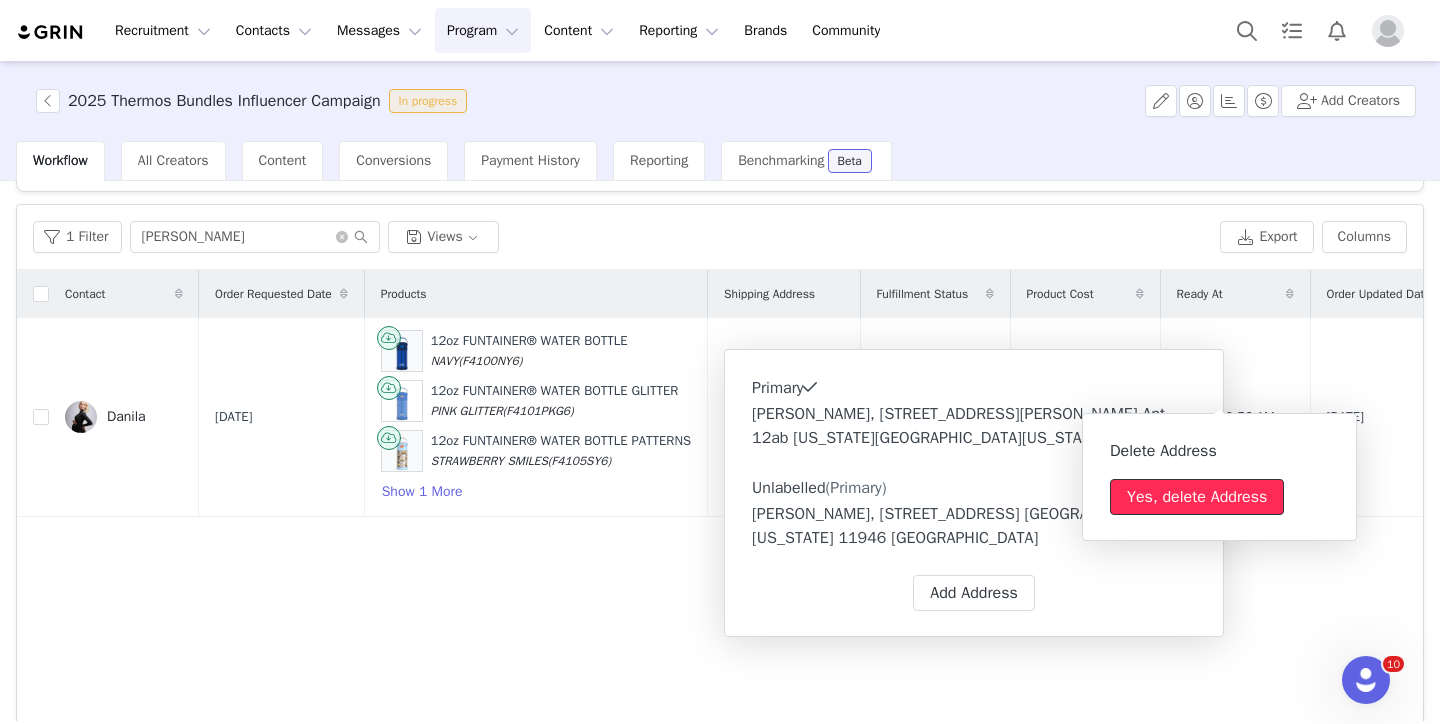 click on "Yes, delete Address" at bounding box center [1197, 497] 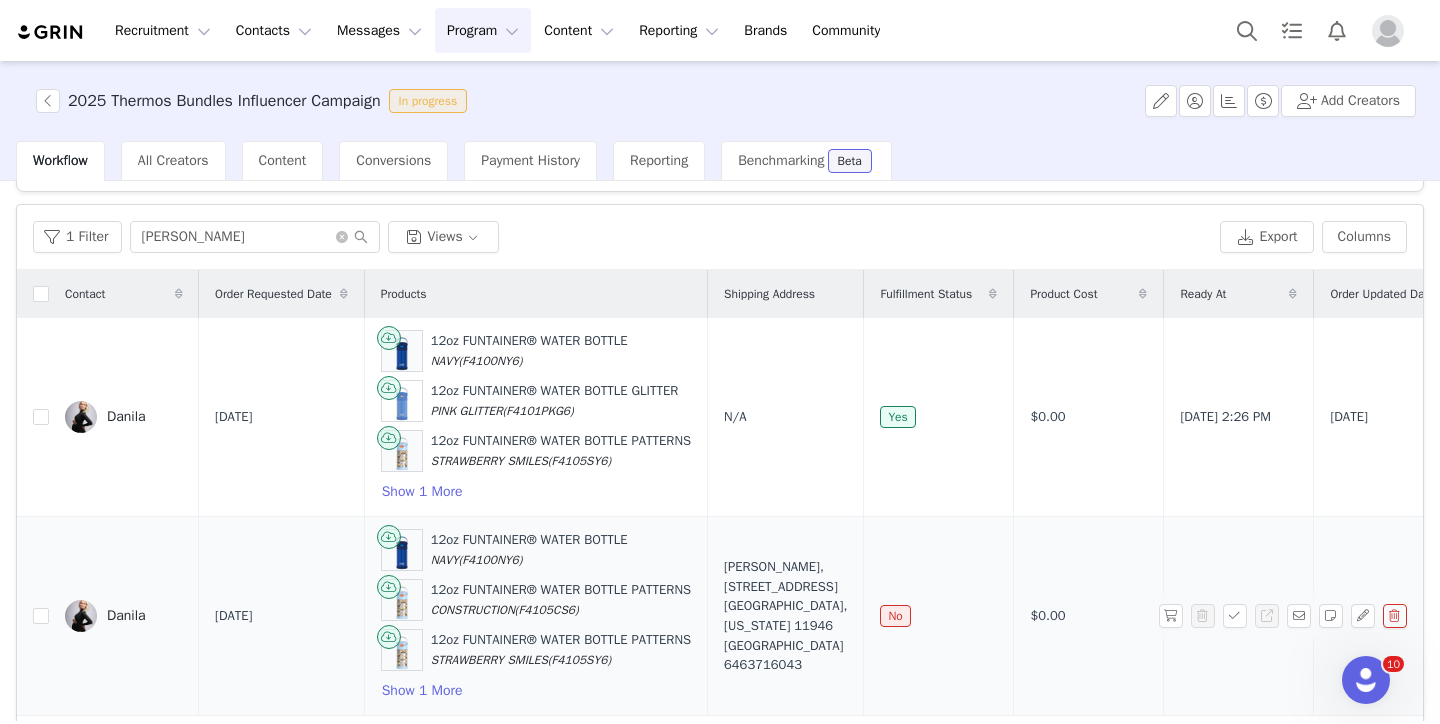 scroll, scrollTop: 147, scrollLeft: 0, axis: vertical 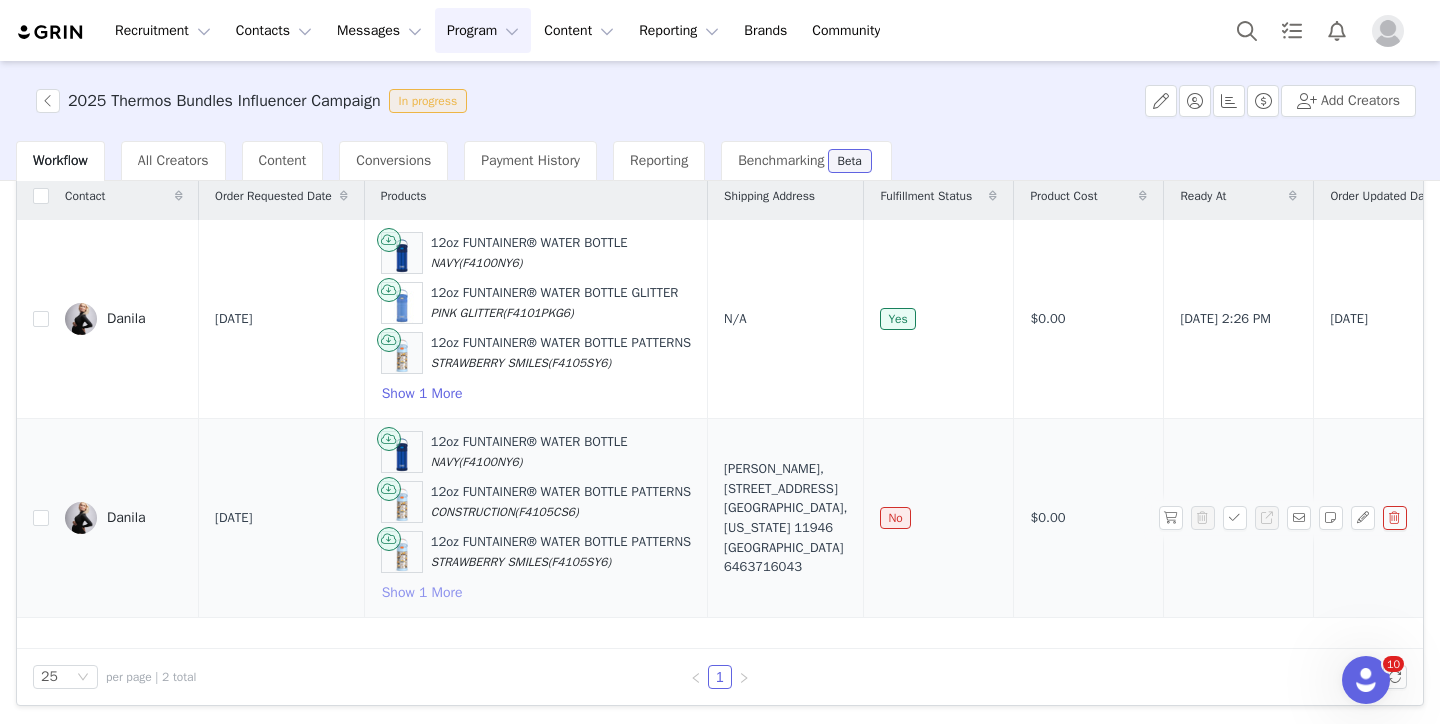 click on "Show 1 More" at bounding box center [422, 593] 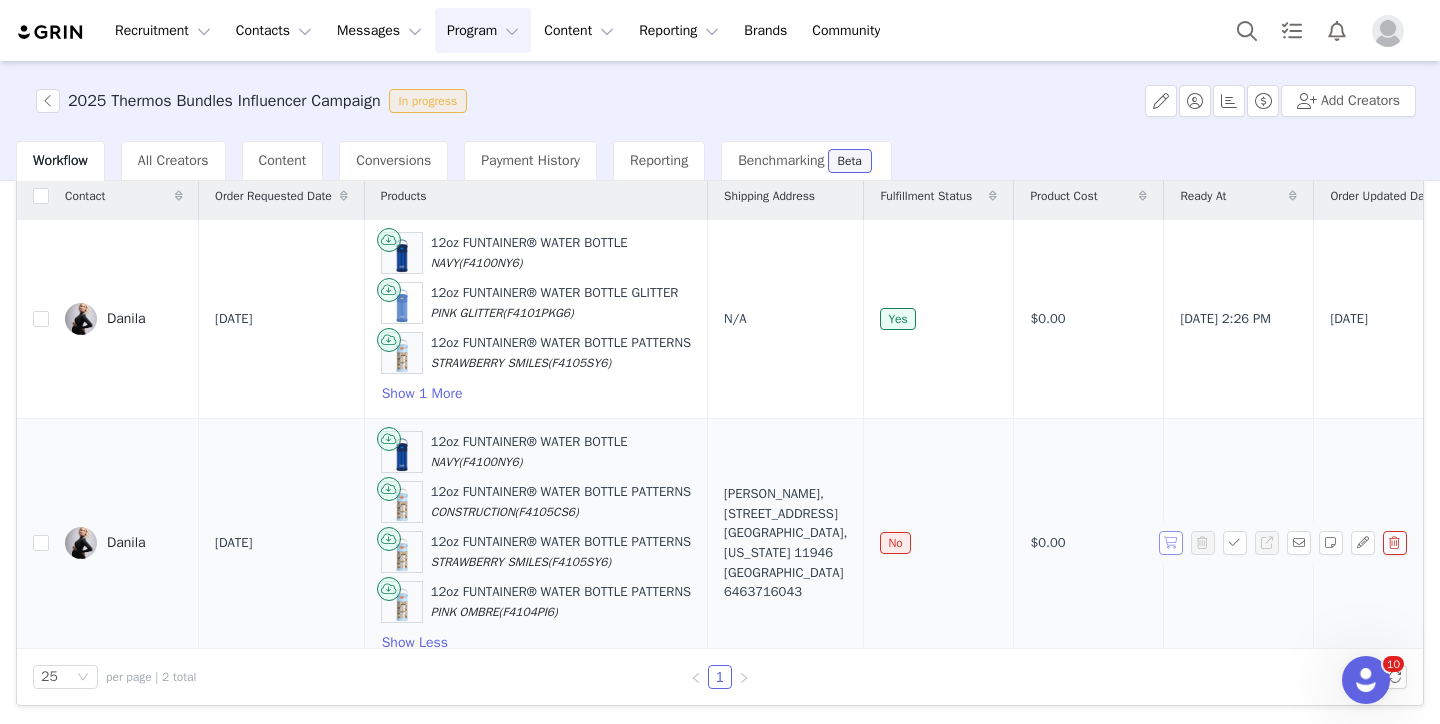 click at bounding box center [1171, 543] 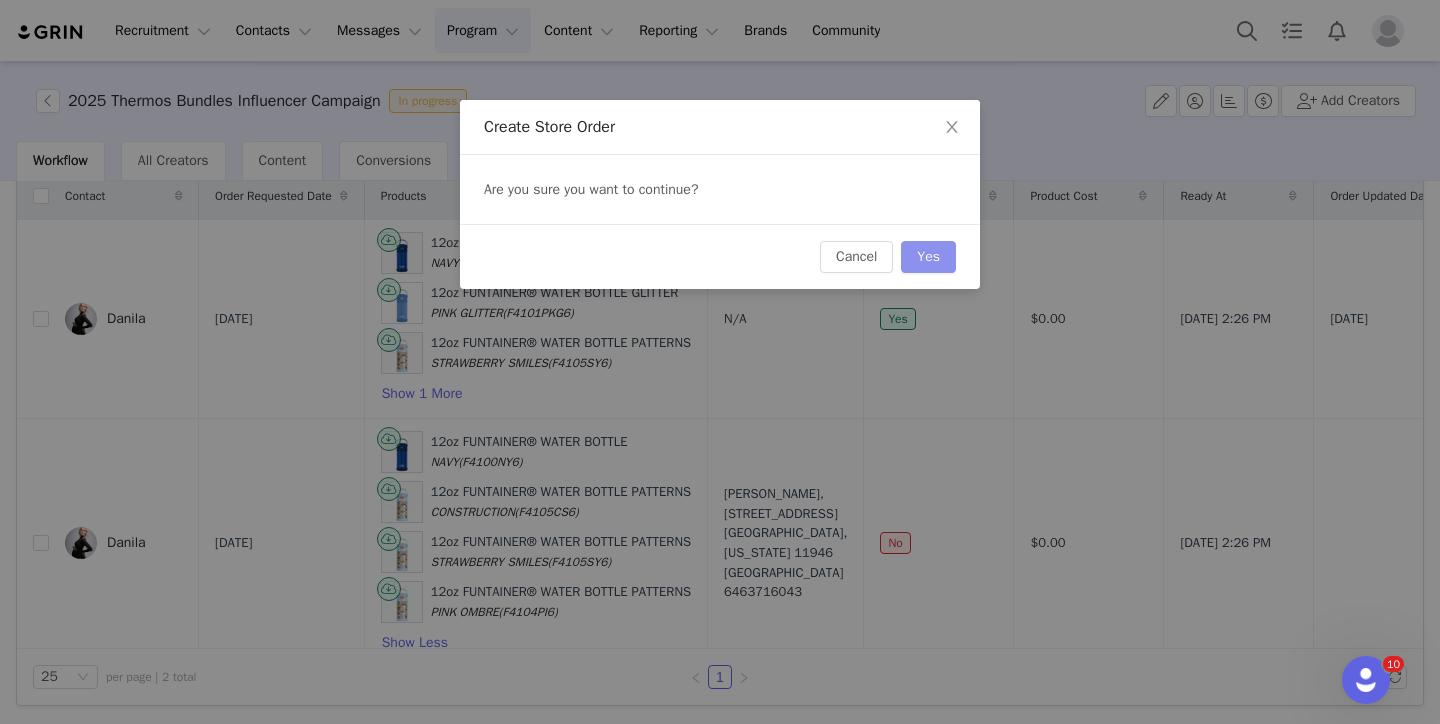 click on "Yes" at bounding box center (928, 257) 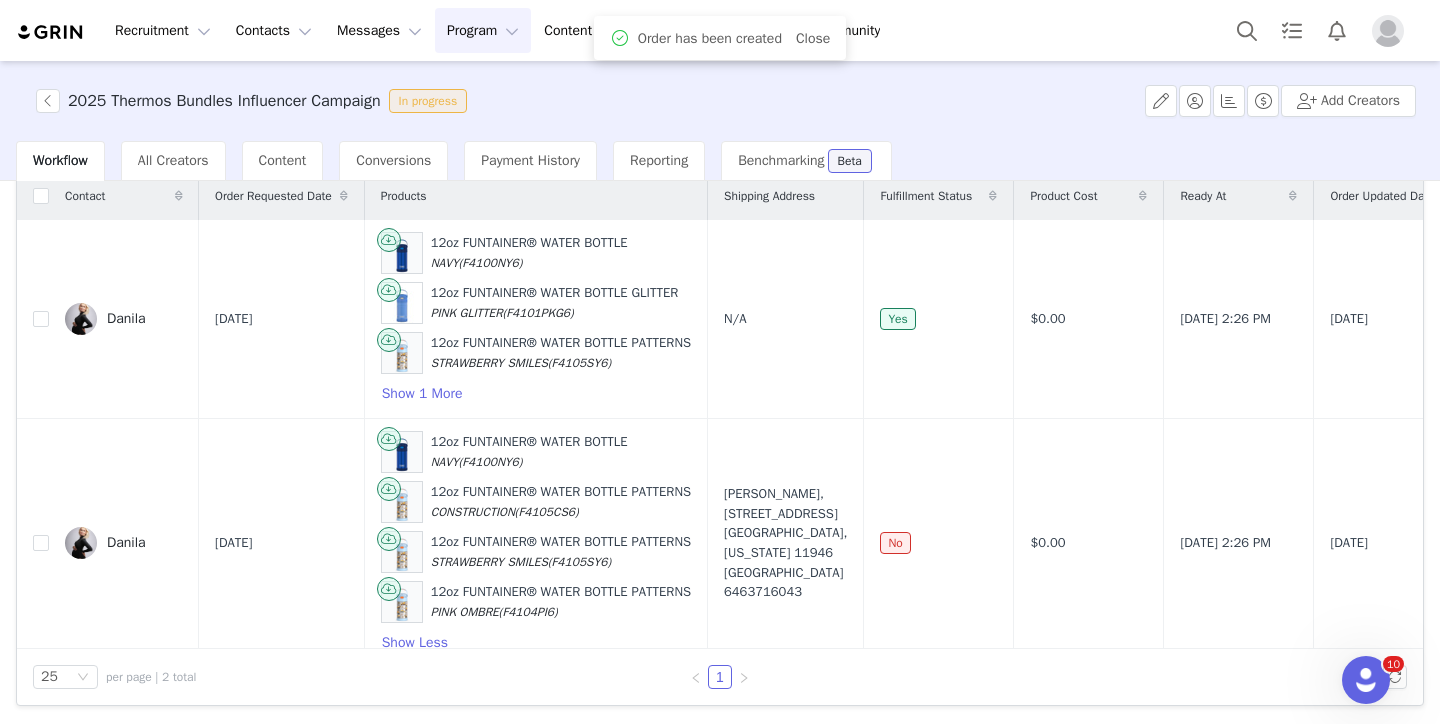 scroll, scrollTop: 19, scrollLeft: 0, axis: vertical 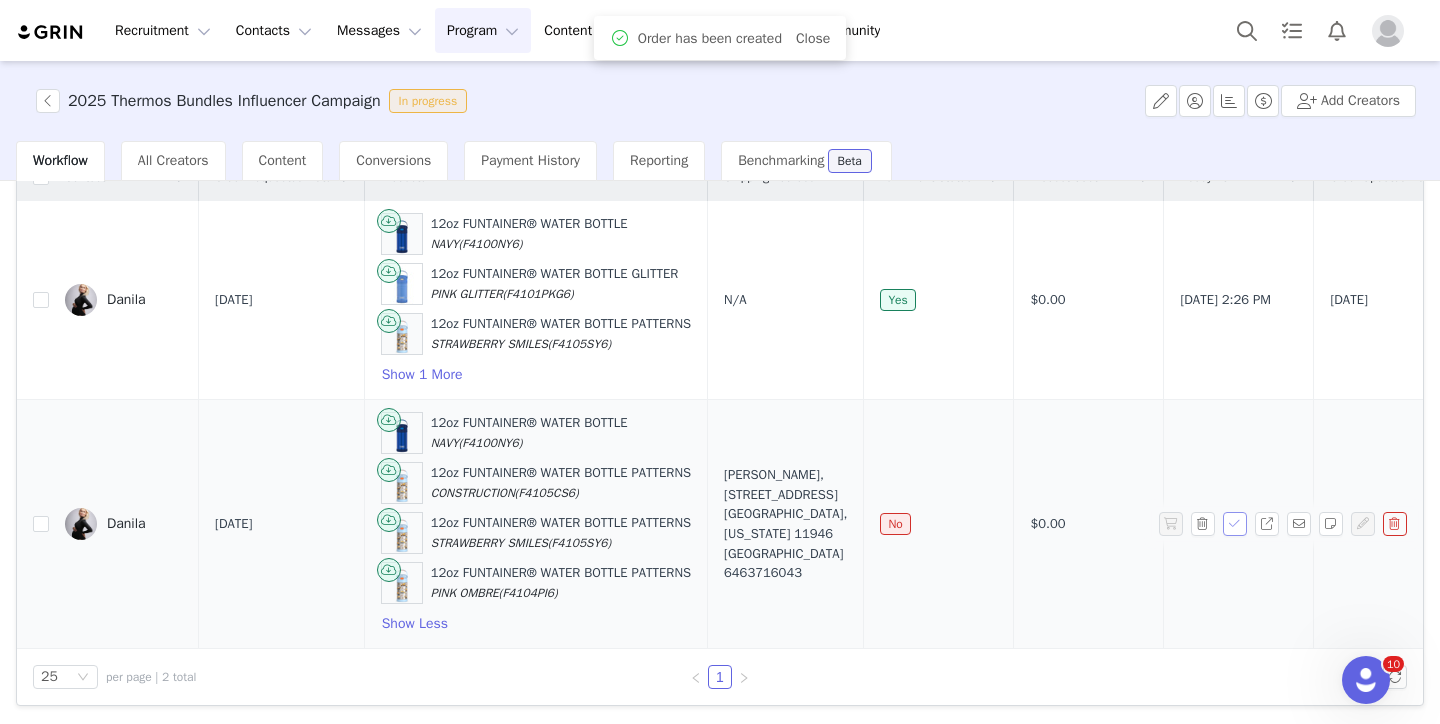 click at bounding box center (1235, 524) 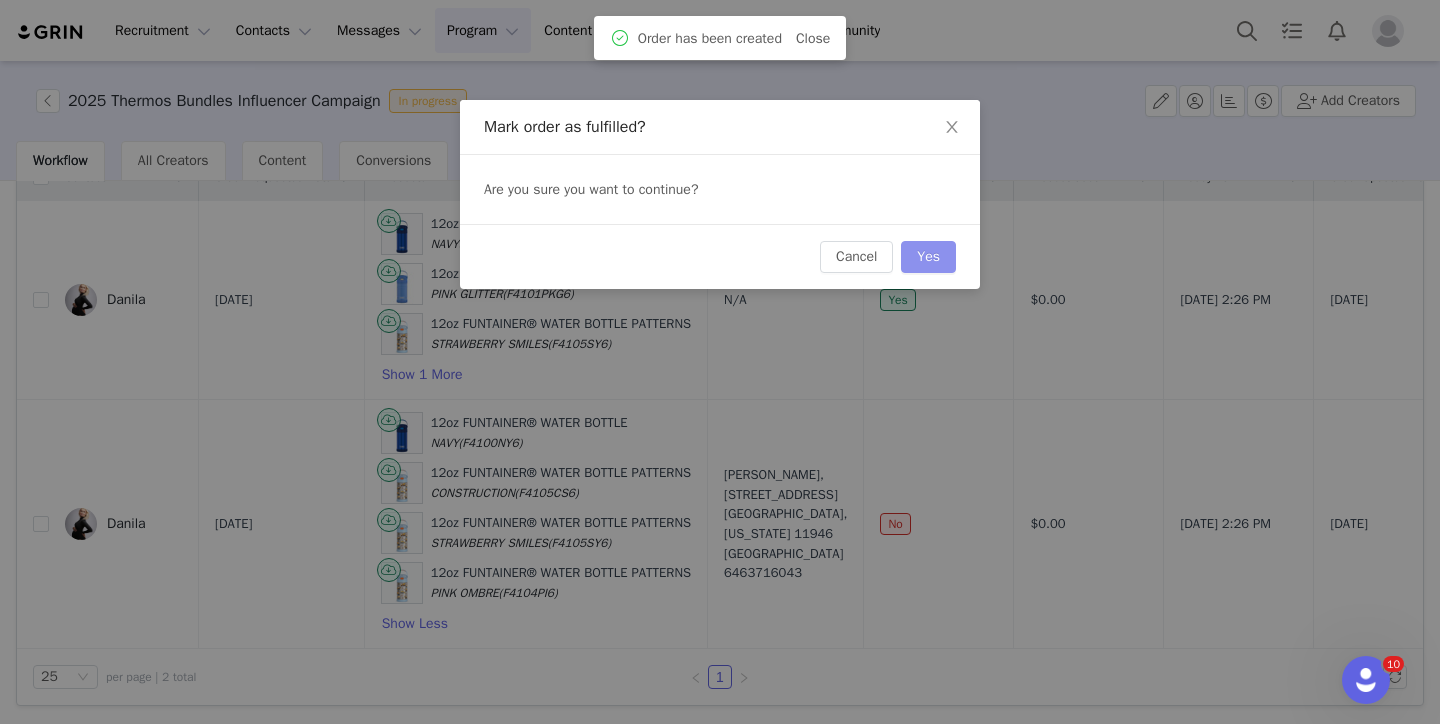 click on "Yes" at bounding box center [928, 257] 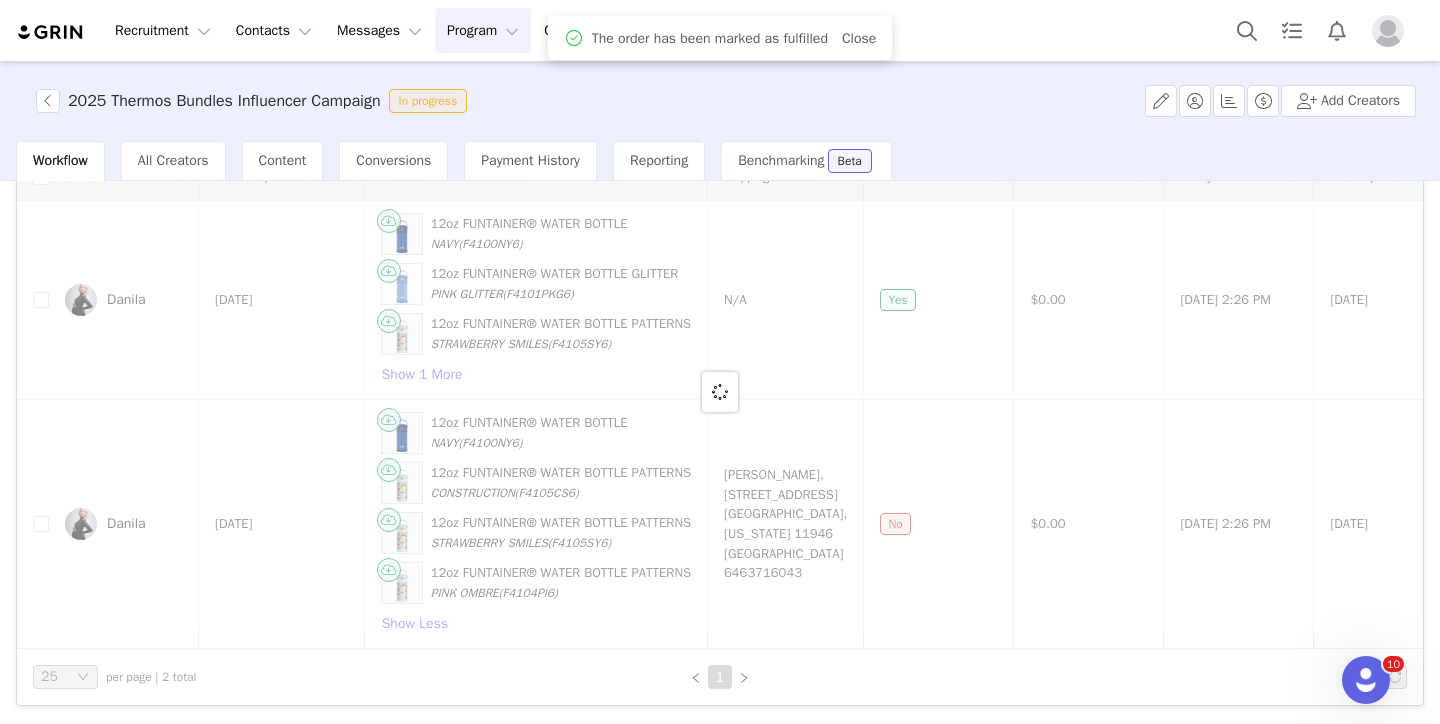 scroll, scrollTop: 0, scrollLeft: 0, axis: both 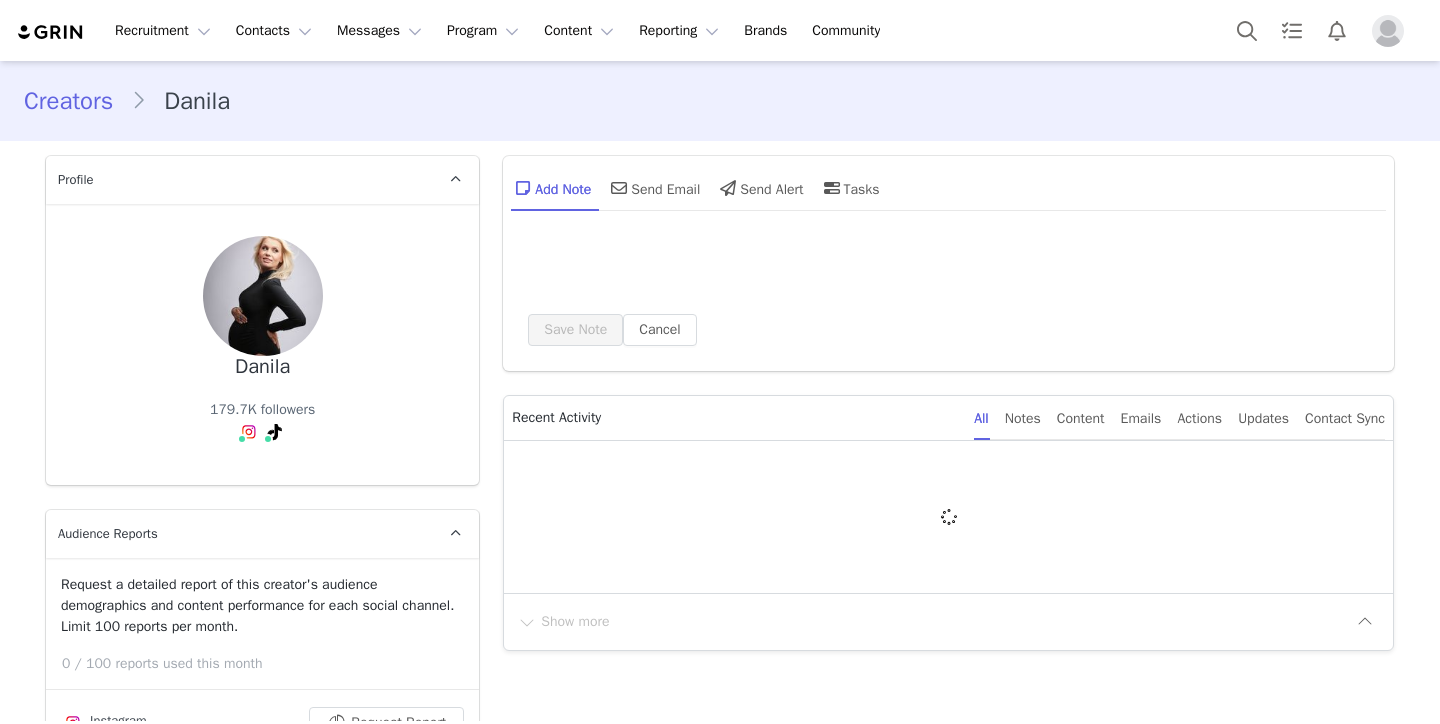 type on "+1 ([GEOGRAPHIC_DATA])" 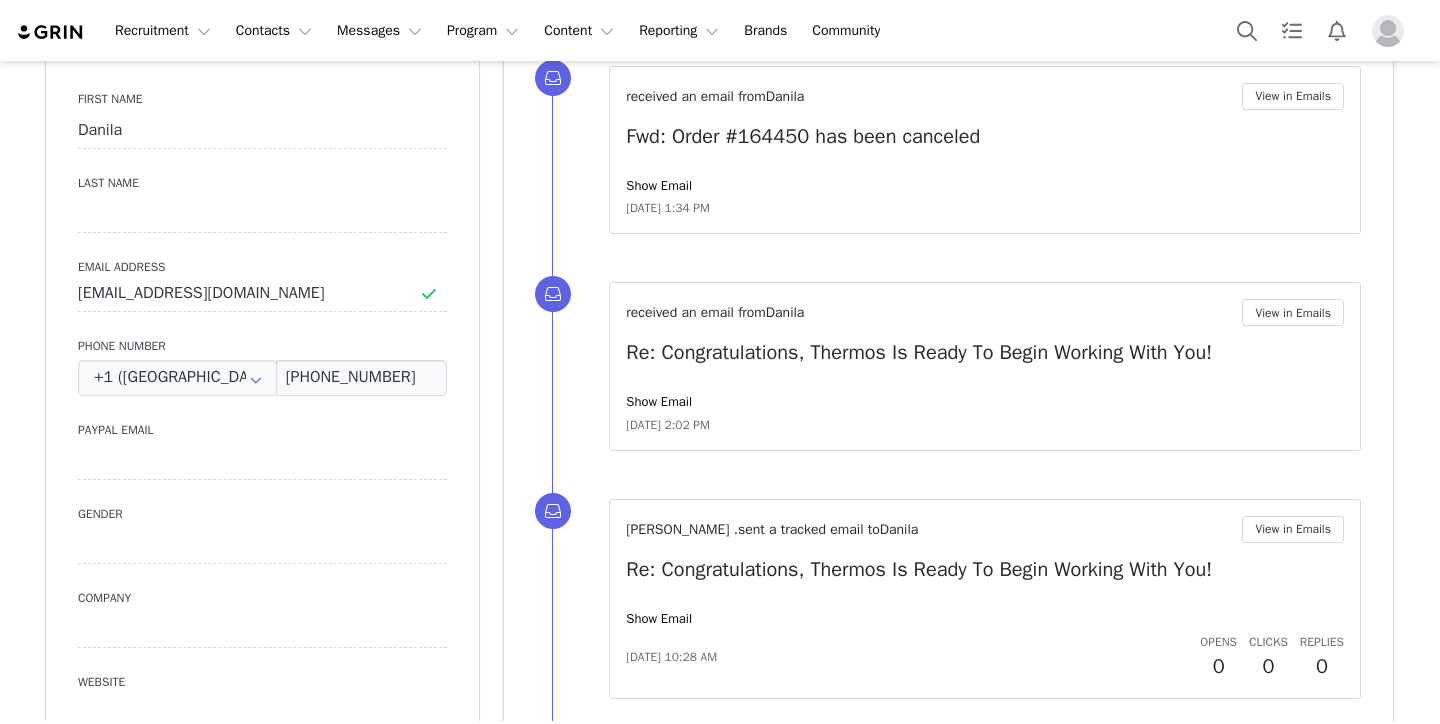 scroll, scrollTop: 1457, scrollLeft: 0, axis: vertical 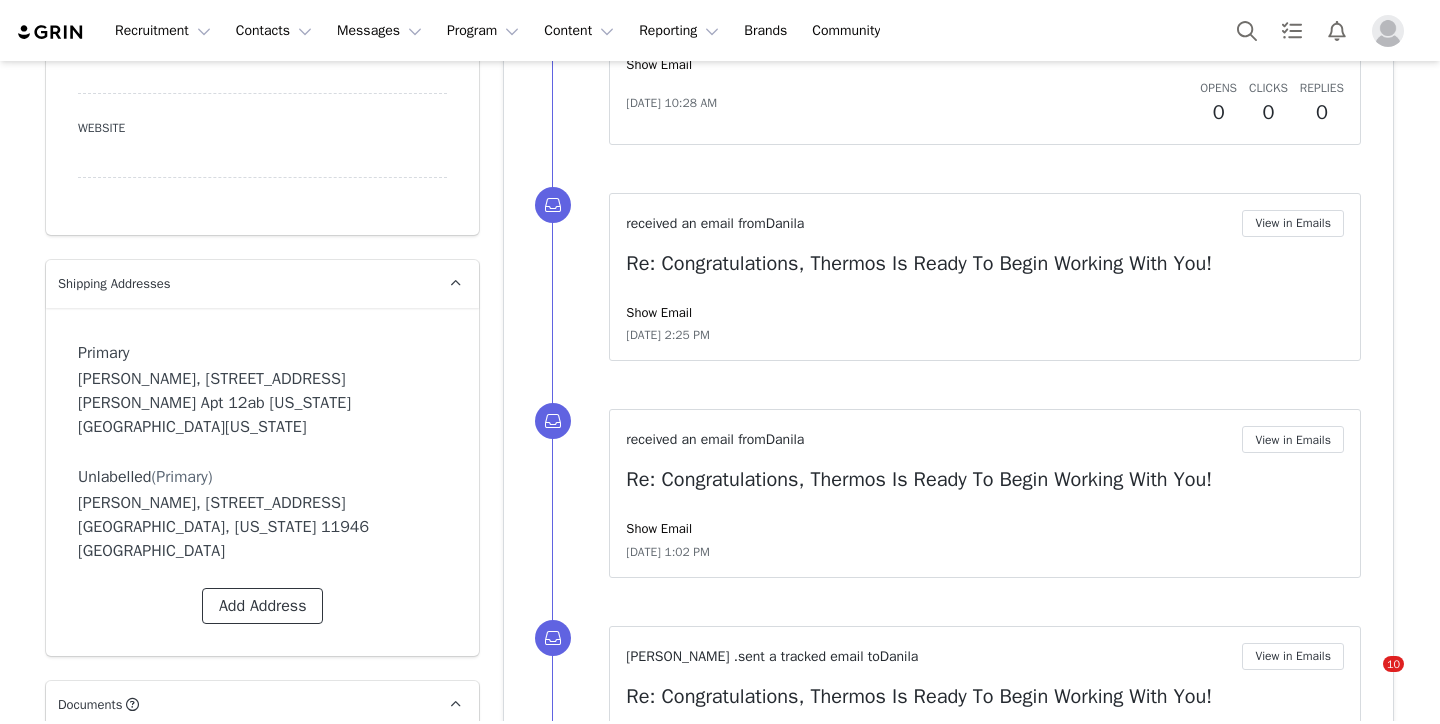 click on "Add Address" at bounding box center [263, 606] 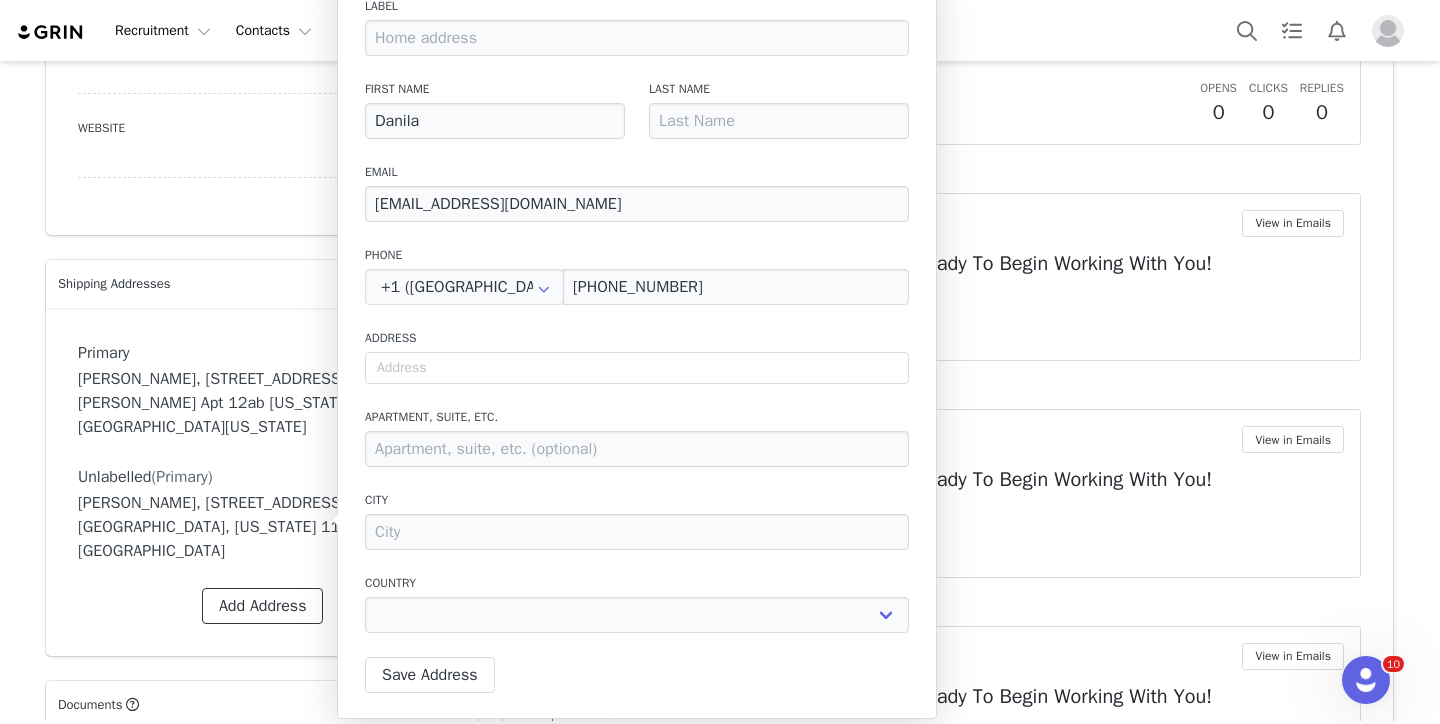scroll, scrollTop: 0, scrollLeft: 0, axis: both 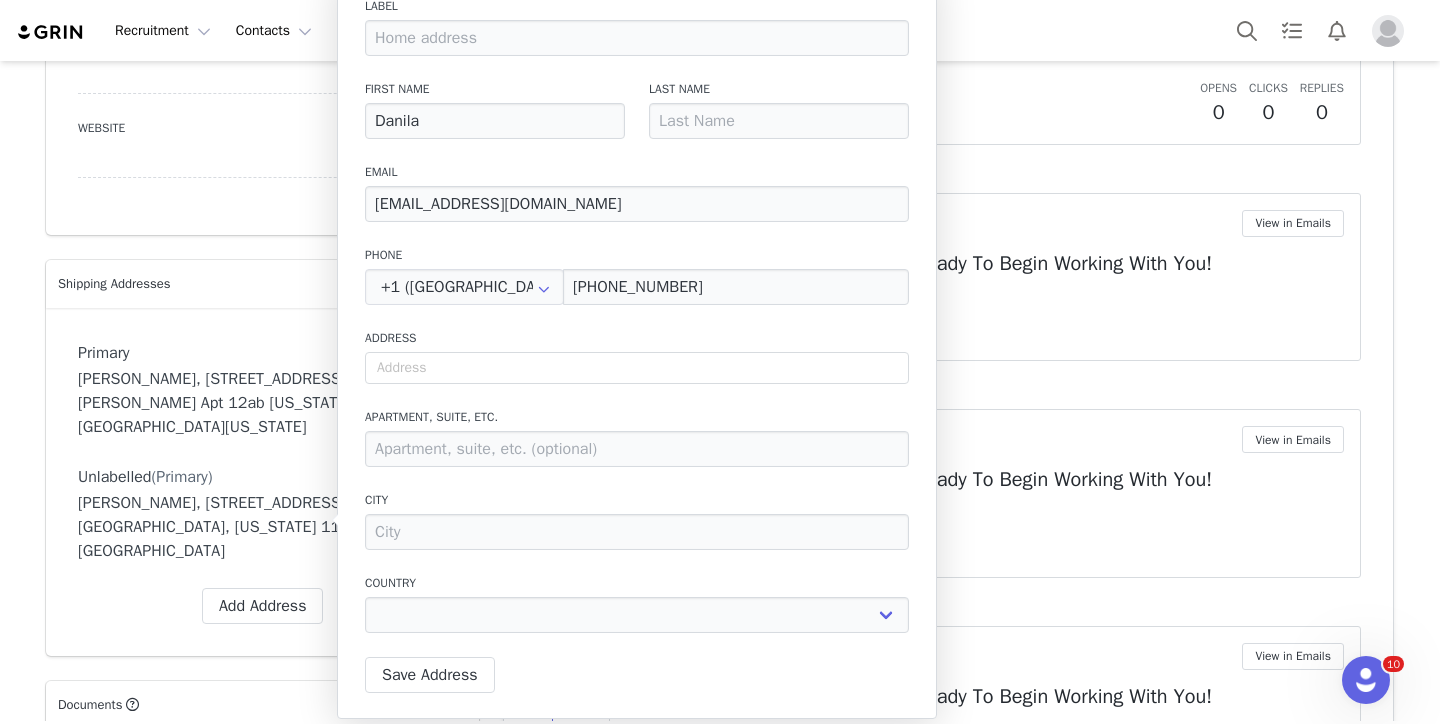 click on "Primary  Label  Primary  First Name  [PERSON_NAME]  Last Name  [PERSON_NAME]  Email  [EMAIL_ADDRESS][DOMAIN_NAME]  Phone  +93 ([GEOGRAPHIC_DATA]) +358 ([GEOGRAPHIC_DATA]) +355 ([GEOGRAPHIC_DATA]) +213 ([GEOGRAPHIC_DATA]) +376 ([GEOGRAPHIC_DATA]) +244 ([GEOGRAPHIC_DATA]) +1264 ([GEOGRAPHIC_DATA]) +1268 ([GEOGRAPHIC_DATA]) +54 ([GEOGRAPHIC_DATA]) +374 ([GEOGRAPHIC_DATA]) +297 ([GEOGRAPHIC_DATA]) +61 ([GEOGRAPHIC_DATA]) +43 ([GEOGRAPHIC_DATA]) +994 ([GEOGRAPHIC_DATA]) +1242 ([GEOGRAPHIC_DATA]) +973 ([GEOGRAPHIC_DATA]) +880 ([GEOGRAPHIC_DATA]) +1246 ([GEOGRAPHIC_DATA]) +375 ([GEOGRAPHIC_DATA]) +32 ([GEOGRAPHIC_DATA]) +501 ([GEOGRAPHIC_DATA]) +229 ([GEOGRAPHIC_DATA]) +1441 ([GEOGRAPHIC_DATA]) +975 ([GEOGRAPHIC_DATA]) +591 ([GEOGRAPHIC_DATA]) +599 ([GEOGRAPHIC_DATA]) +387 ([GEOGRAPHIC_DATA]) +267 ([GEOGRAPHIC_DATA]) +0 ([GEOGRAPHIC_DATA]) +55 ([GEOGRAPHIC_DATA]) +673 ([GEOGRAPHIC_DATA]) +359 ([GEOGRAPHIC_DATA]) +226 ([GEOGRAPHIC_DATA]) +257 ([GEOGRAPHIC_DATA]) +855 ([GEOGRAPHIC_DATA]) +1 ([GEOGRAPHIC_DATA]) +238 ([GEOGRAPHIC_DATA]) +1345 ([GEOGRAPHIC_DATA]) +236 ([GEOGRAPHIC_DATA]) +235 ([GEOGRAPHIC_DATA]) +56 ([GEOGRAPHIC_DATA]) +86 ([GEOGRAPHIC_DATA]) +61 ([GEOGRAPHIC_DATA]) +672 ([GEOGRAPHIC_DATA]) +57 ([GEOGRAPHIC_DATA]) +269 ([GEOGRAPHIC_DATA]) +242 ([GEOGRAPHIC_DATA]) +243 ([GEOGRAPHIC_DATA], [GEOGRAPHIC_DATA]) +682 ([GEOGRAPHIC_DATA]) +506 ([GEOGRAPHIC_DATA]) +385 ([GEOGRAPHIC_DATA])" at bounding box center [262, 482] 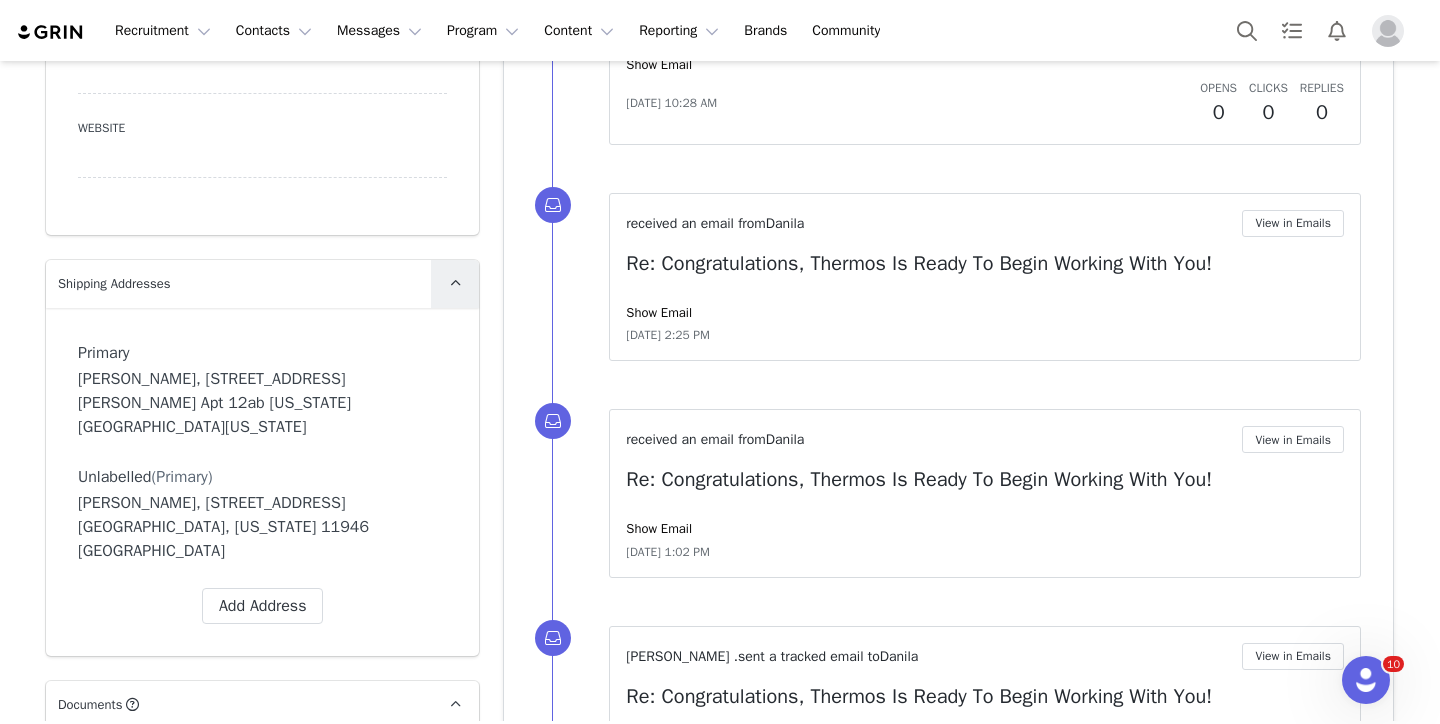 click at bounding box center [455, 284] 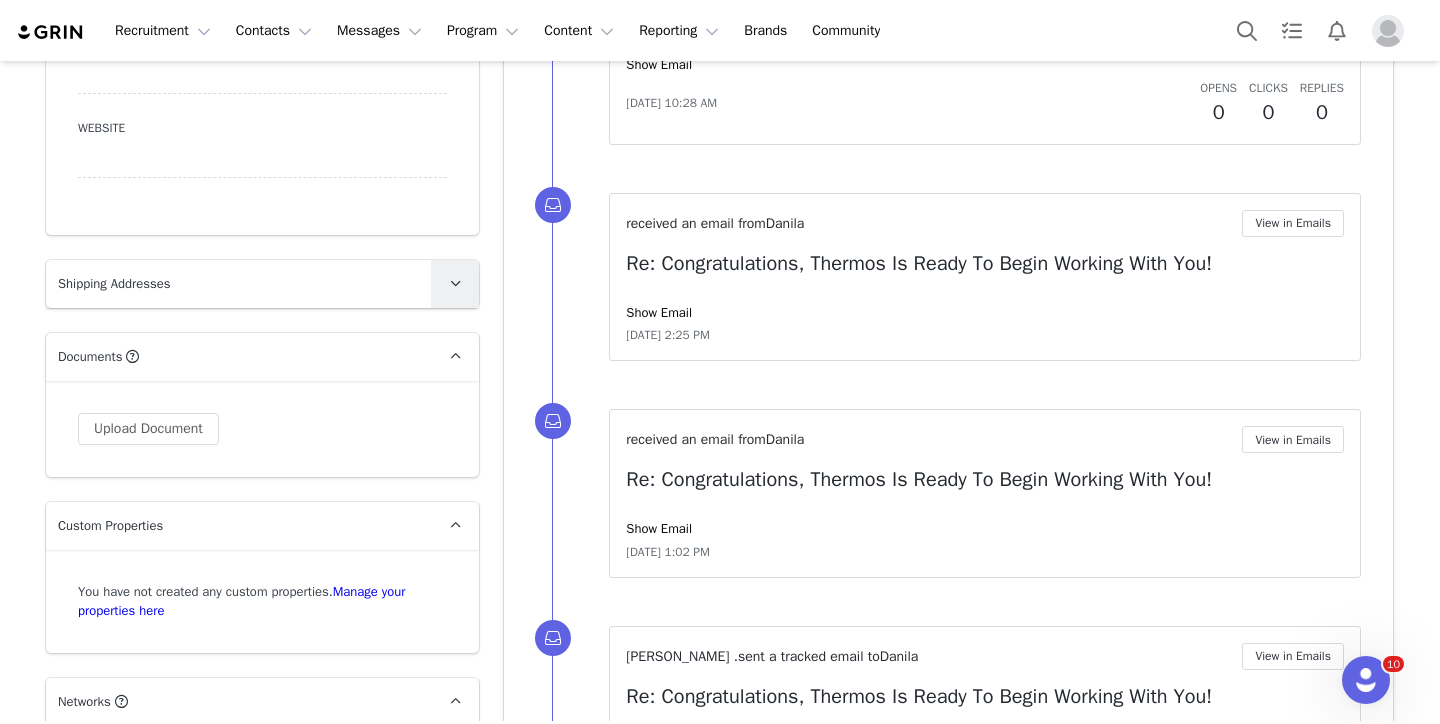 click at bounding box center (455, 284) 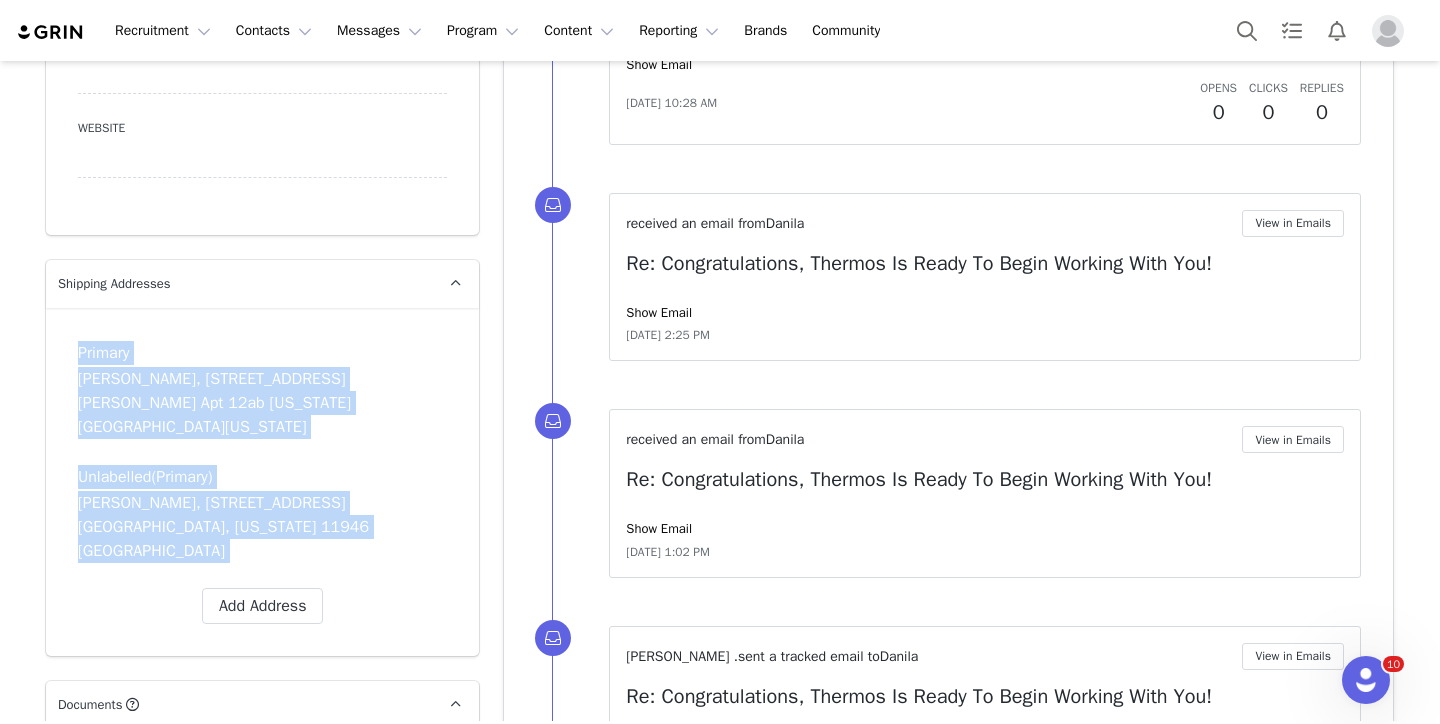 click on "[PERSON_NAME], [STREET_ADDRESS][PERSON_NAME] Apt 12ab [US_STATE][GEOGRAPHIC_DATA][US_STATE]" at bounding box center [262, 403] 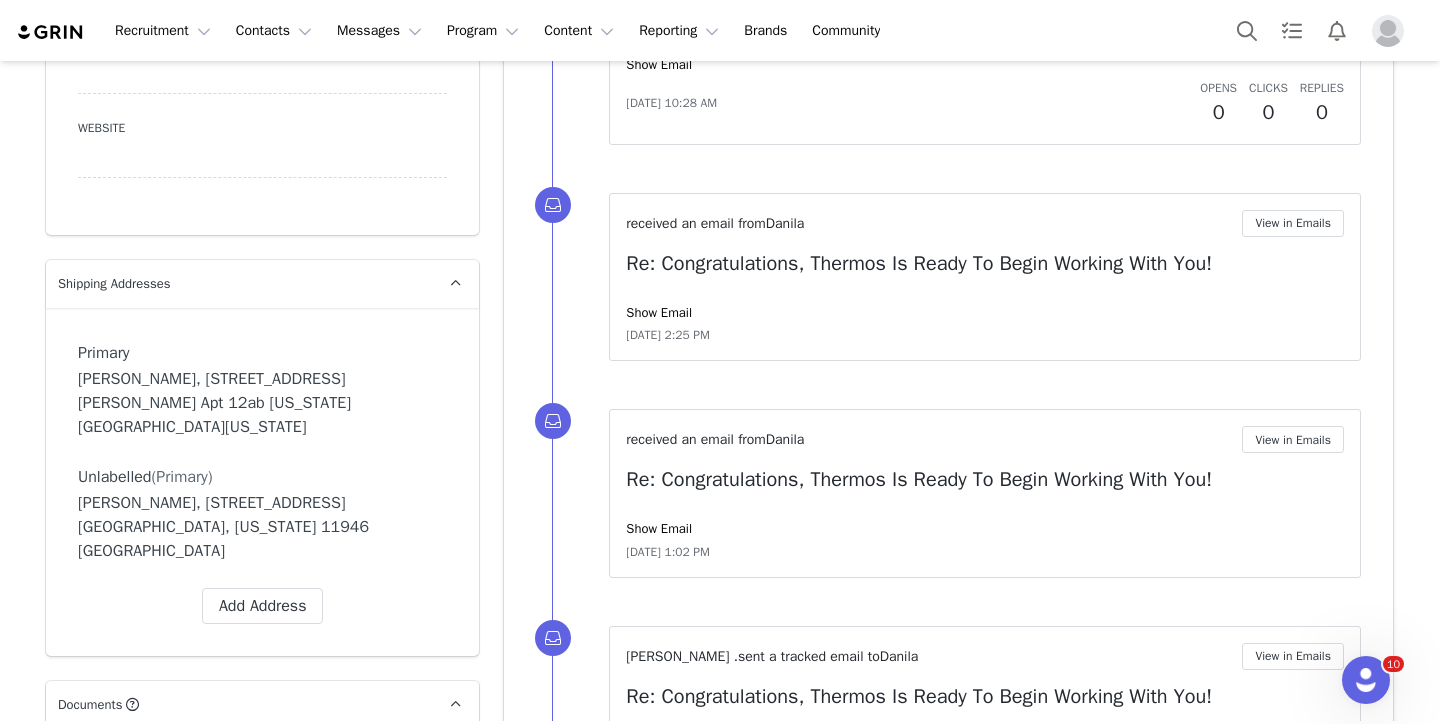 click on "[PERSON_NAME], [STREET_ADDRESS][PERSON_NAME] Apt 12ab [US_STATE][GEOGRAPHIC_DATA][US_STATE]" at bounding box center (262, 403) 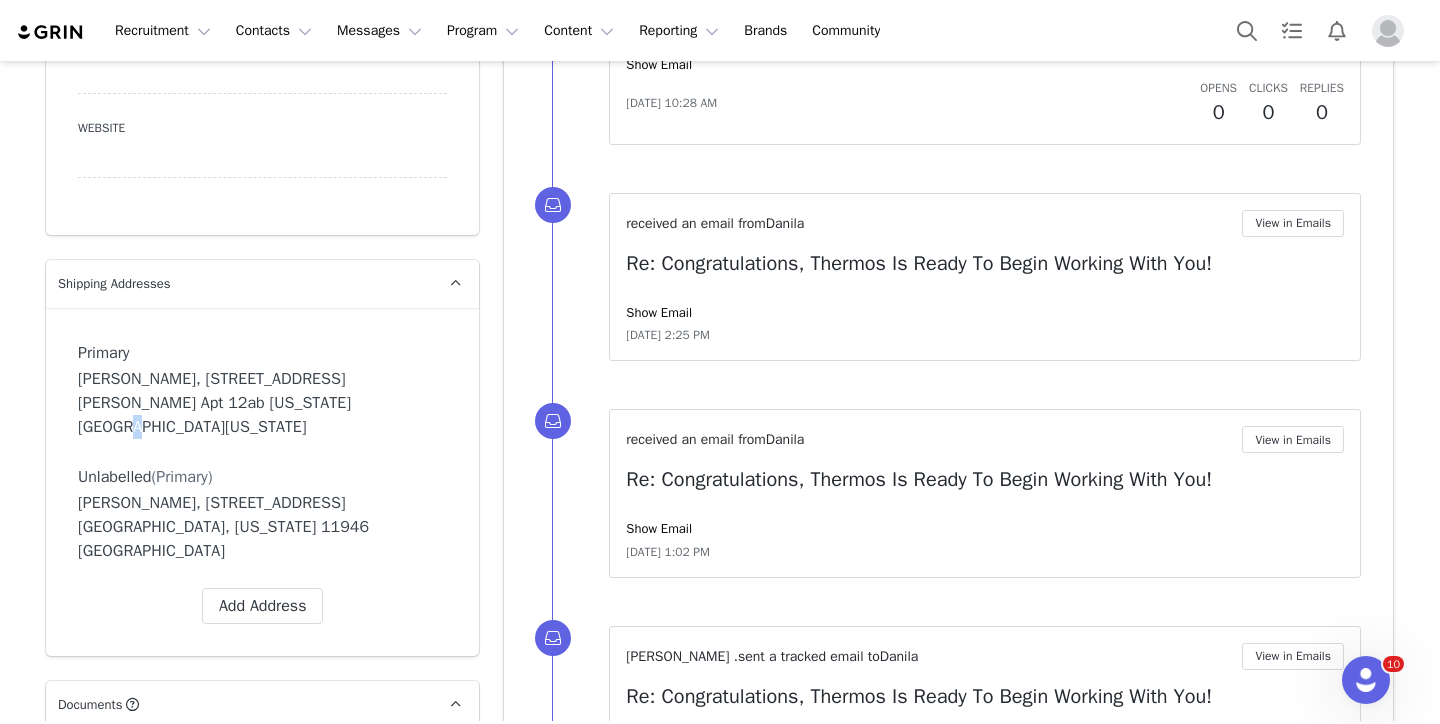 click on "[PERSON_NAME], [STREET_ADDRESS][PERSON_NAME] Apt 12ab [US_STATE][GEOGRAPHIC_DATA][US_STATE]" at bounding box center [262, 403] 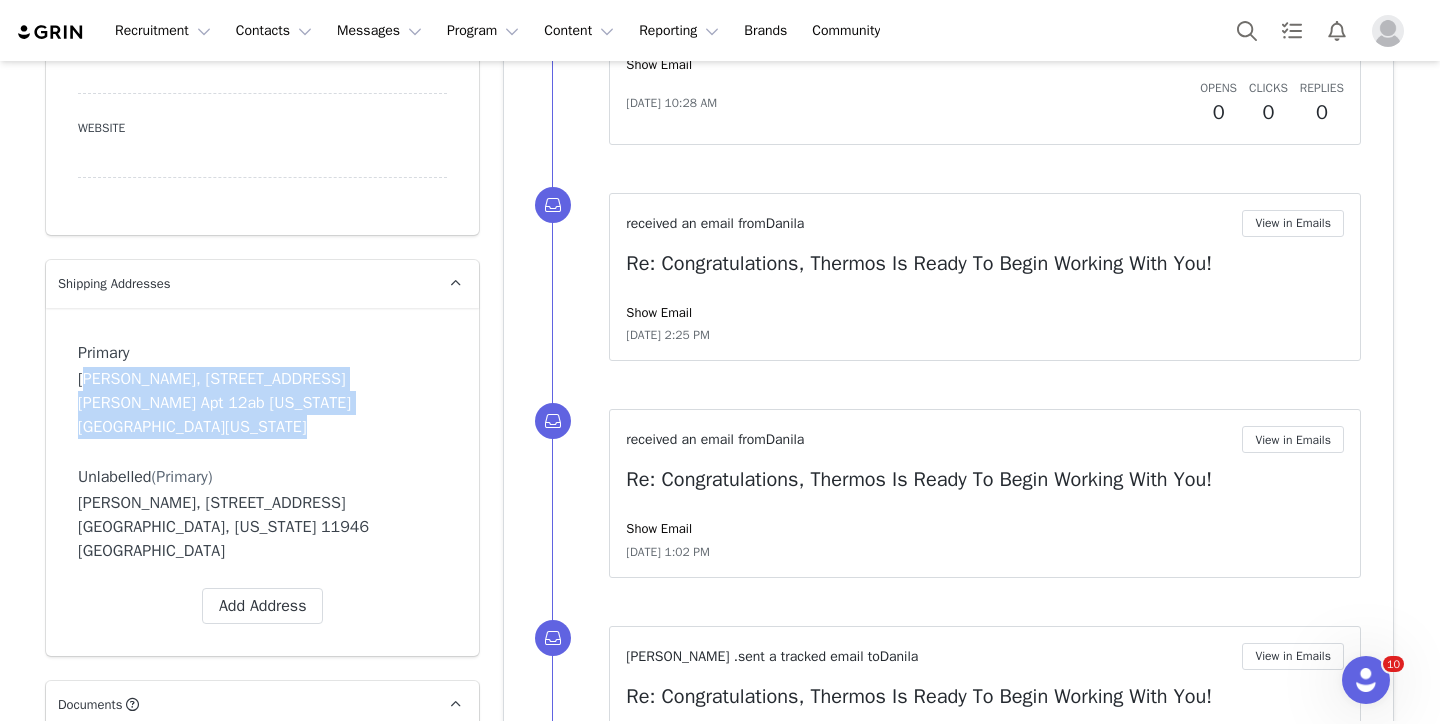 click on "[PERSON_NAME], [STREET_ADDRESS][PERSON_NAME] Apt 12ab [US_STATE][GEOGRAPHIC_DATA][US_STATE]" at bounding box center (262, 403) 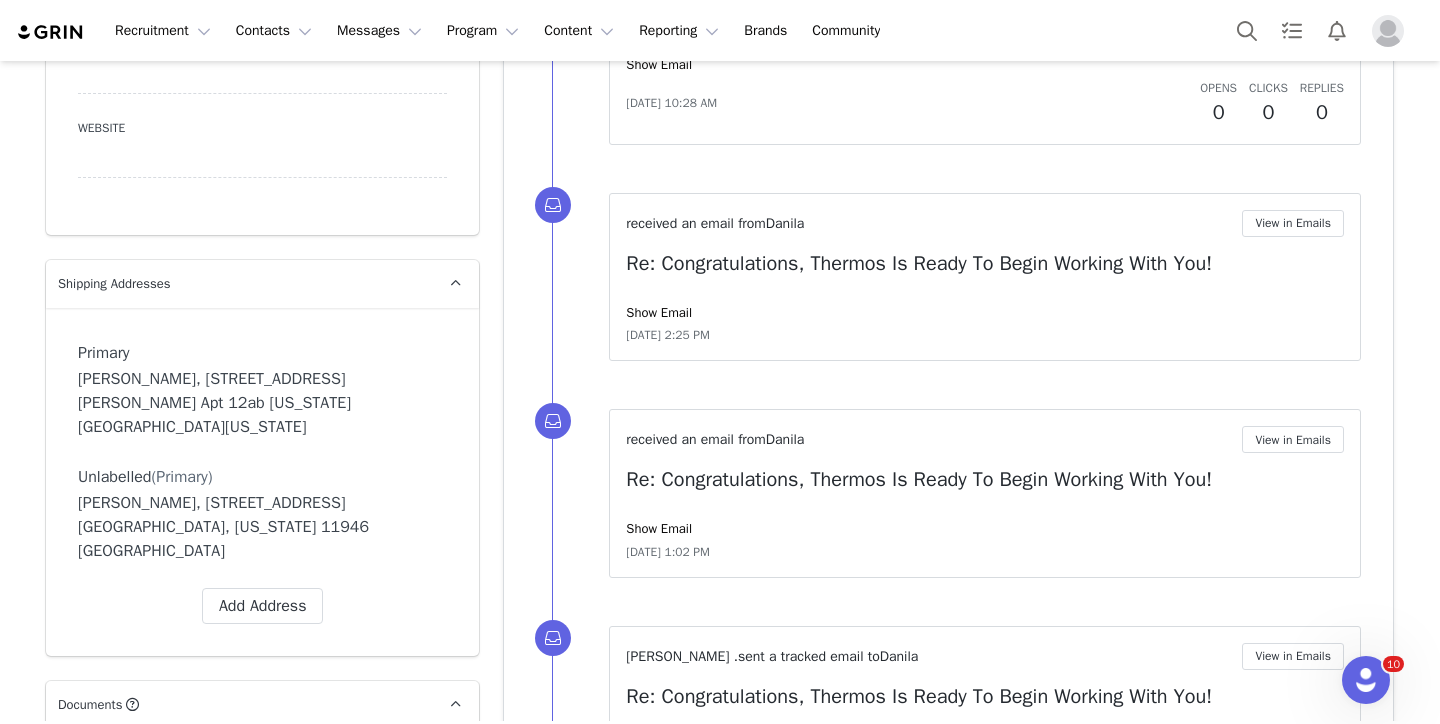 click on "[PERSON_NAME], [STREET_ADDRESS] [GEOGRAPHIC_DATA], [US_STATE] 11946 [GEOGRAPHIC_DATA]" at bounding box center (262, 527) 